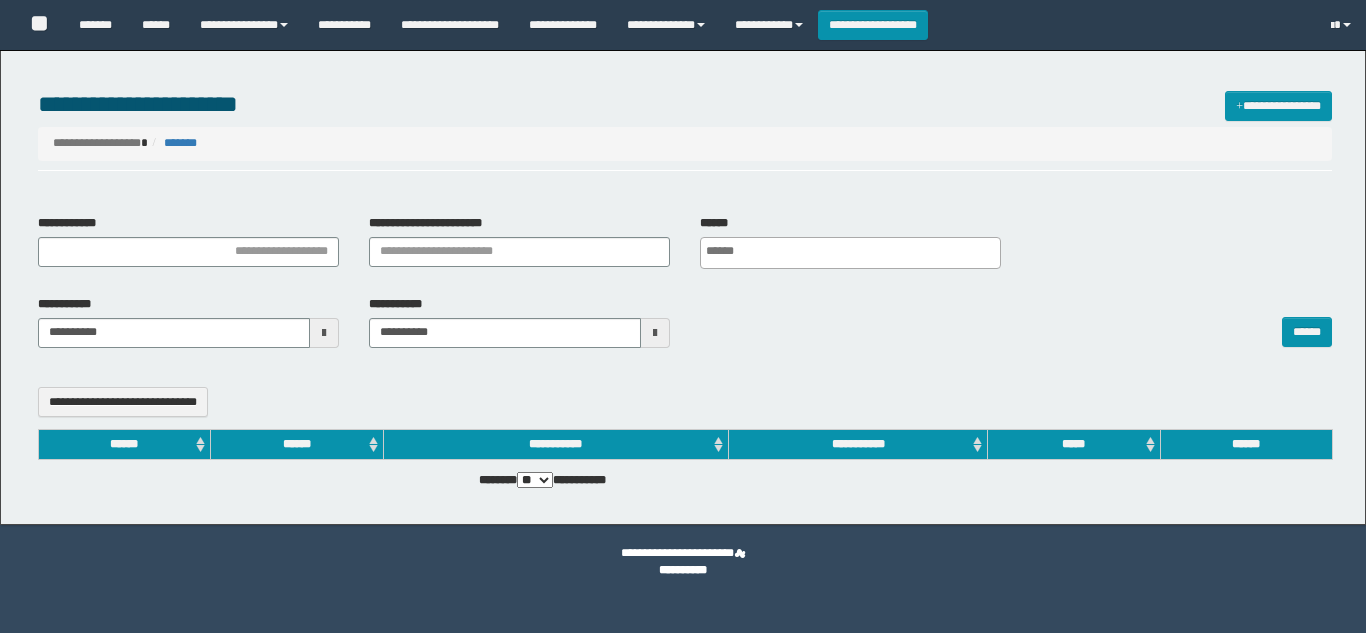 select 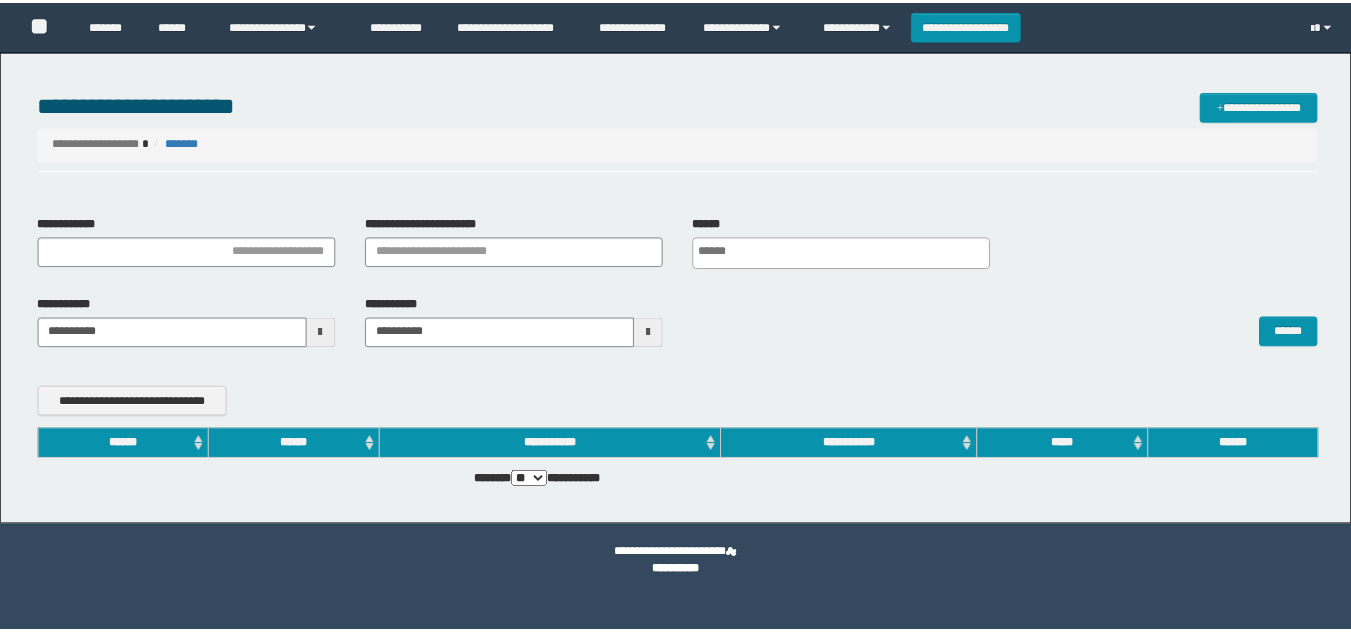 scroll, scrollTop: 0, scrollLeft: 0, axis: both 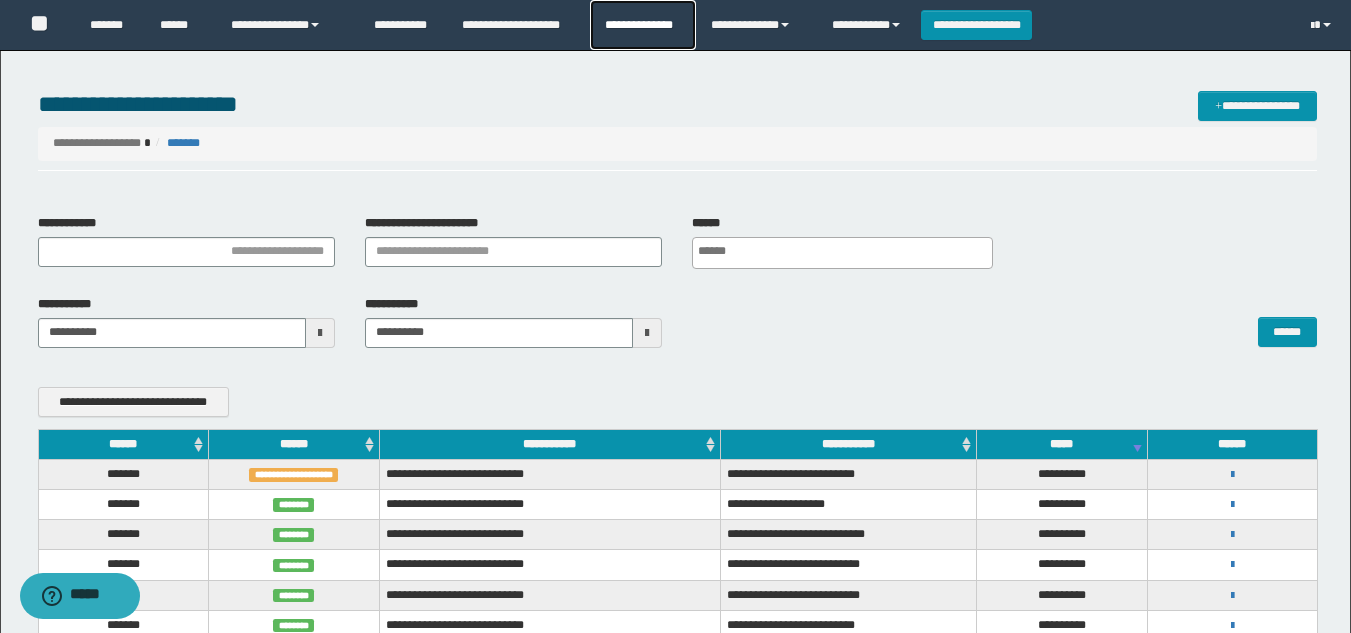 click on "**********" at bounding box center [642, 25] 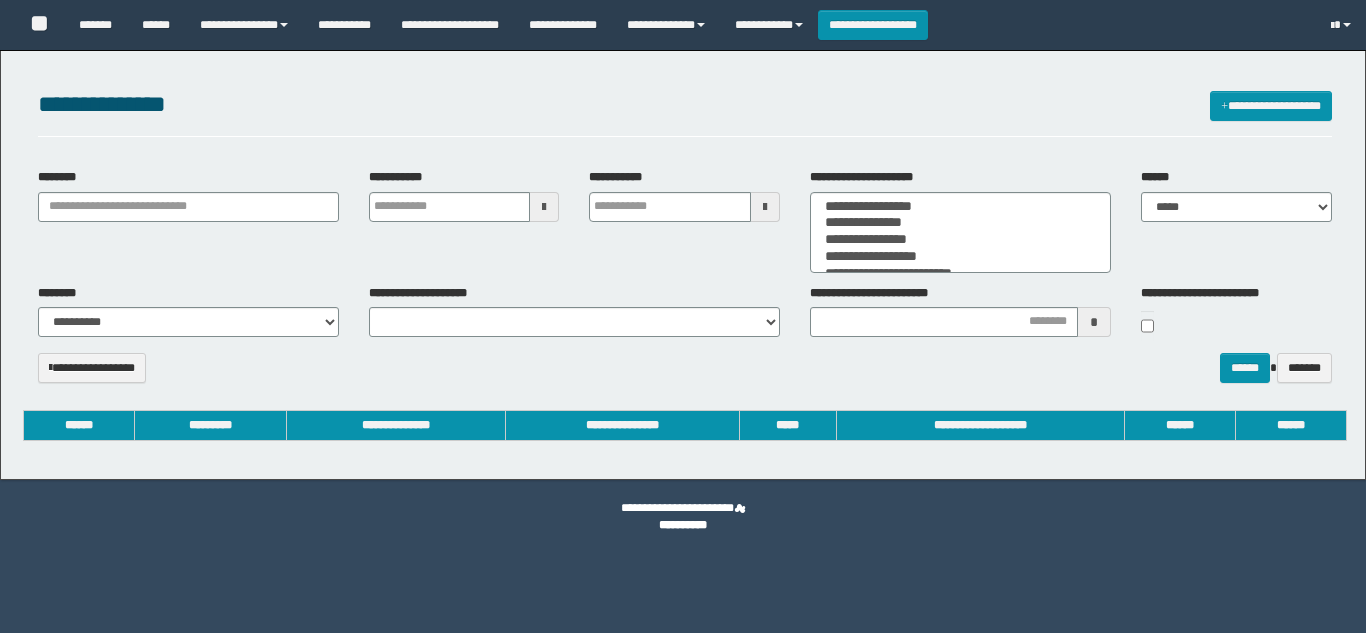 select 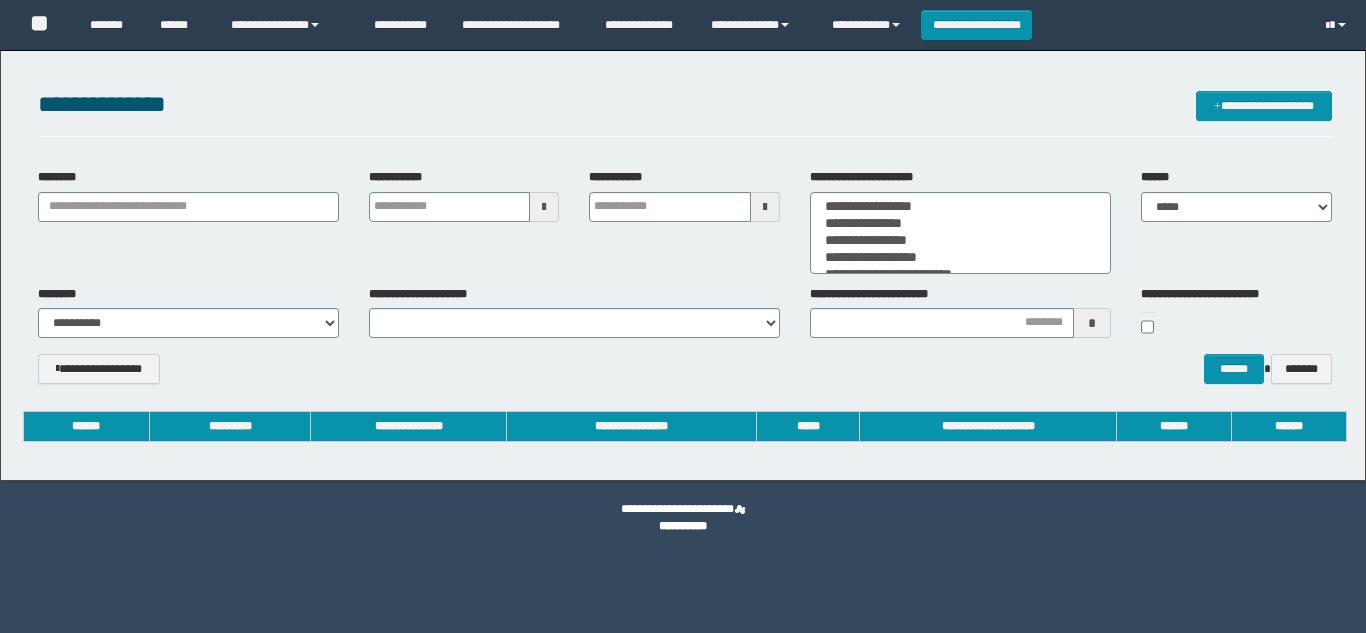 scroll, scrollTop: 0, scrollLeft: 0, axis: both 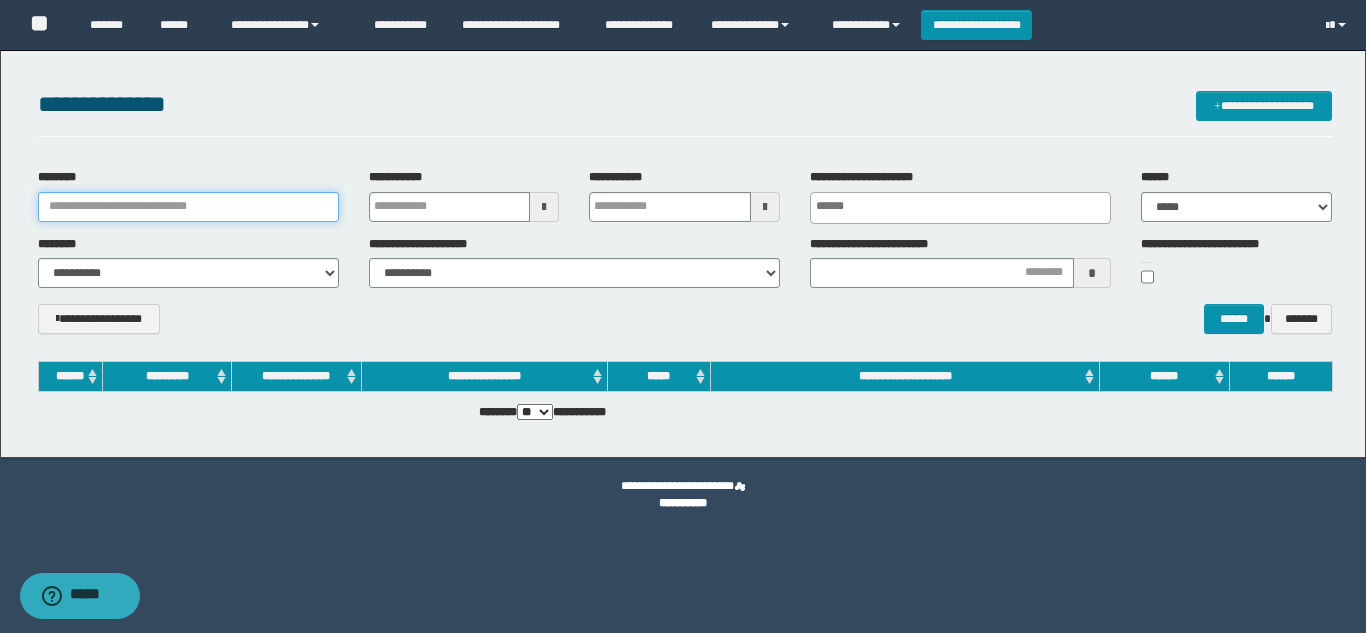 click on "********" at bounding box center [188, 207] 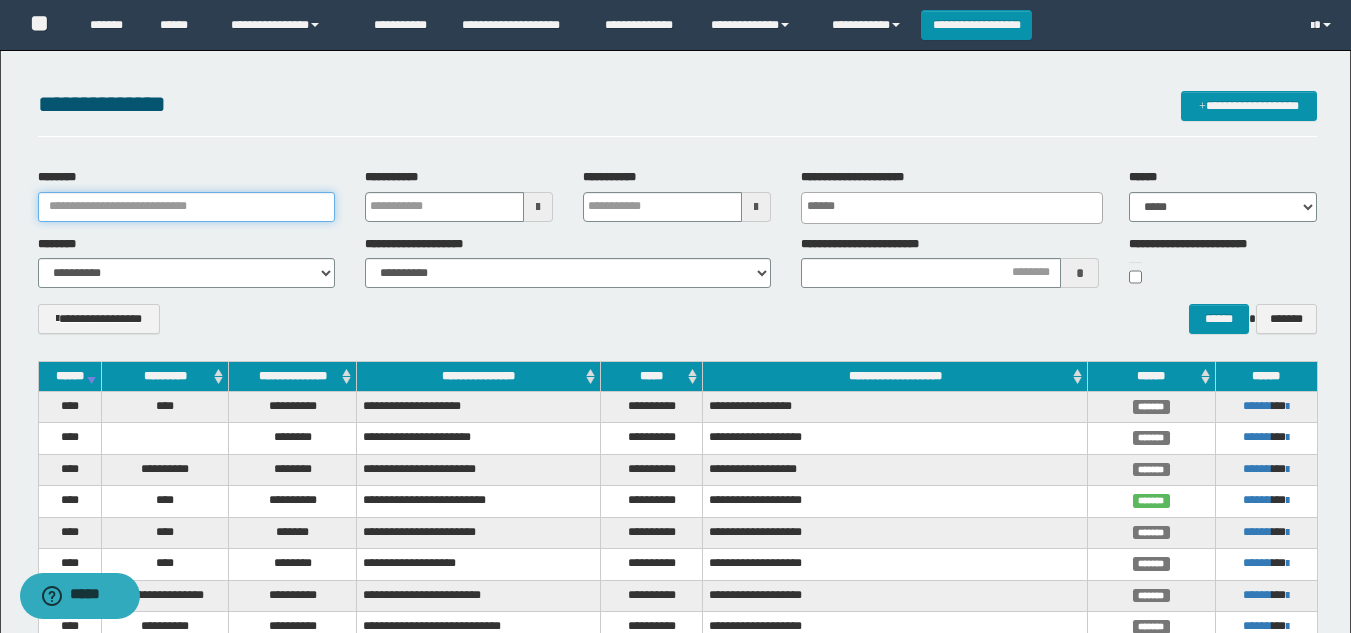 paste on "********" 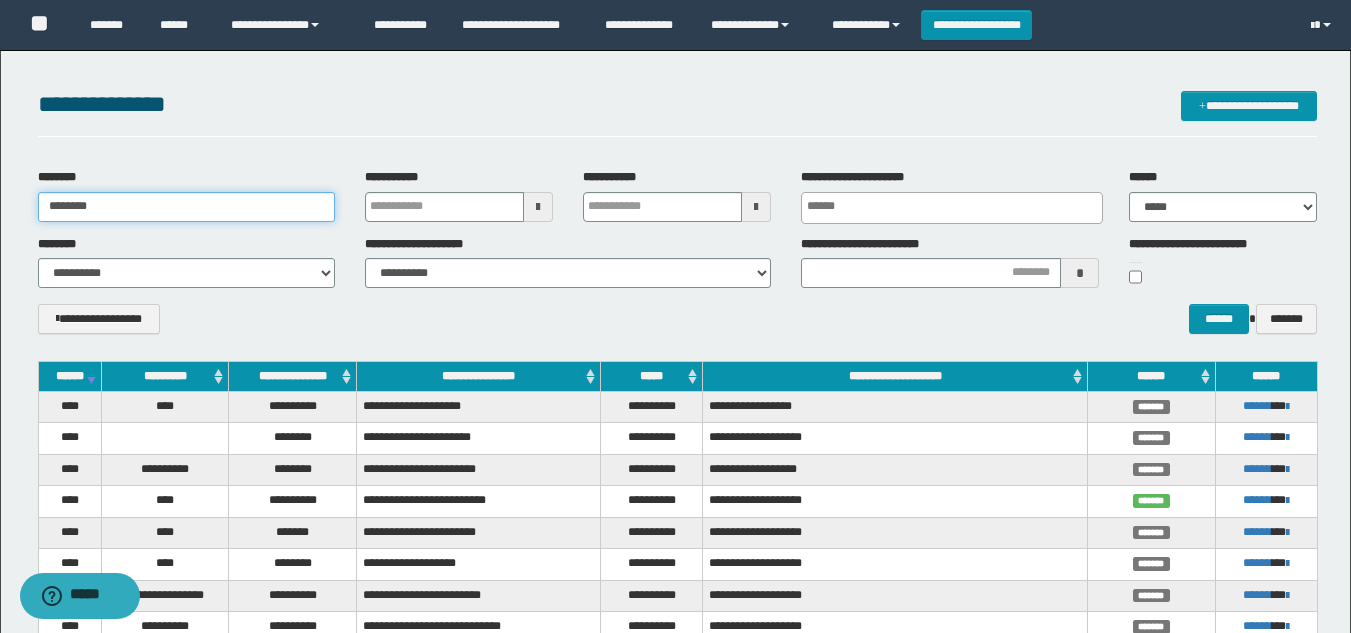 type on "********" 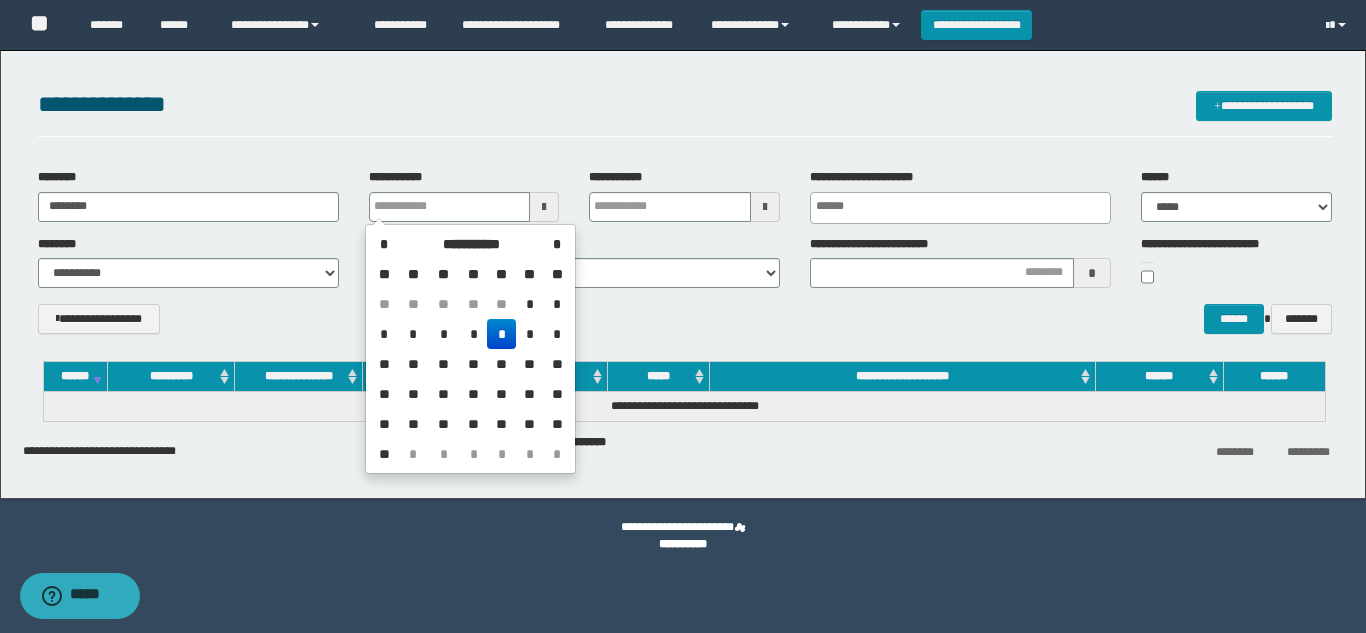 click on "**********" at bounding box center [685, 258] 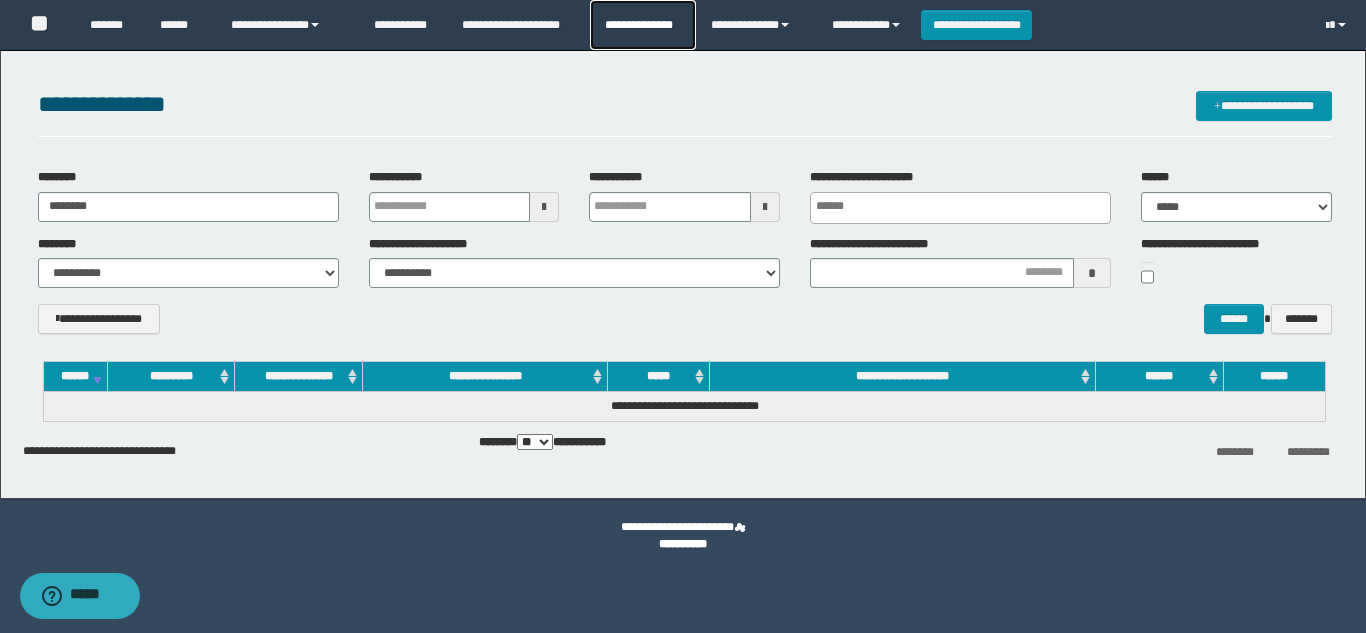click on "**********" at bounding box center (642, 25) 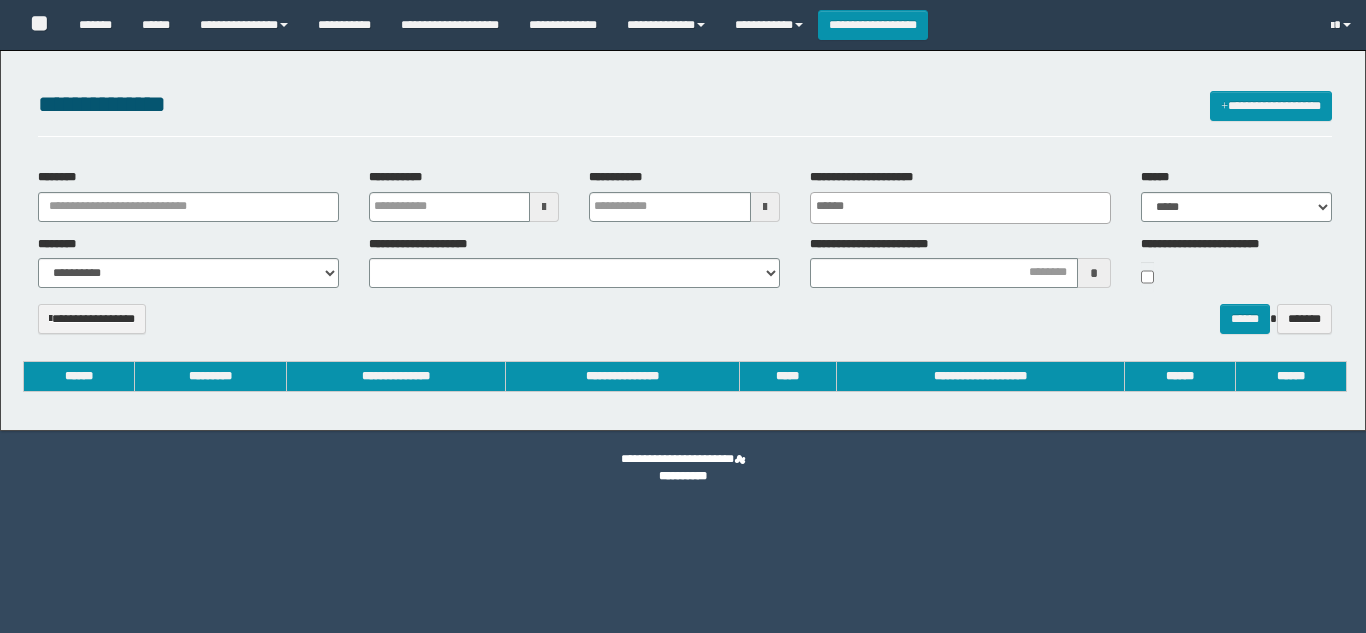 select 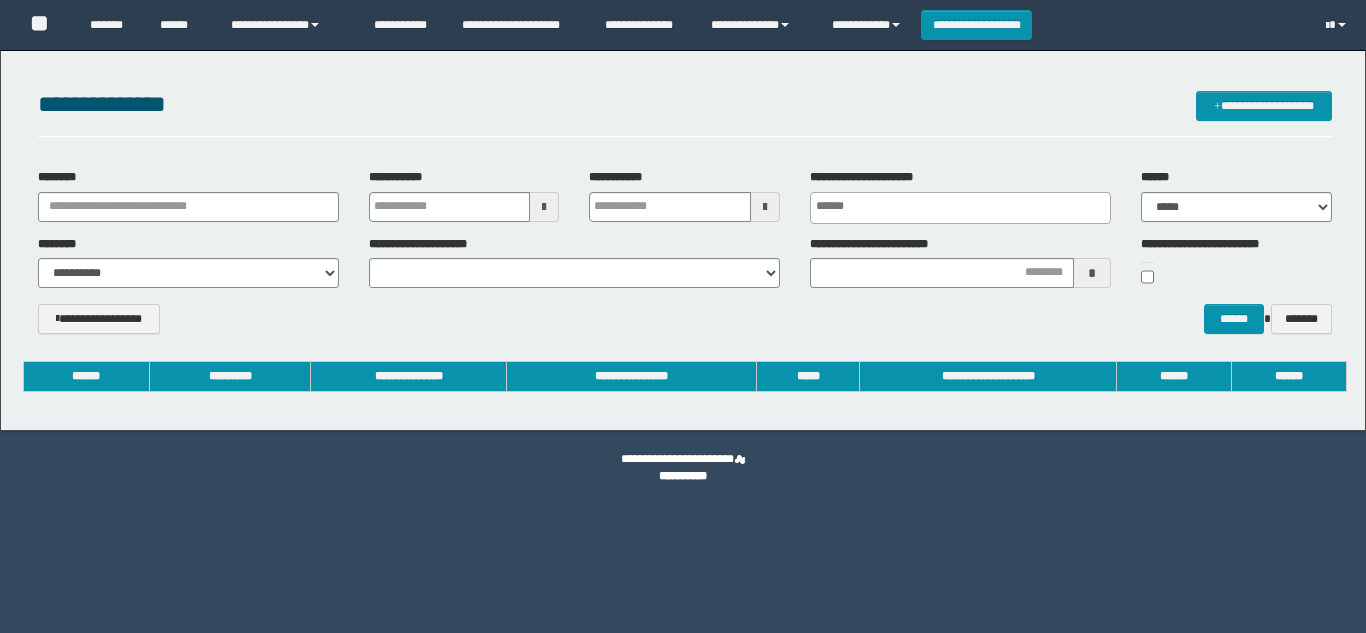 scroll, scrollTop: 0, scrollLeft: 0, axis: both 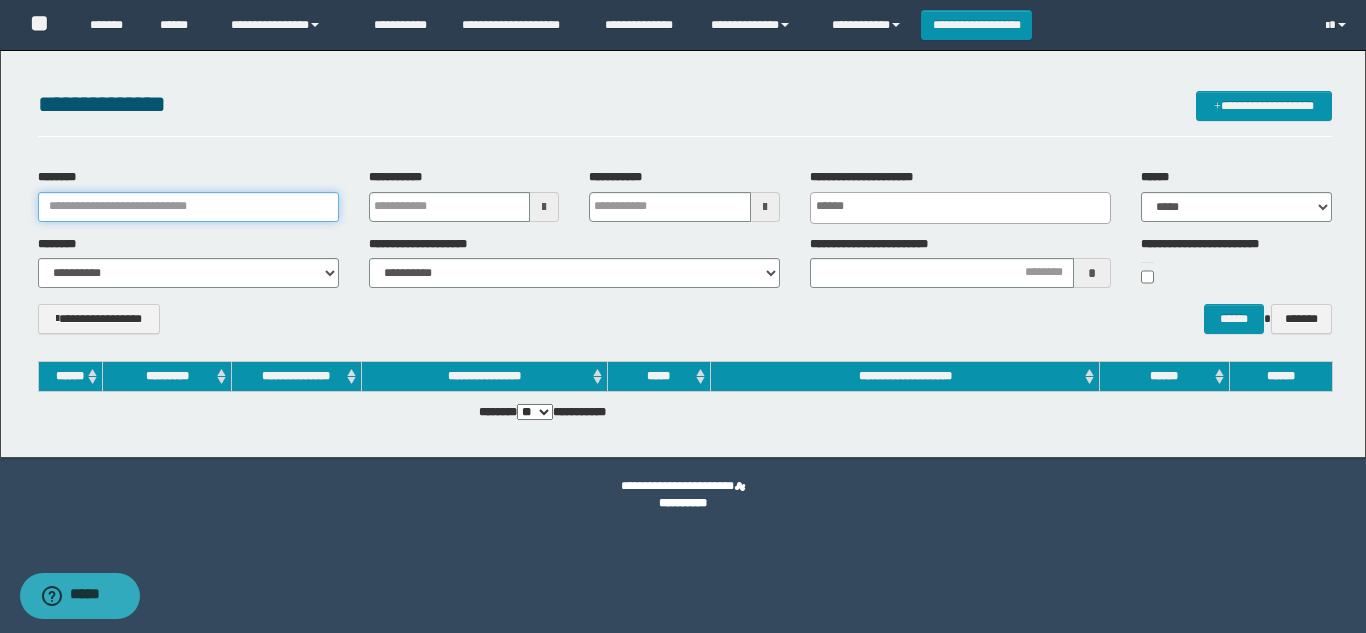 click on "********" at bounding box center (188, 207) 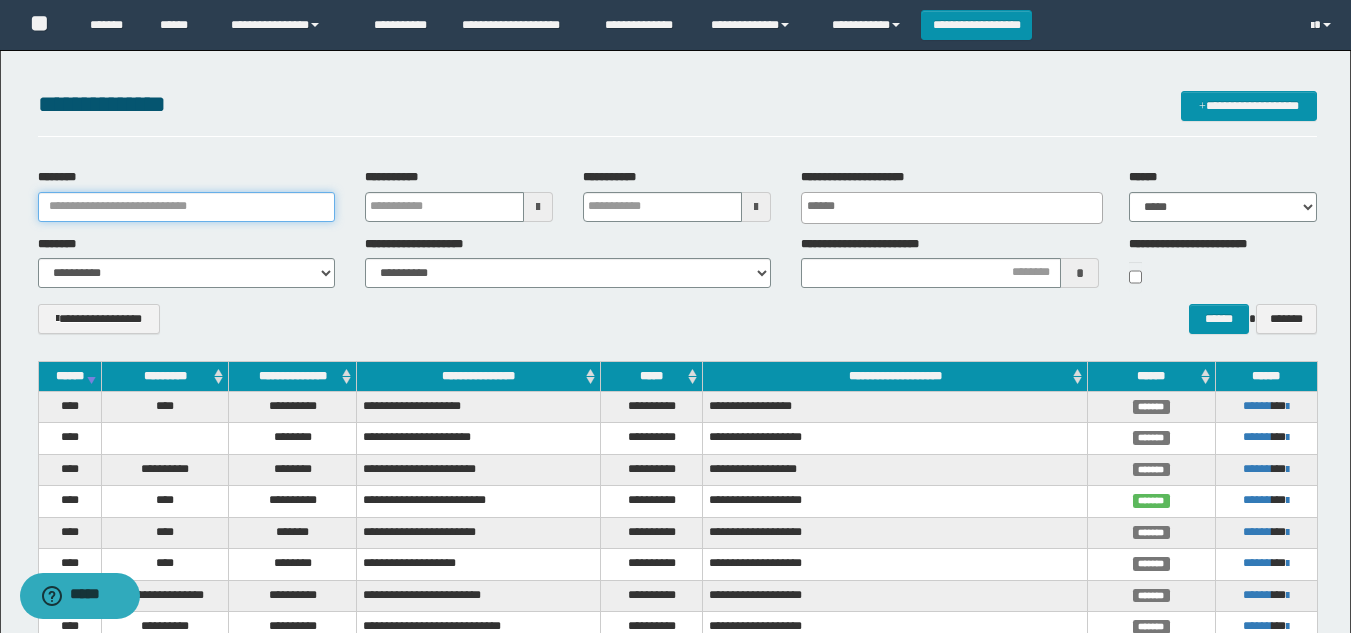 paste on "**********" 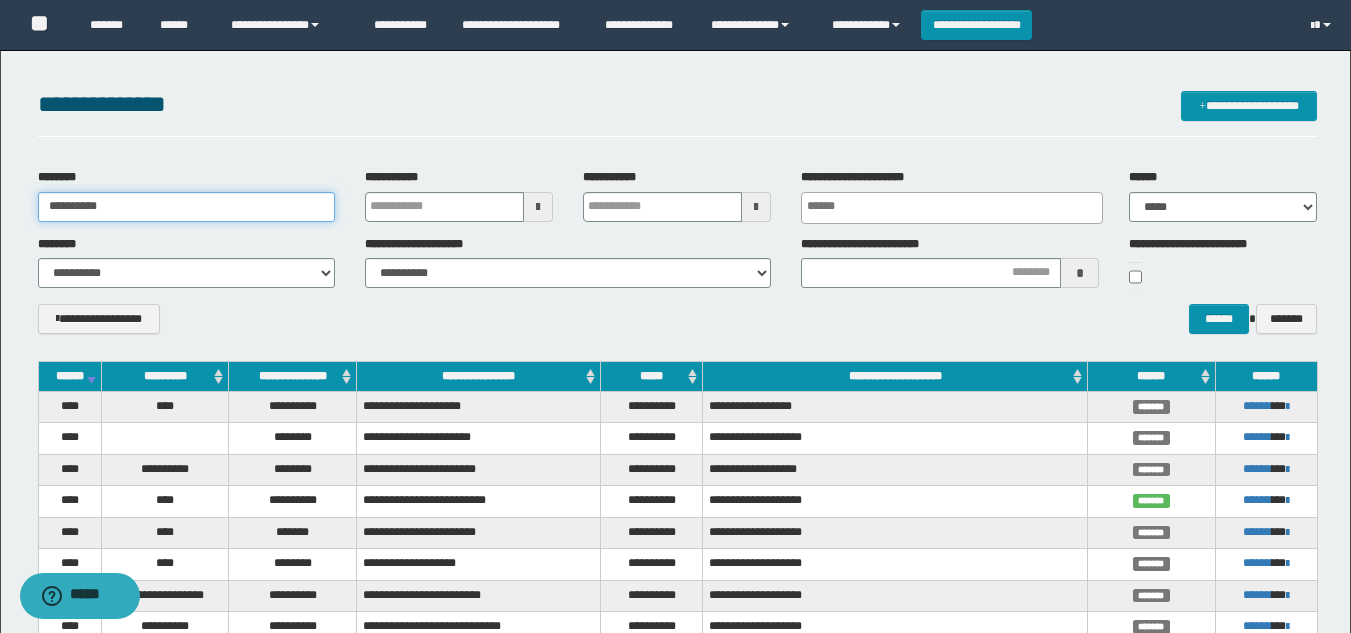 type on "**********" 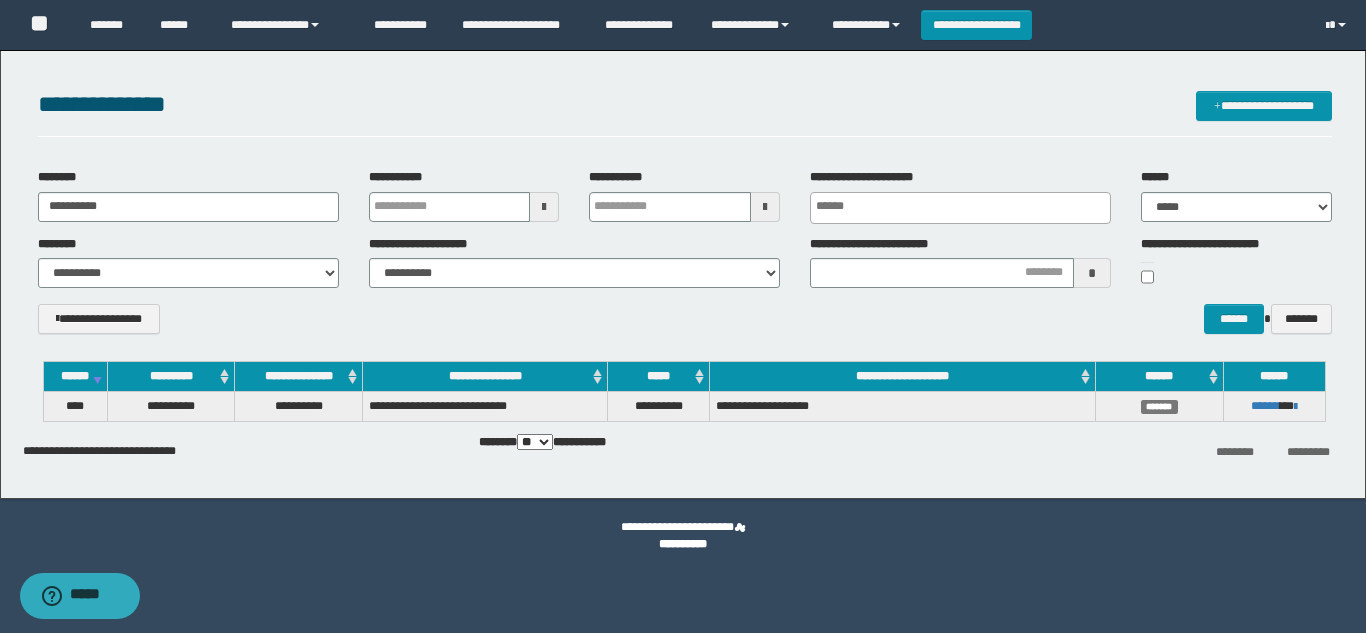 click on "**********" at bounding box center (685, 258) 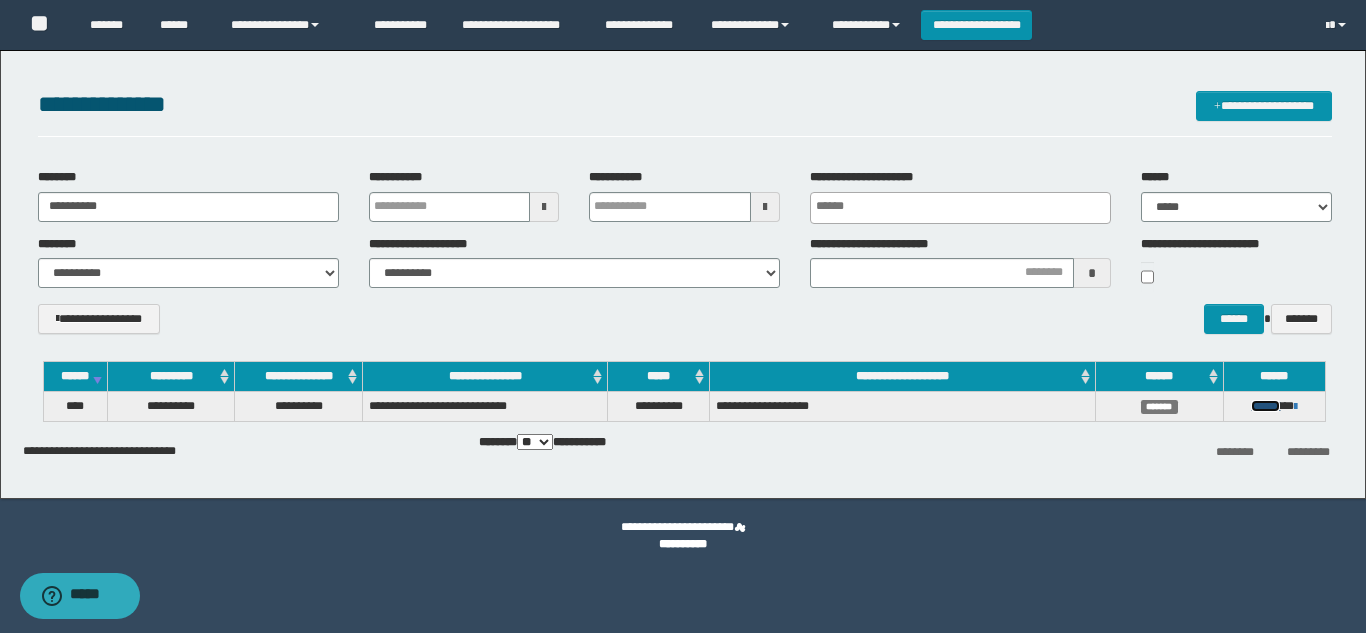 click on "******" at bounding box center [1265, 406] 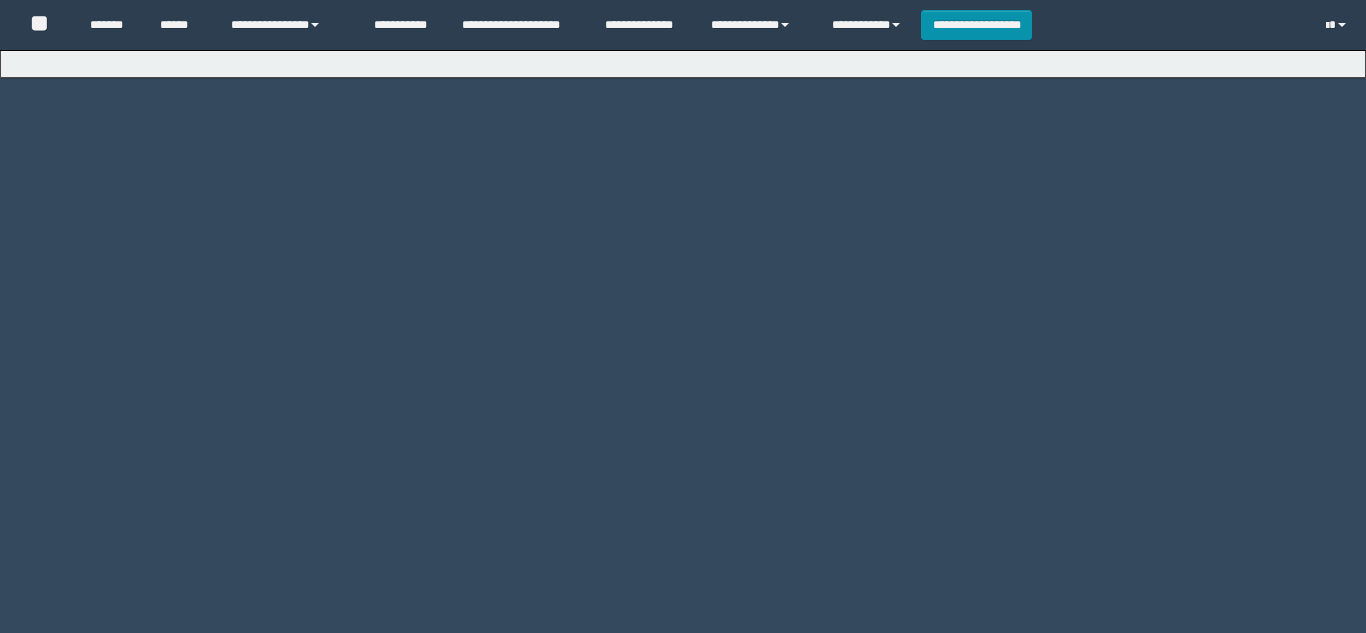 scroll, scrollTop: 0, scrollLeft: 0, axis: both 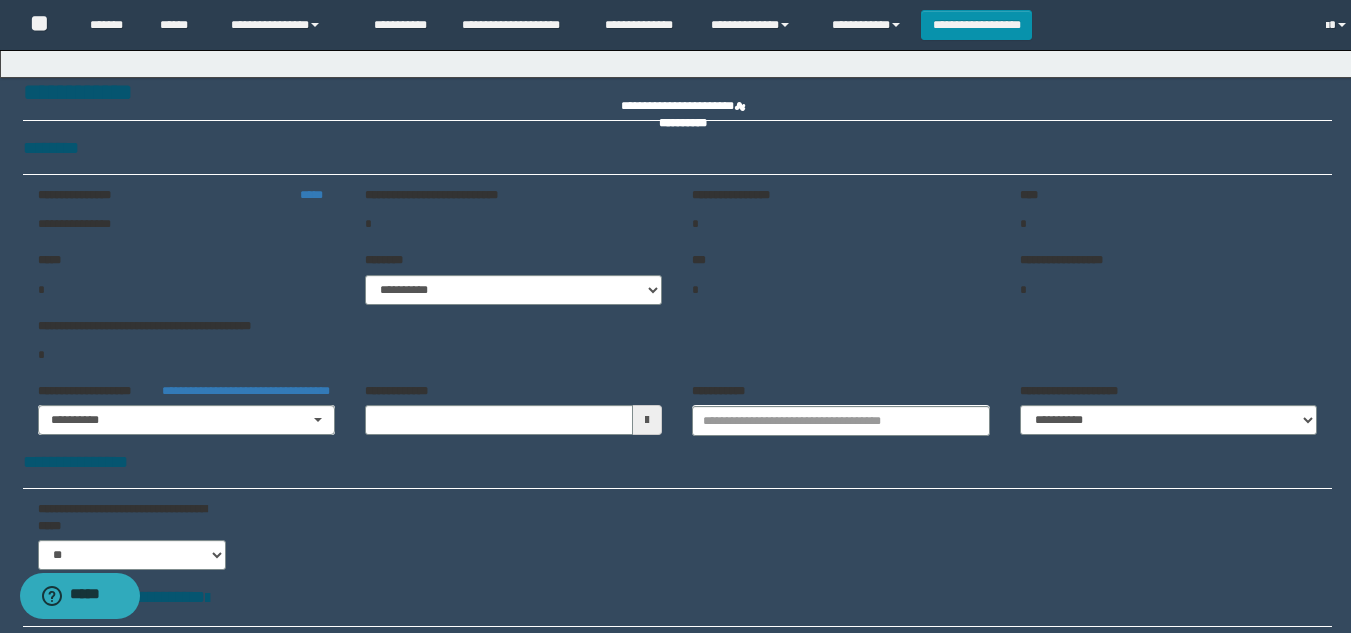 type on "**********" 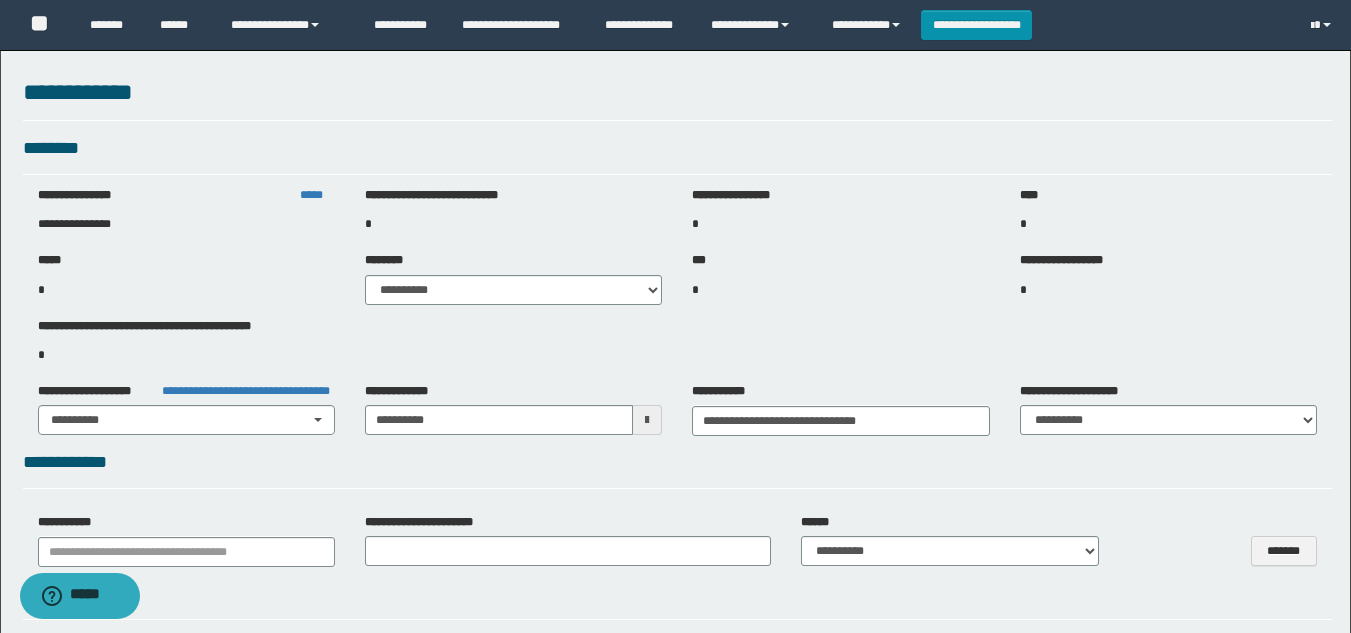 select on "***" 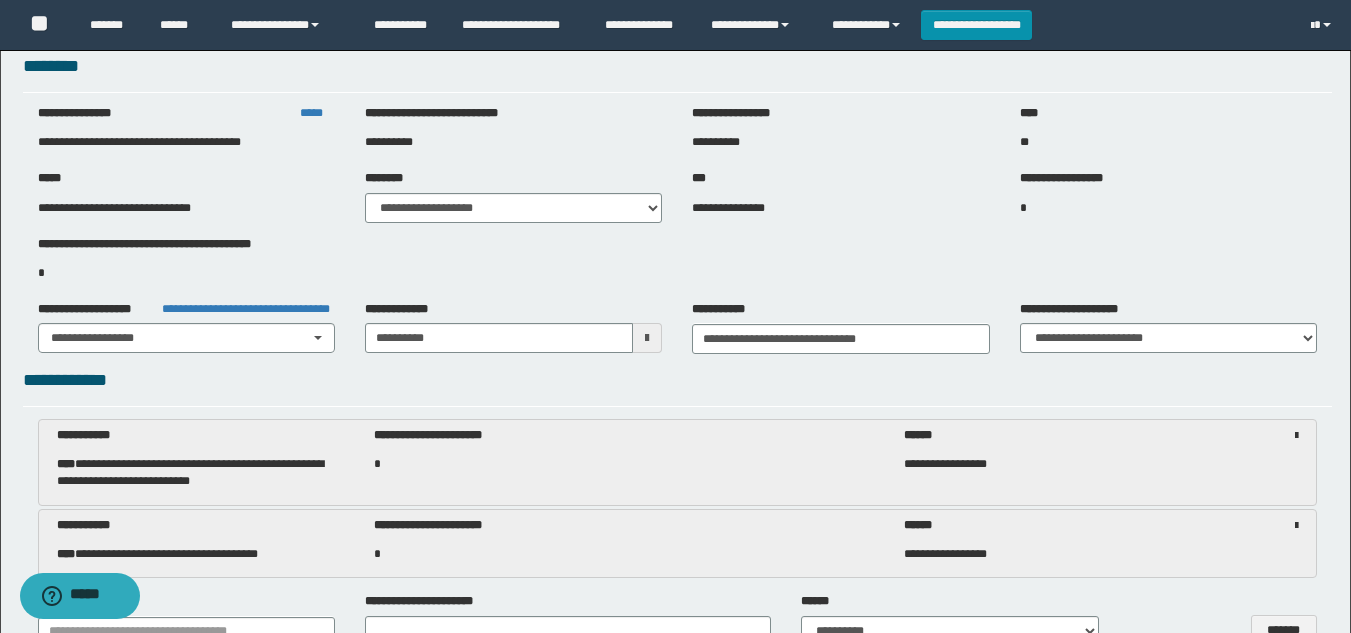 scroll, scrollTop: 0, scrollLeft: 0, axis: both 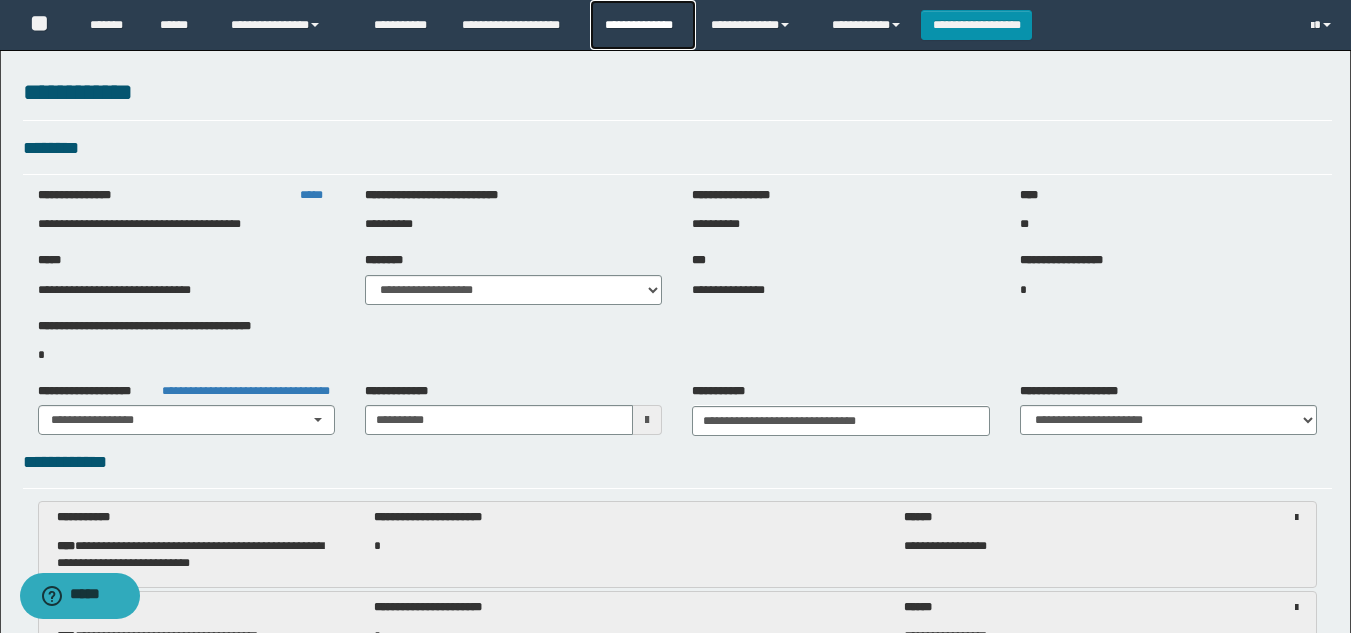 click on "**********" at bounding box center [642, 25] 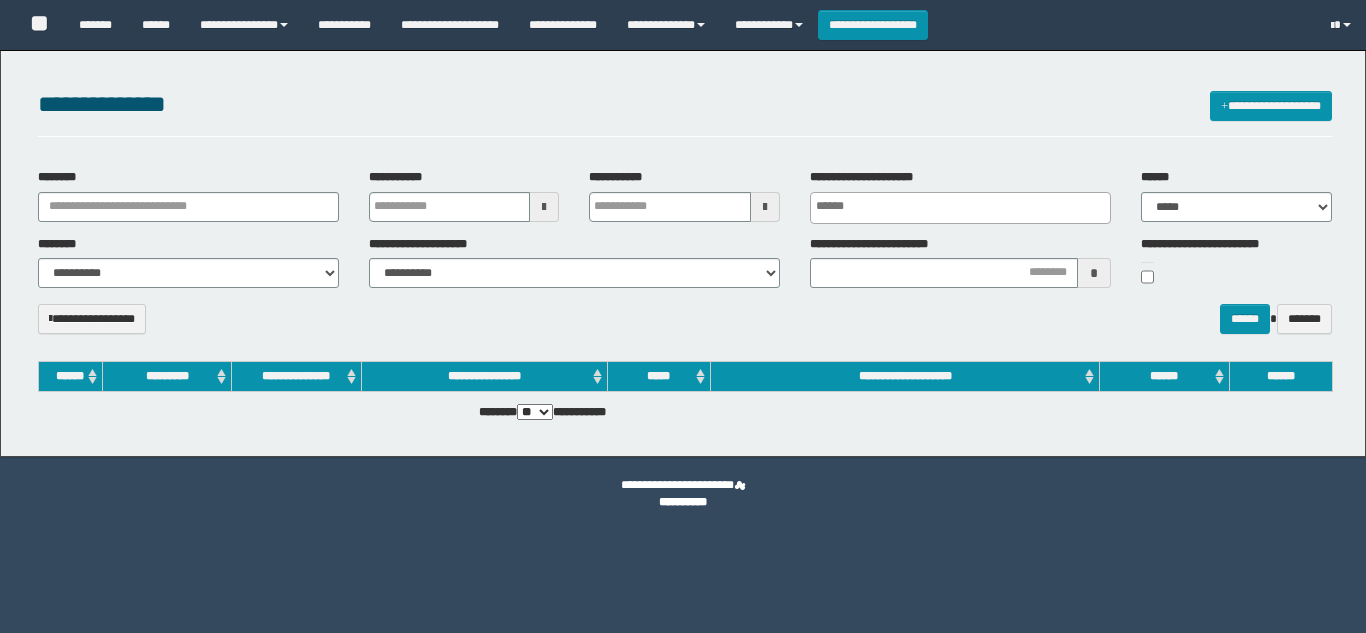 select 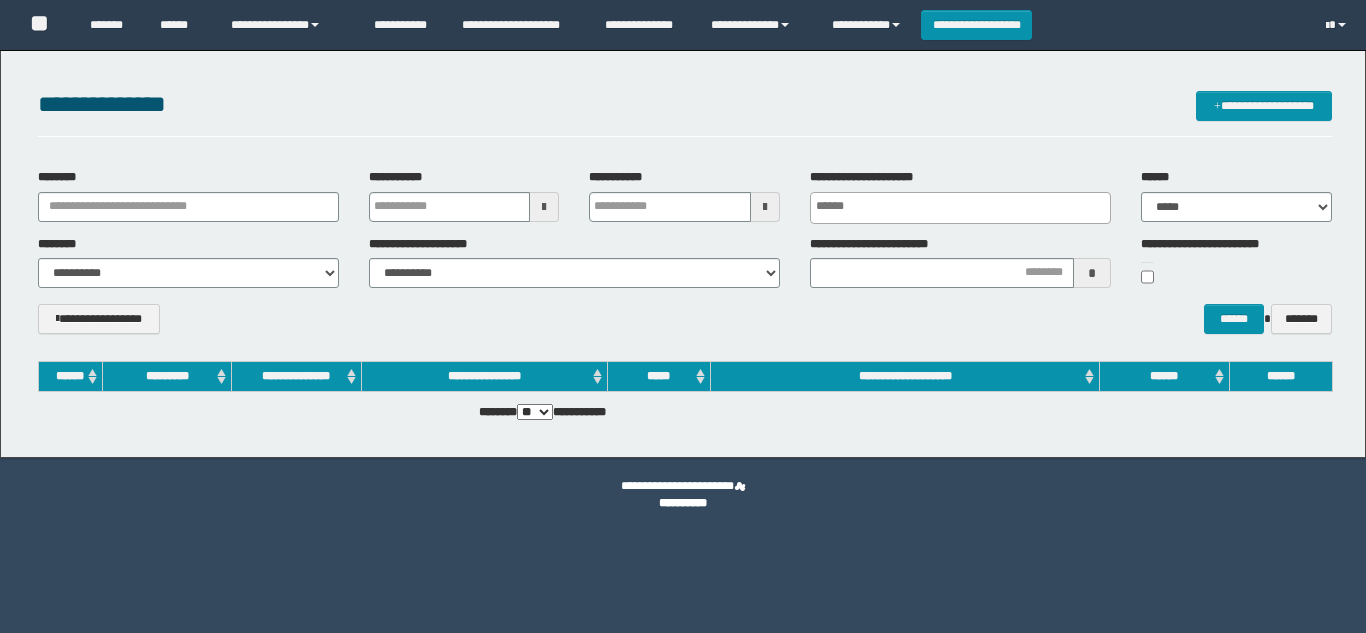scroll, scrollTop: 0, scrollLeft: 0, axis: both 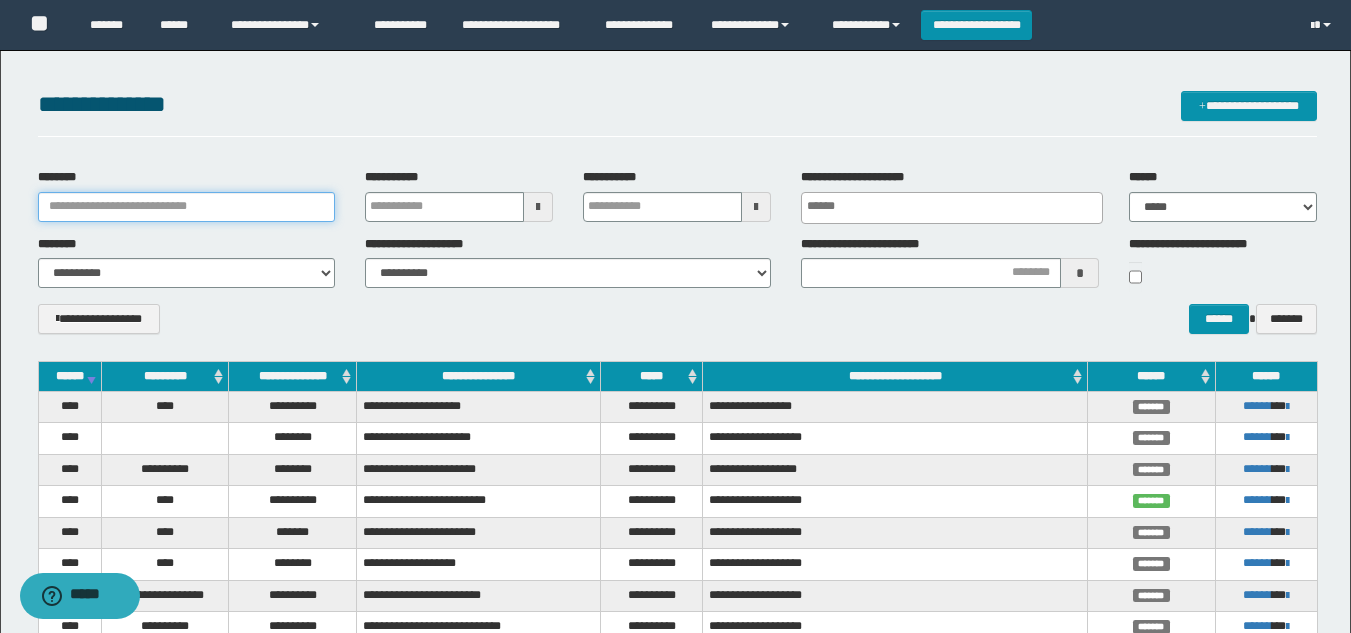click on "********" at bounding box center (186, 207) 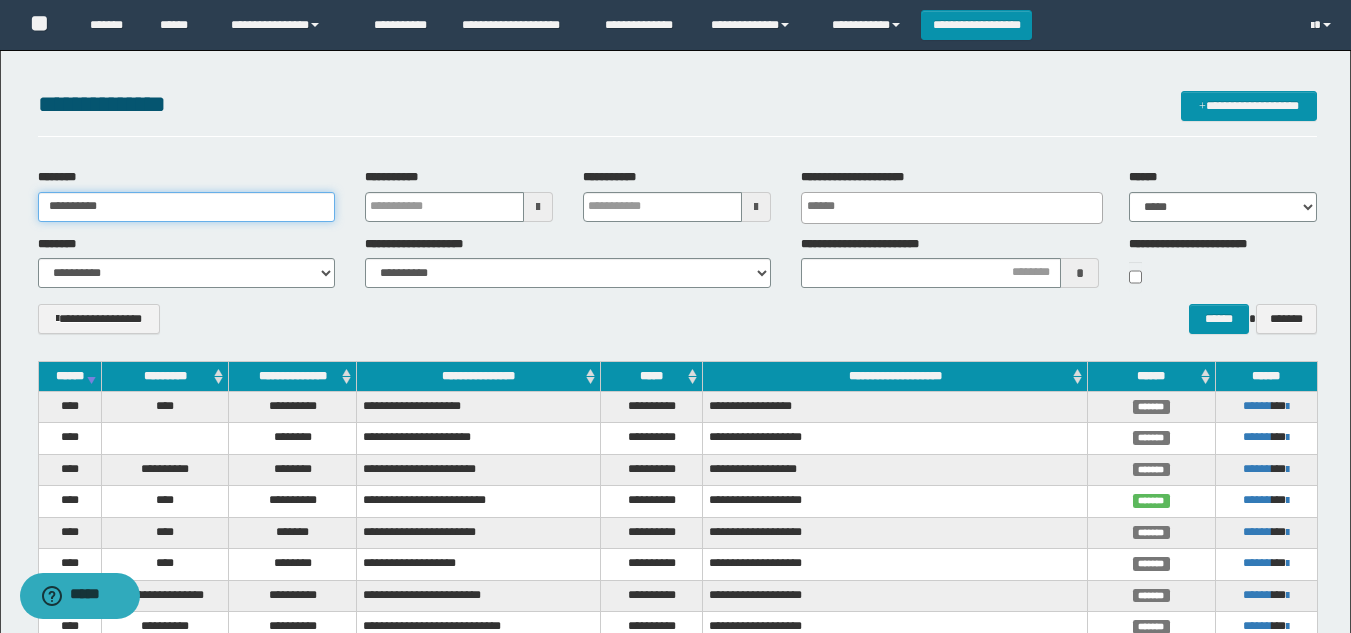 type on "**********" 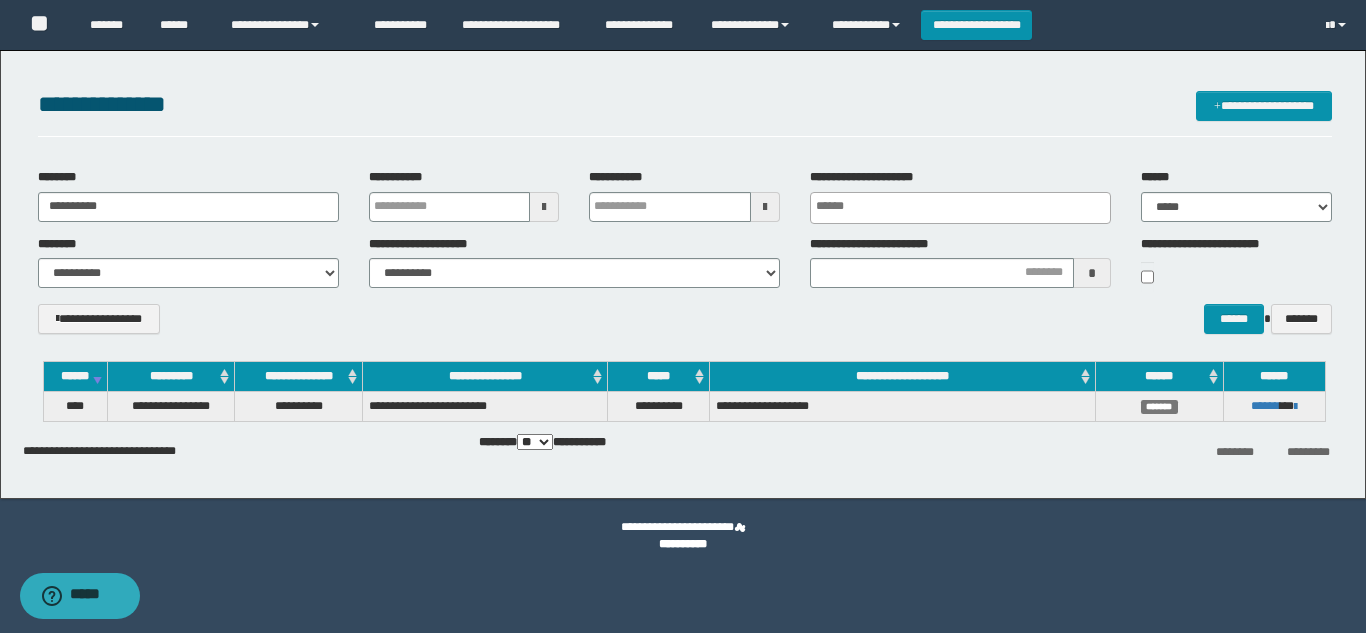 click on "**********" at bounding box center [685, 326] 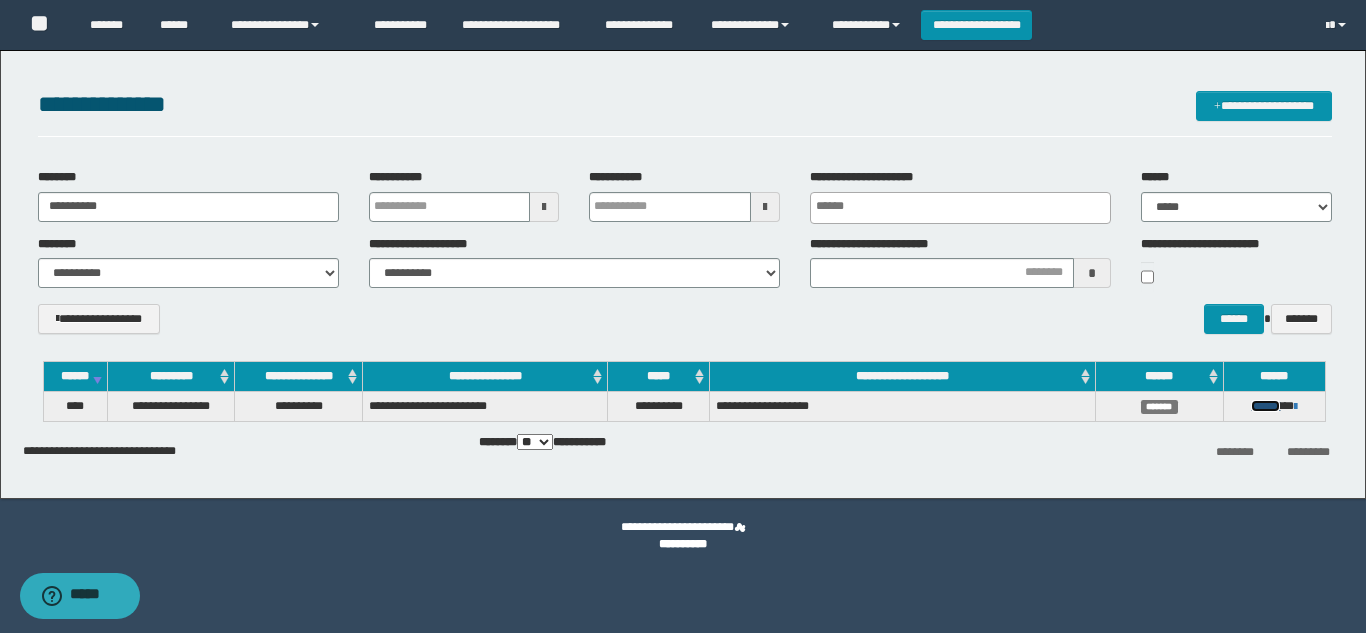click on "******" at bounding box center [1265, 406] 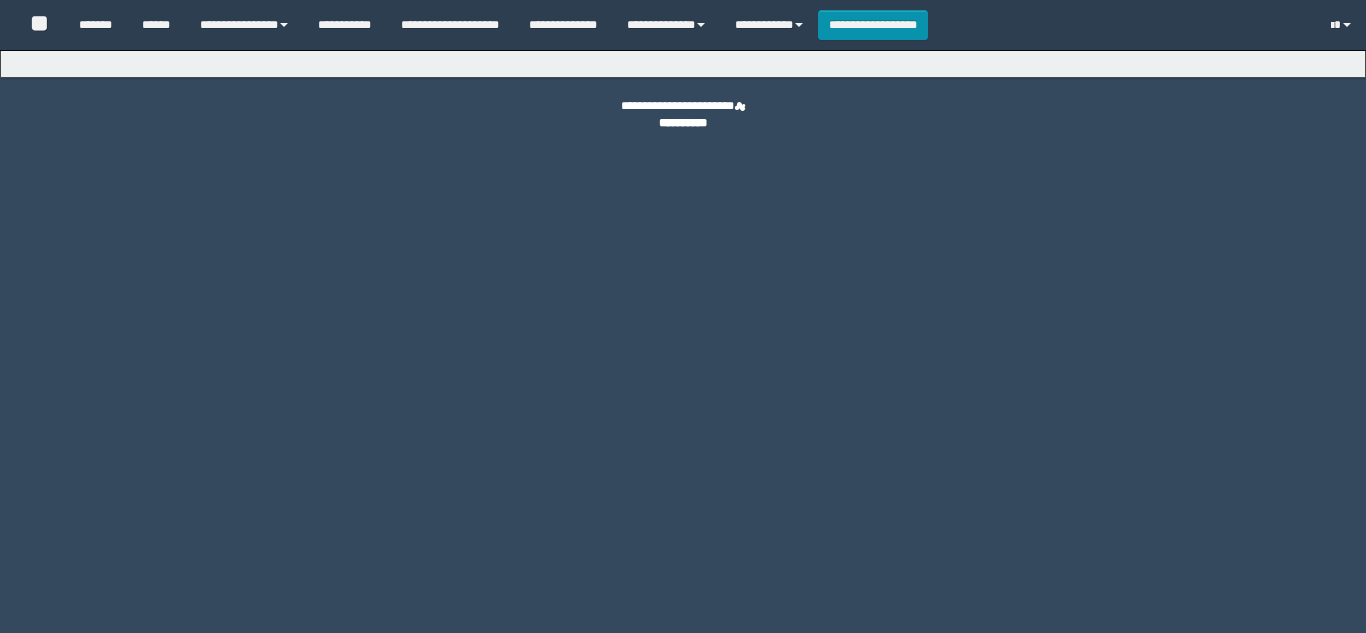 scroll, scrollTop: 0, scrollLeft: 0, axis: both 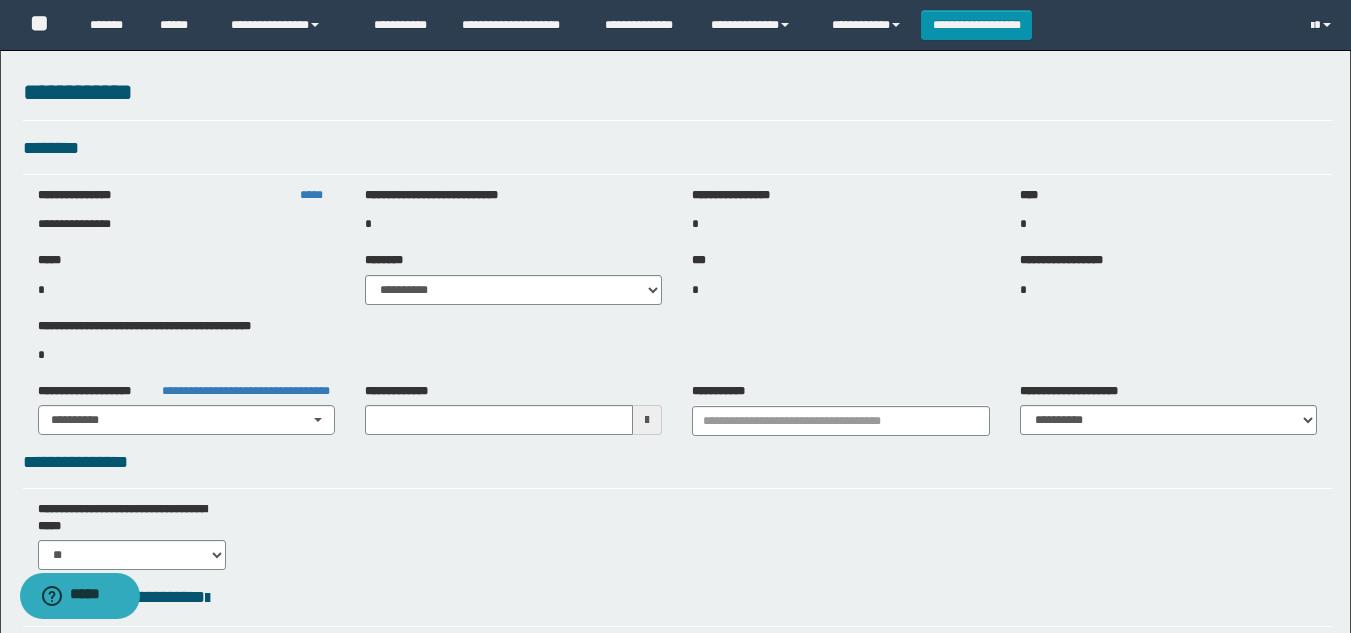 type on "**********" 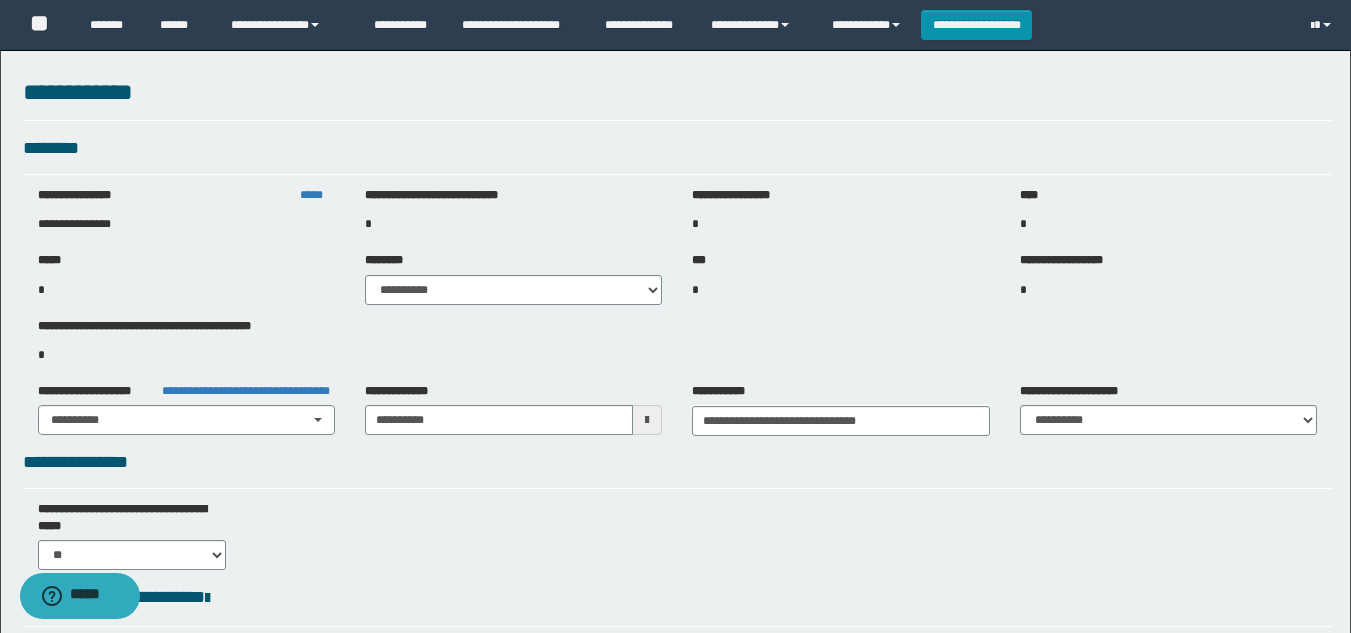 select on "***" 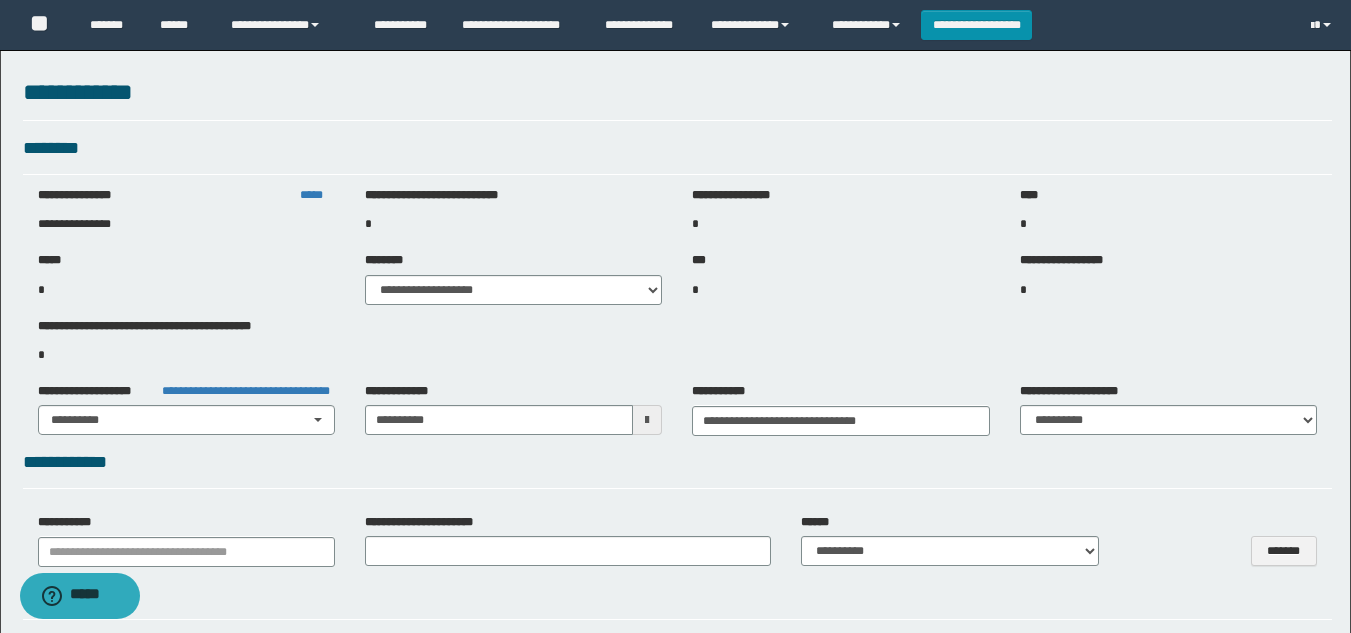 select on "**" 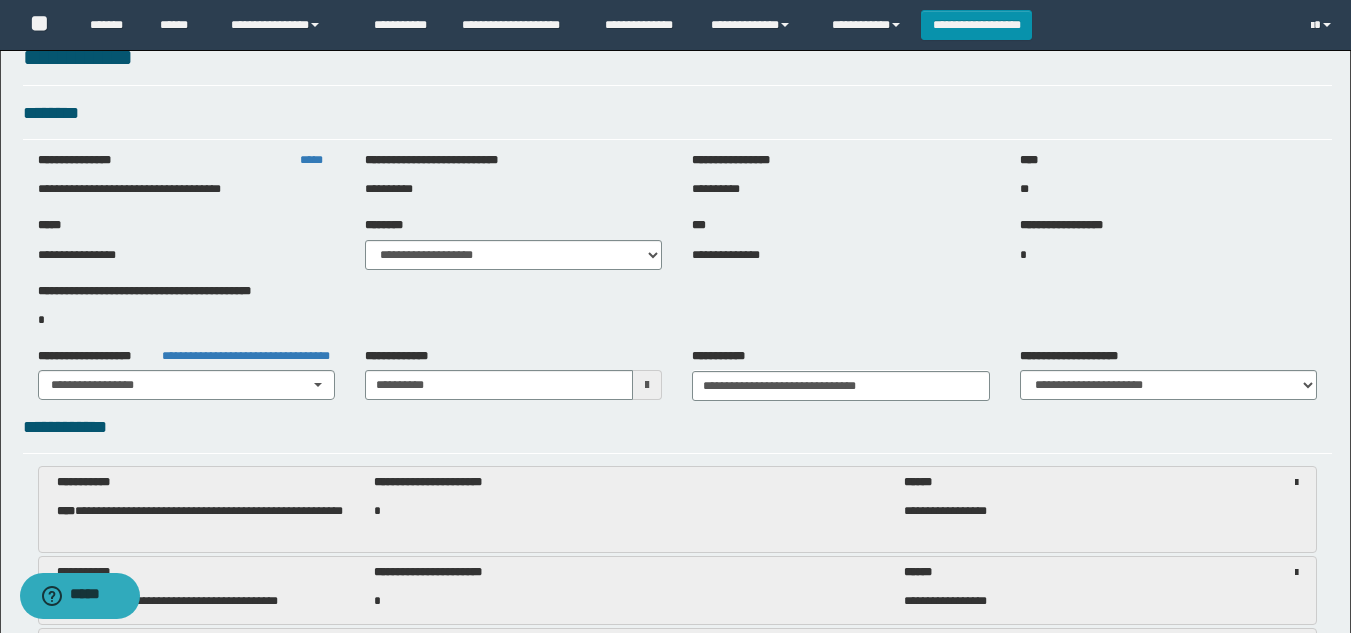 scroll, scrollTop: 0, scrollLeft: 0, axis: both 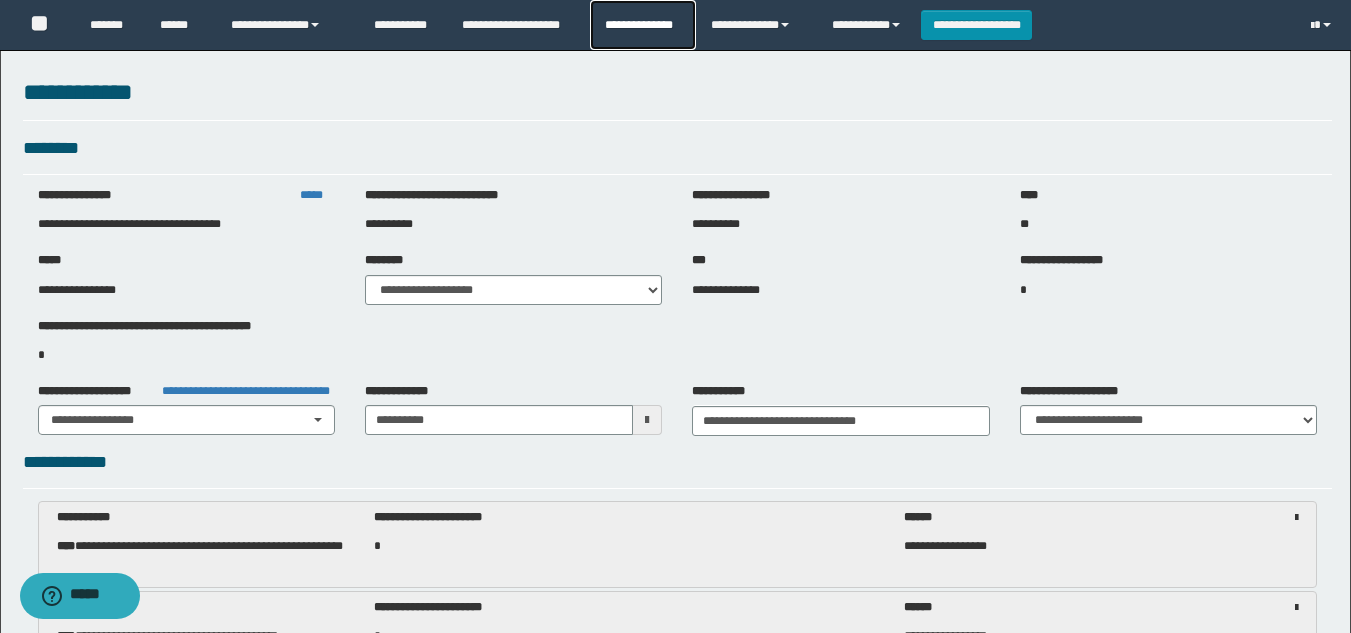 click on "**********" at bounding box center (642, 25) 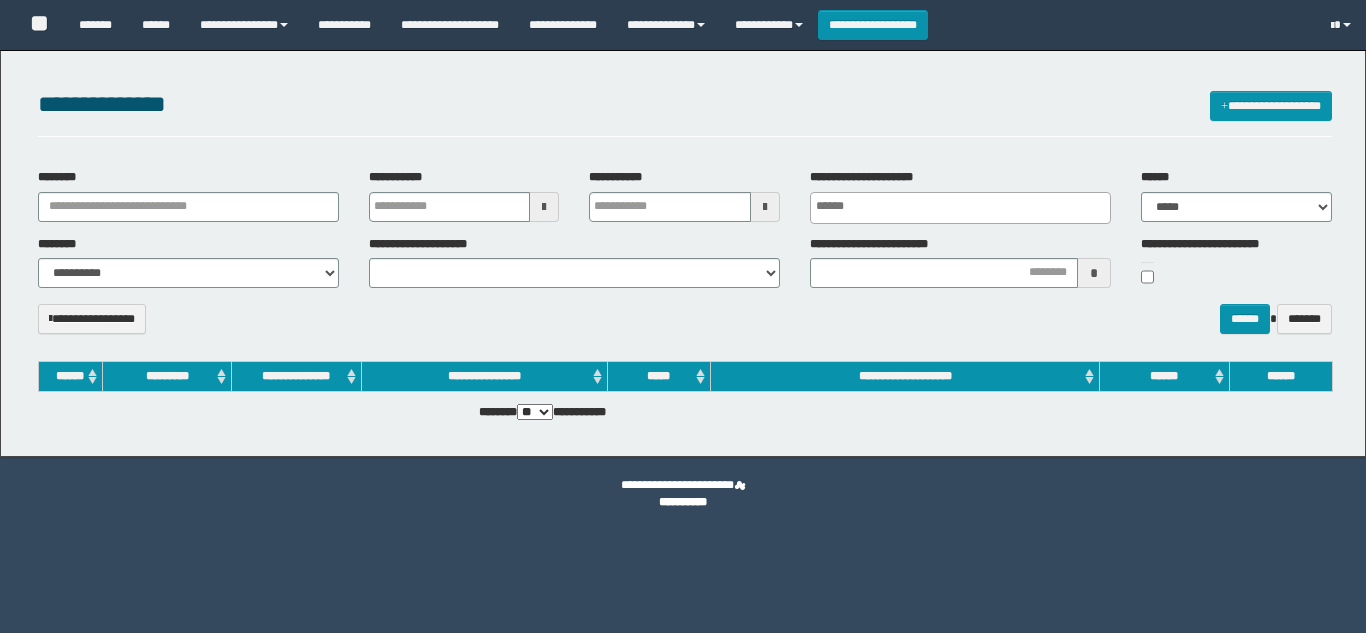 select 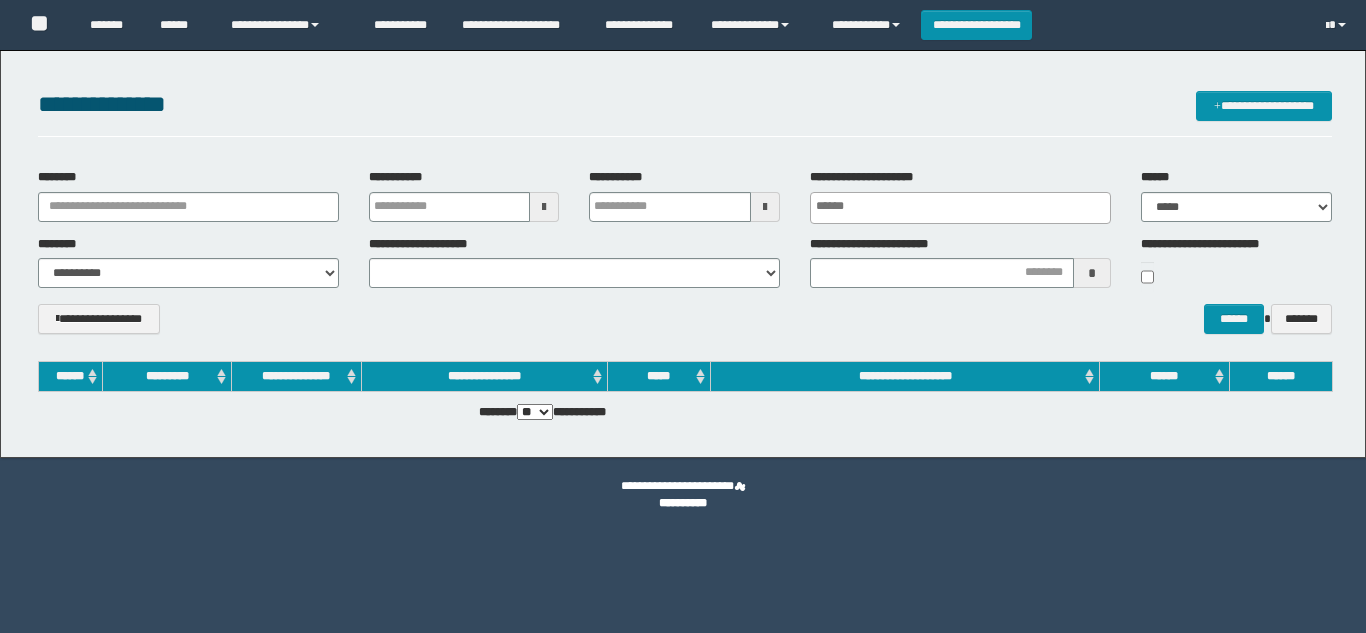 scroll, scrollTop: 0, scrollLeft: 0, axis: both 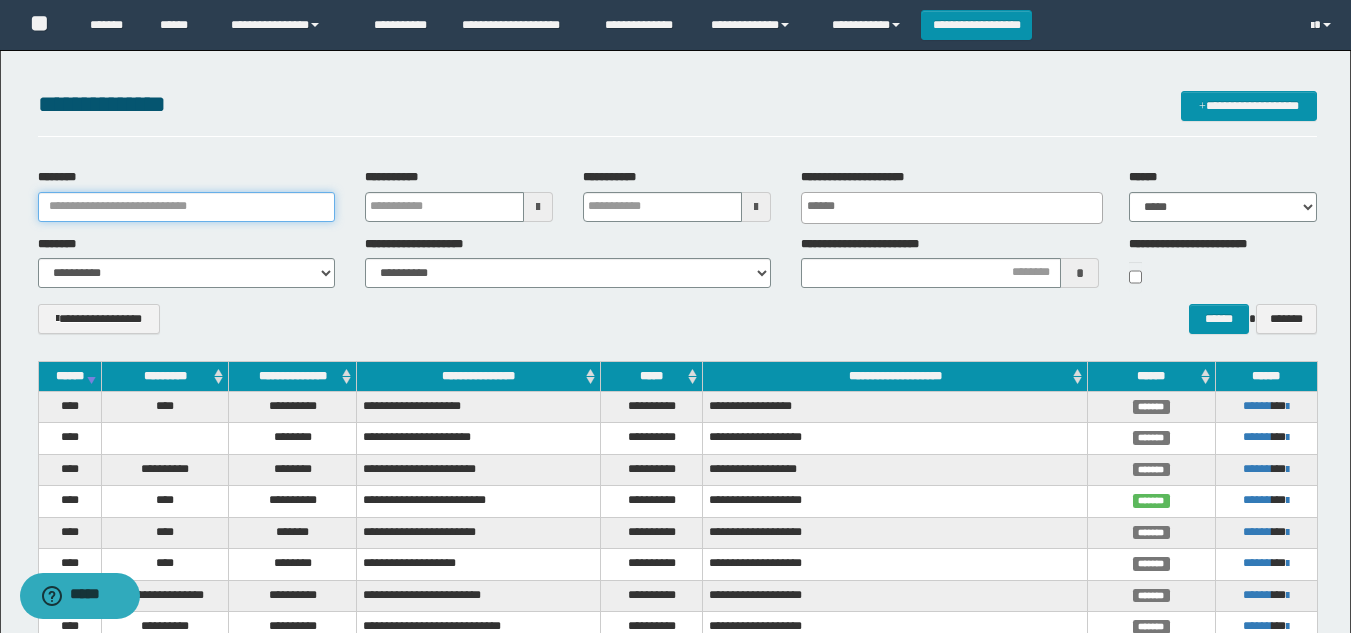 click on "********" at bounding box center [186, 207] 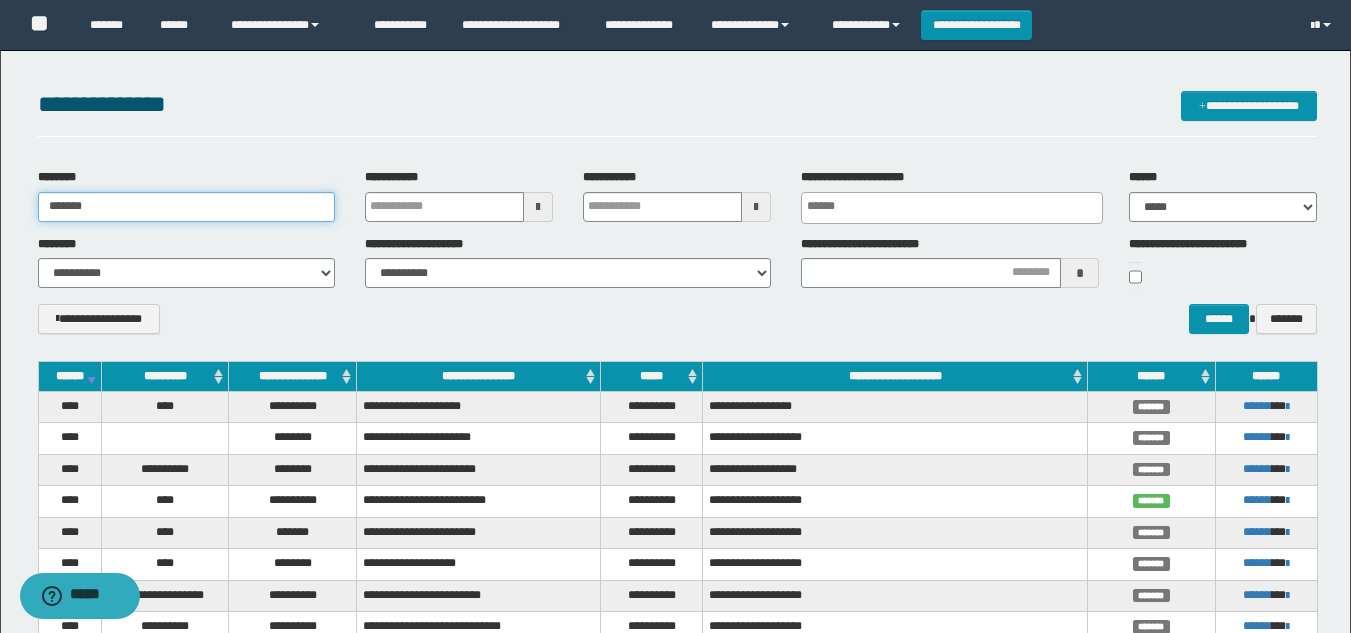 type on "*******" 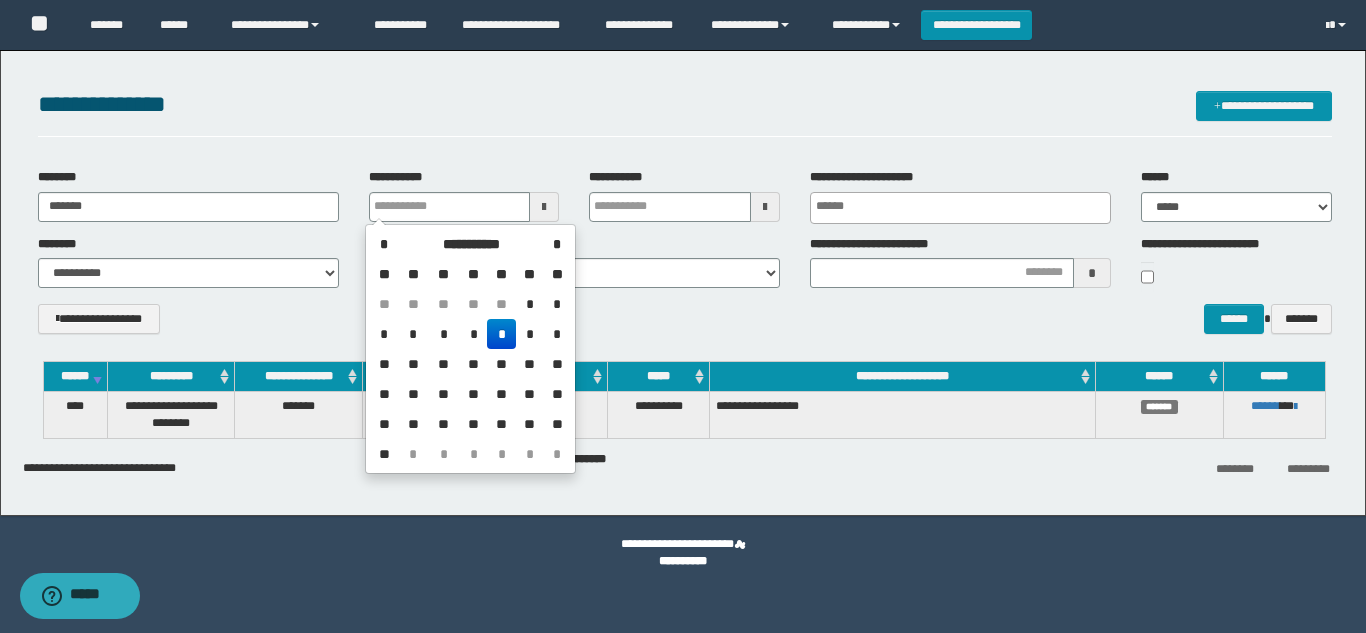 click on "**********" at bounding box center (685, 326) 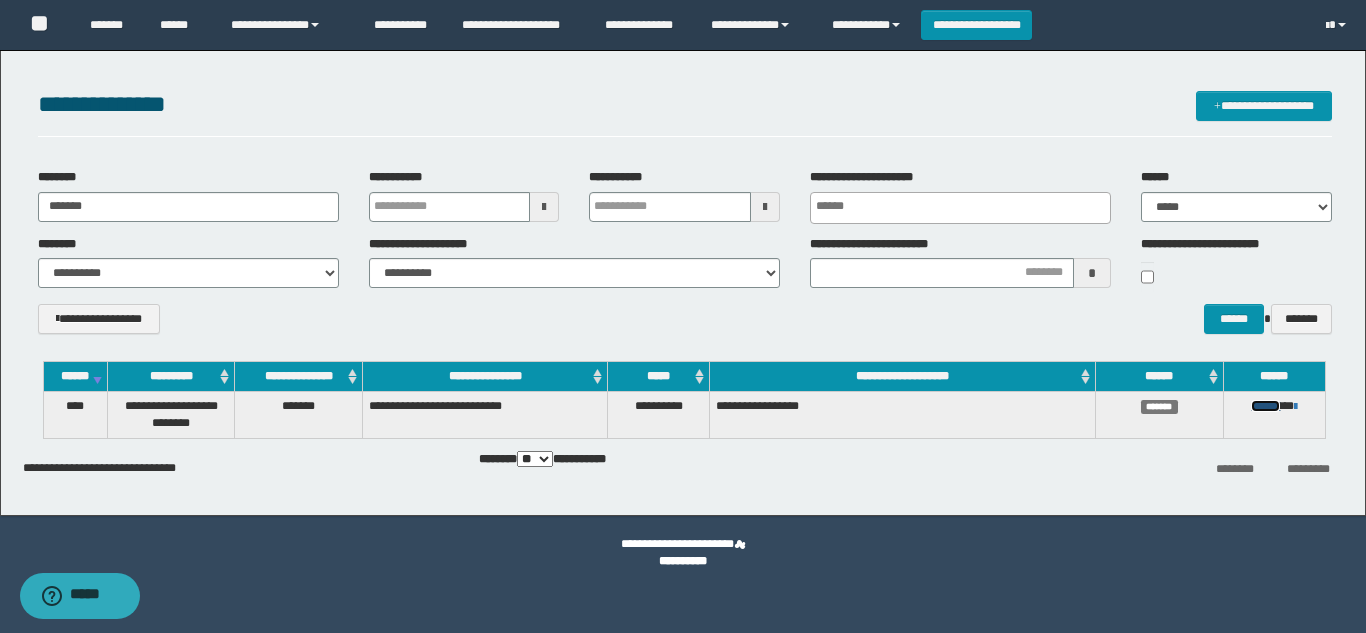 click on "******" at bounding box center (1265, 406) 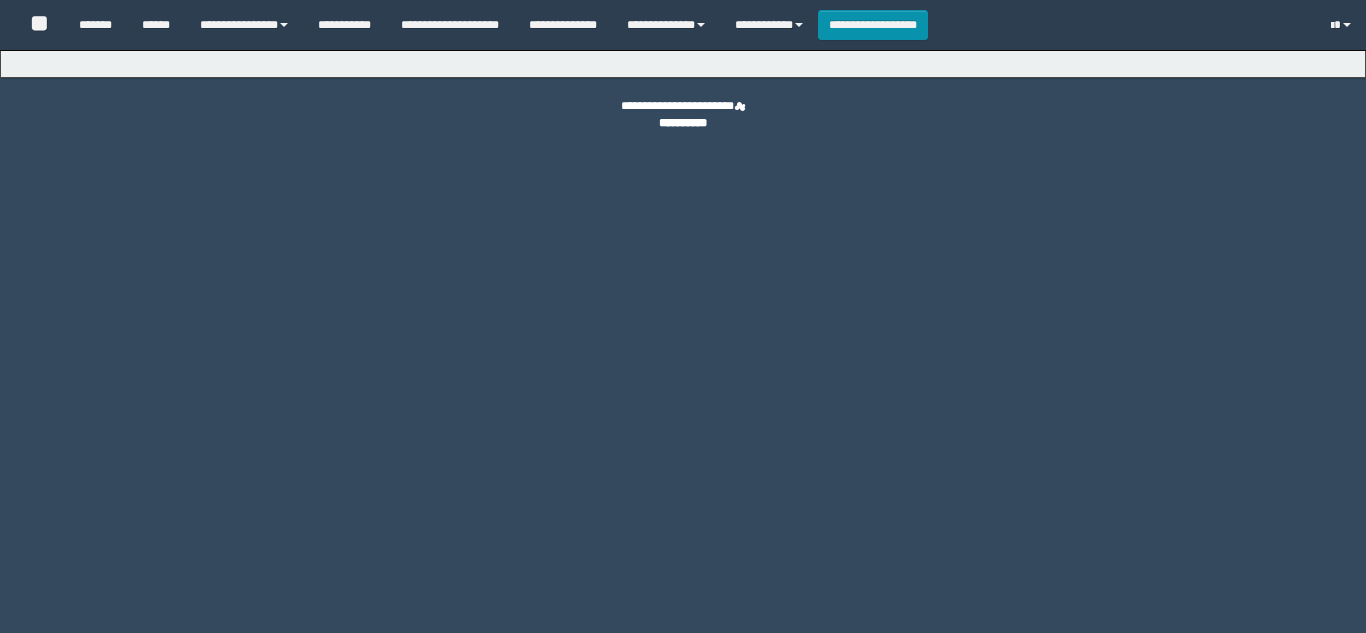 scroll, scrollTop: 0, scrollLeft: 0, axis: both 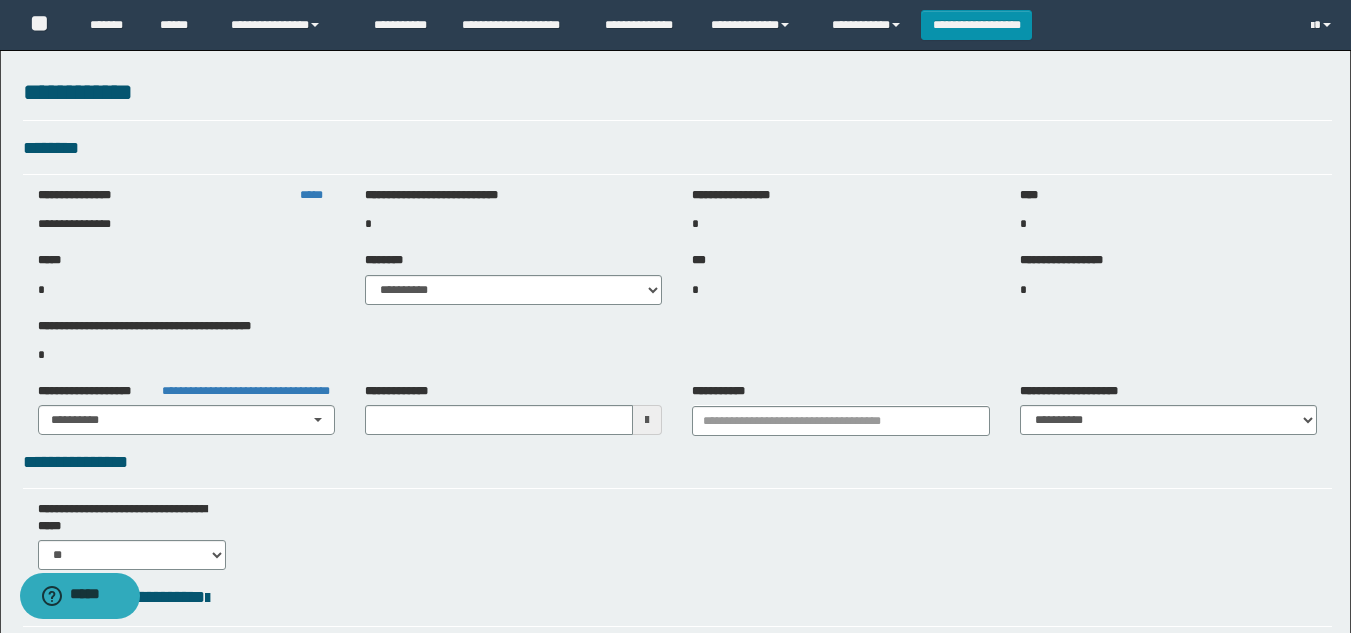 type on "**********" 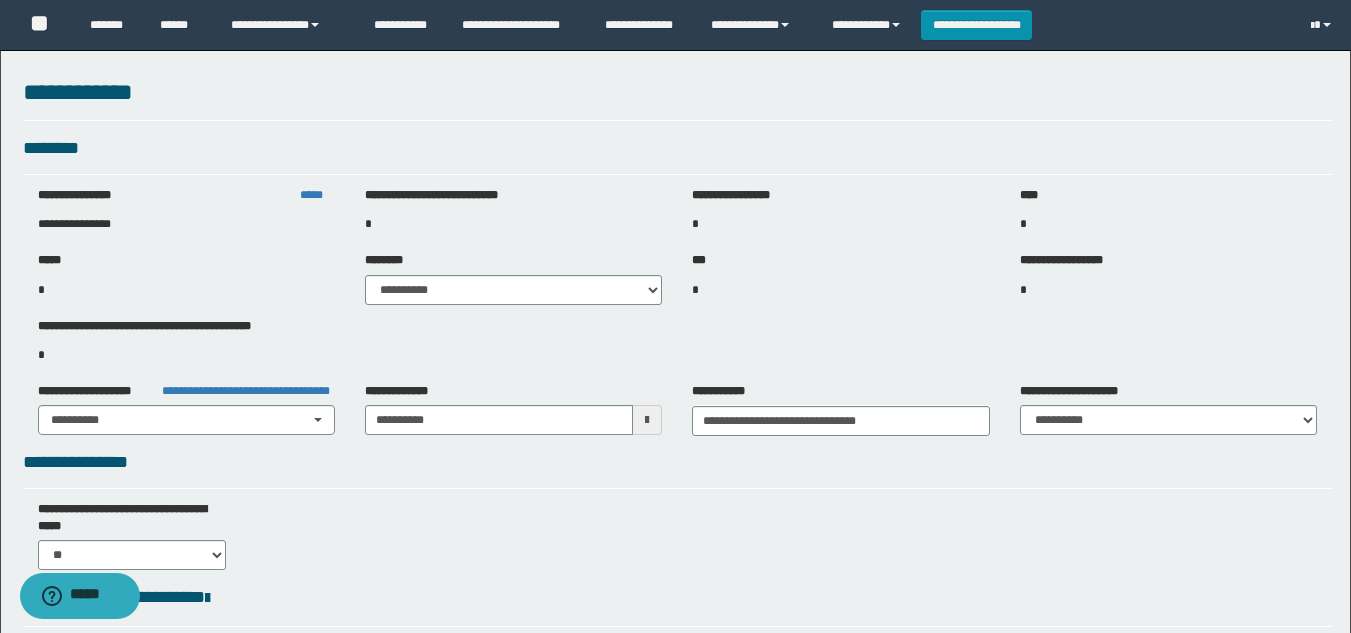 type on "**********" 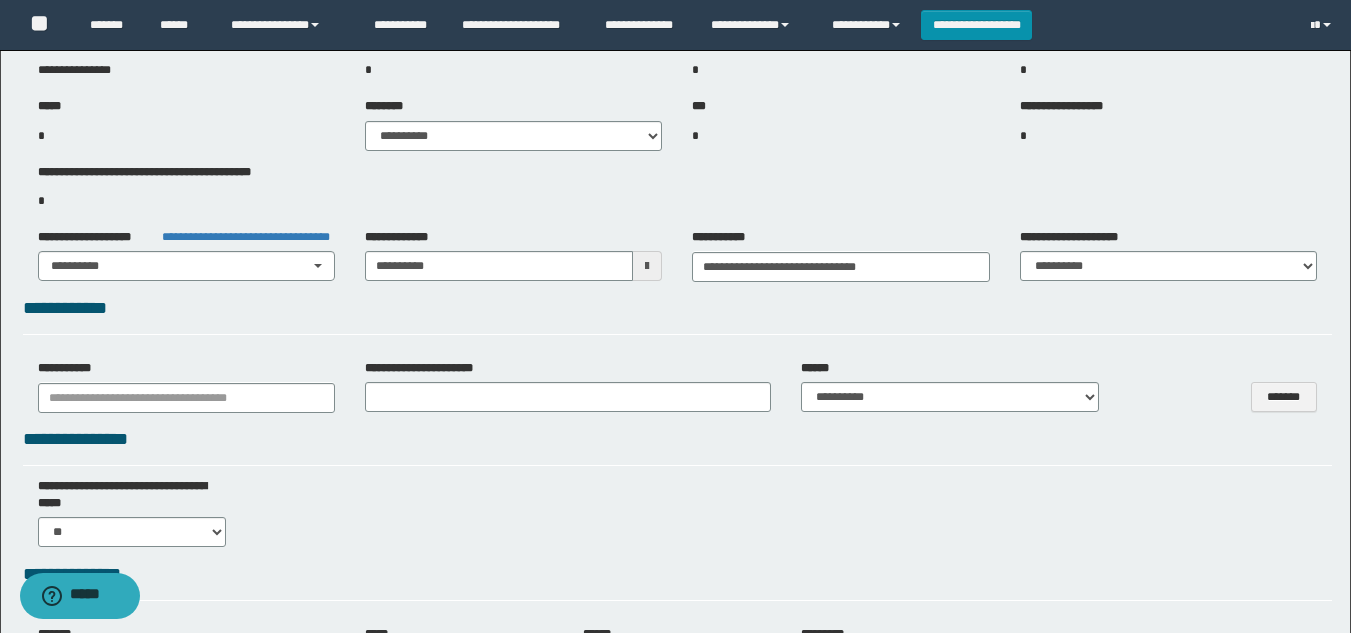 select on "***" 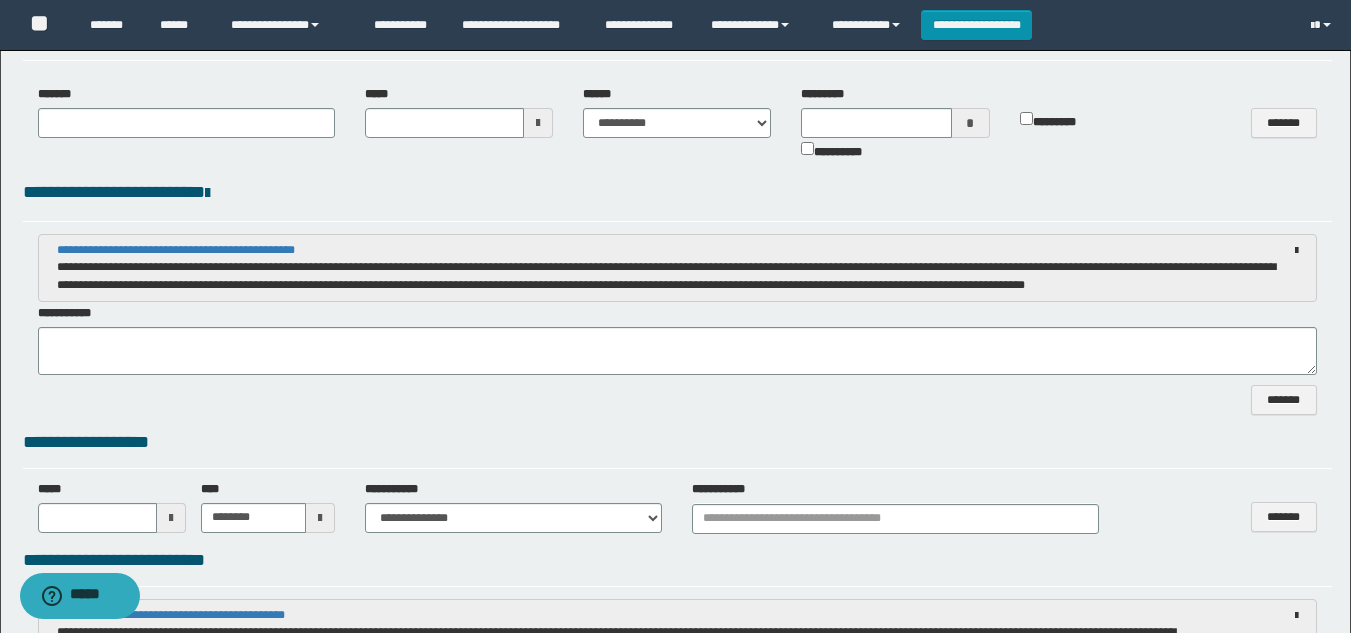 scroll, scrollTop: 1200, scrollLeft: 0, axis: vertical 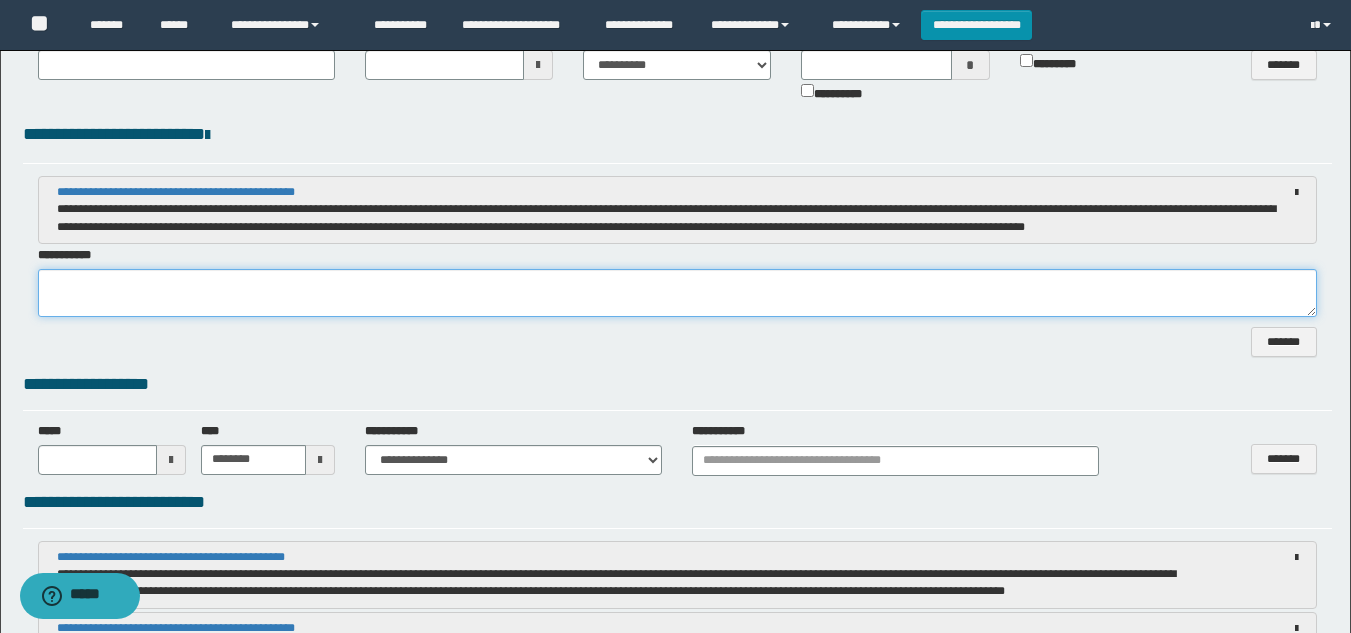 click at bounding box center [677, 293] 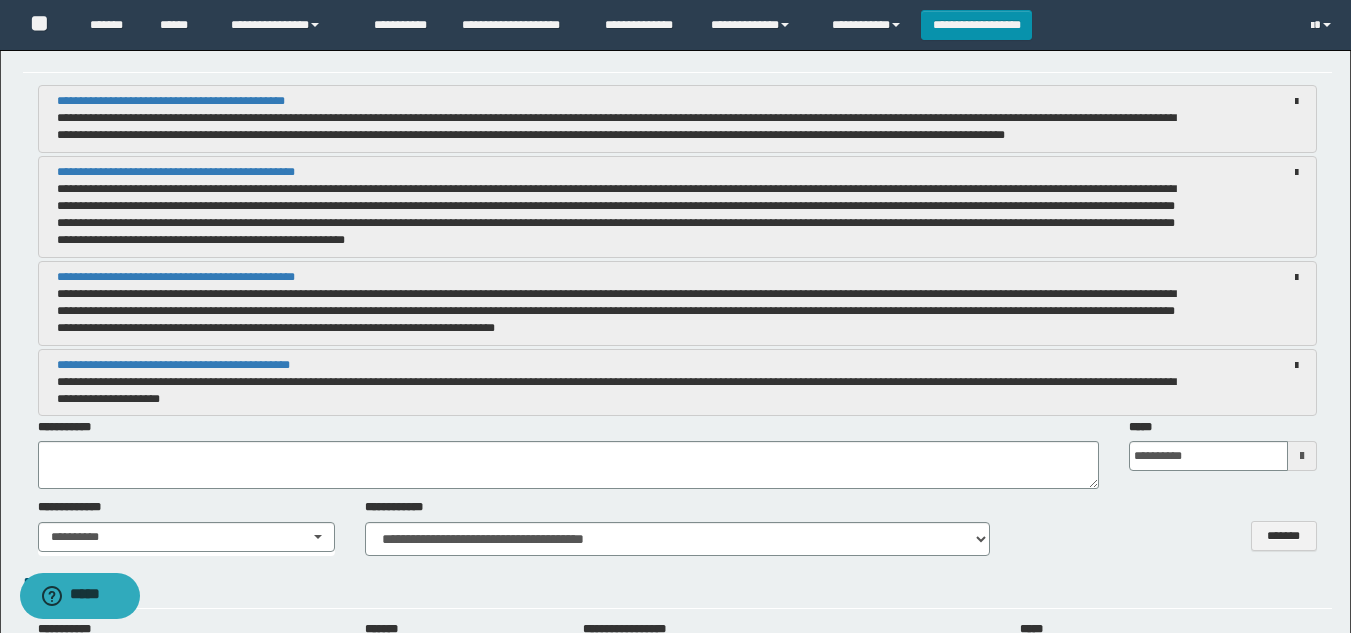 scroll, scrollTop: 1700, scrollLeft: 0, axis: vertical 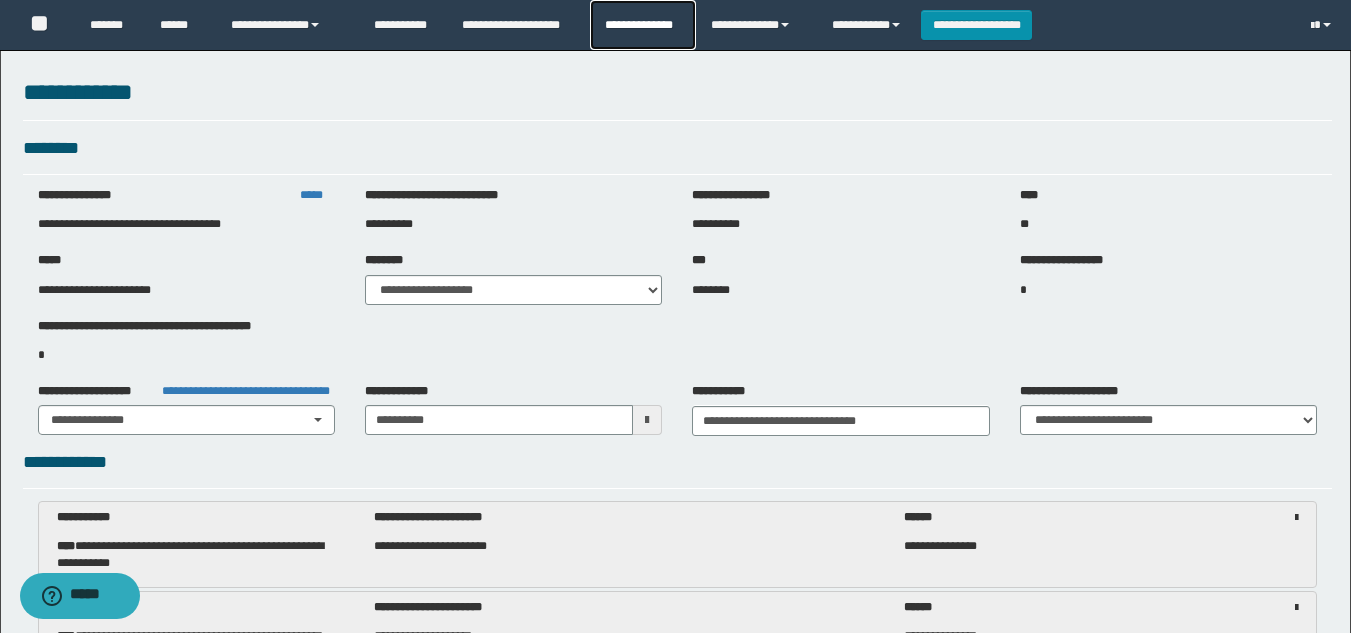 click on "**********" at bounding box center [642, 25] 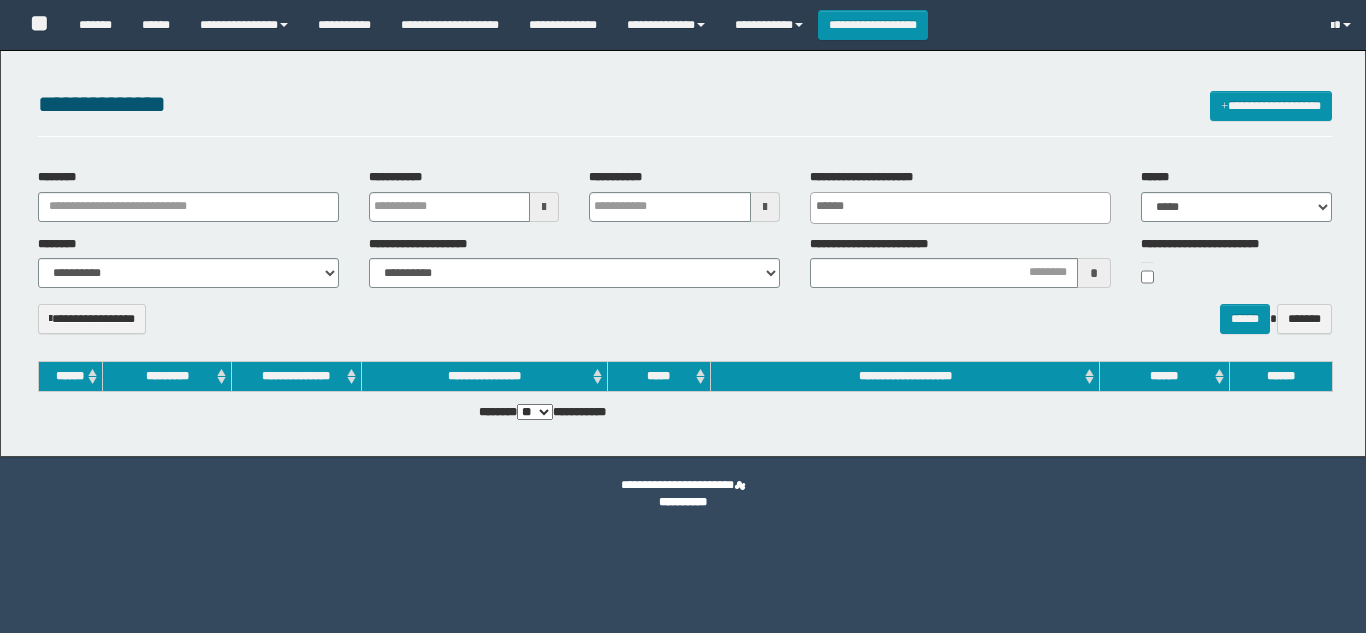 select 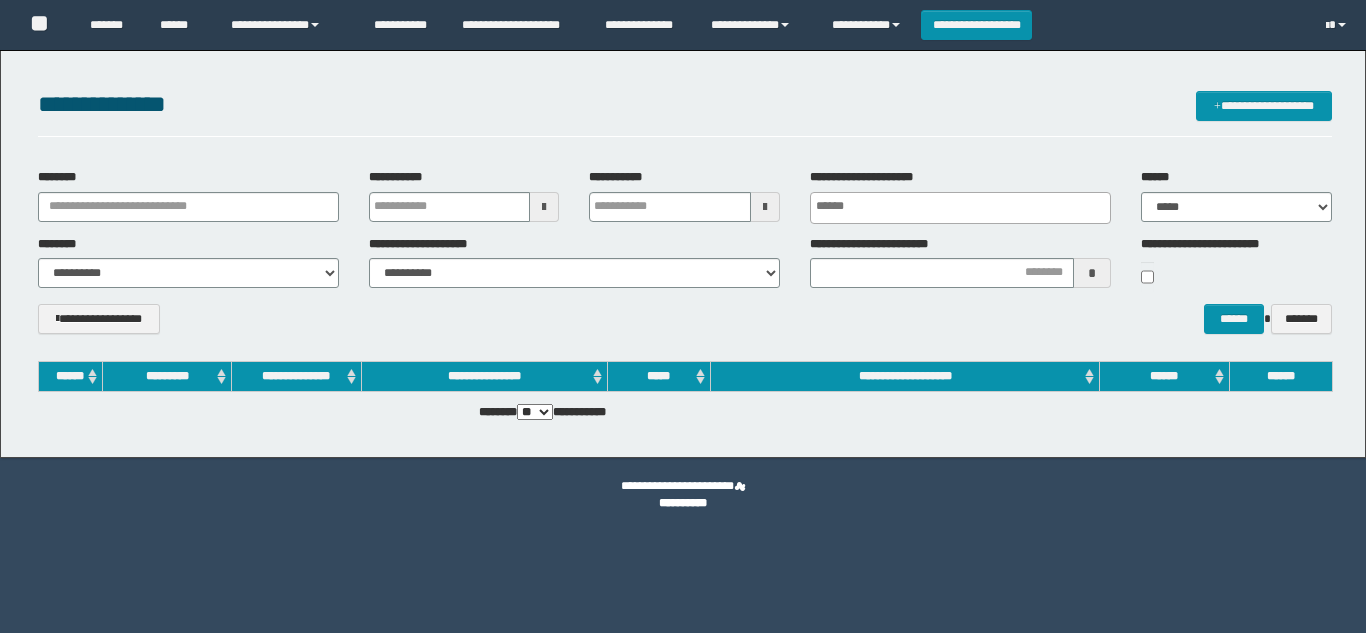 scroll, scrollTop: 0, scrollLeft: 0, axis: both 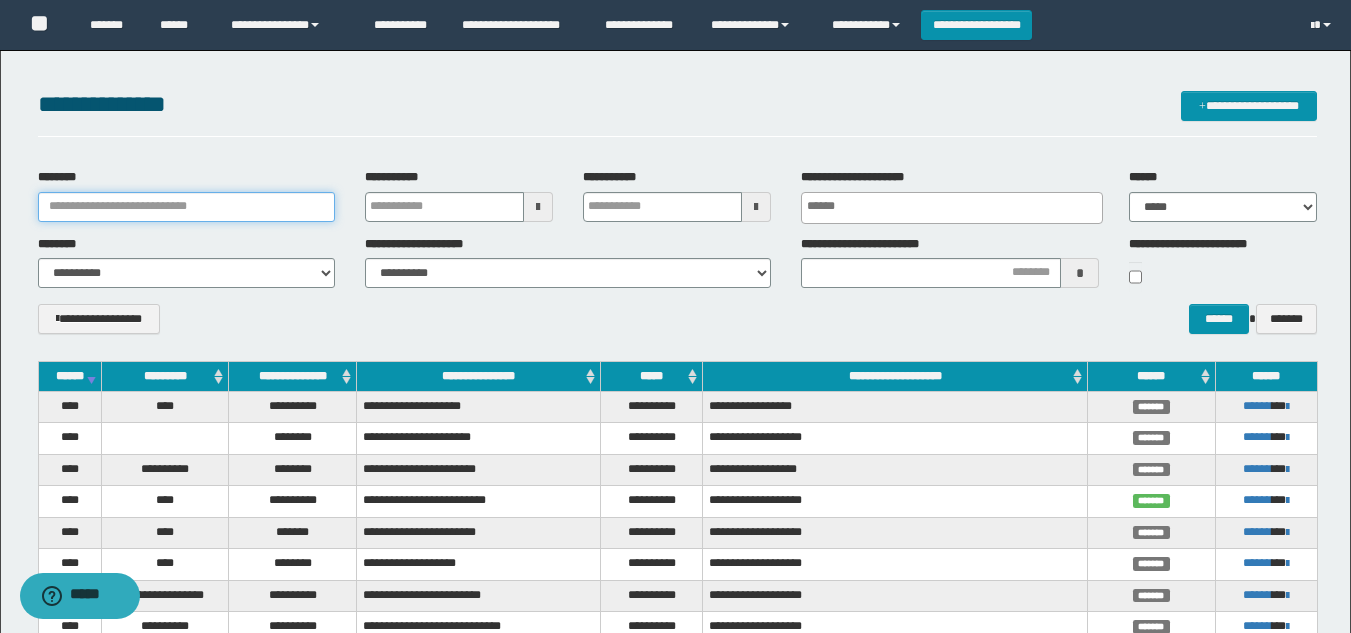 click on "********" at bounding box center [186, 207] 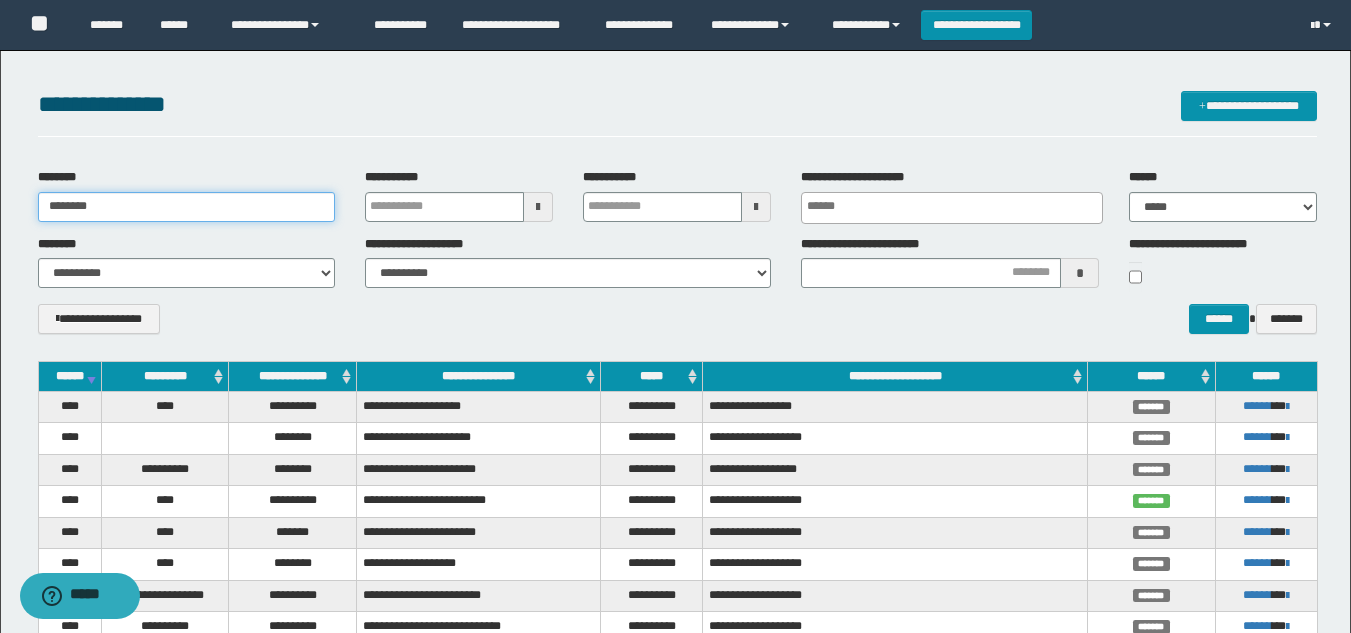 type on "********" 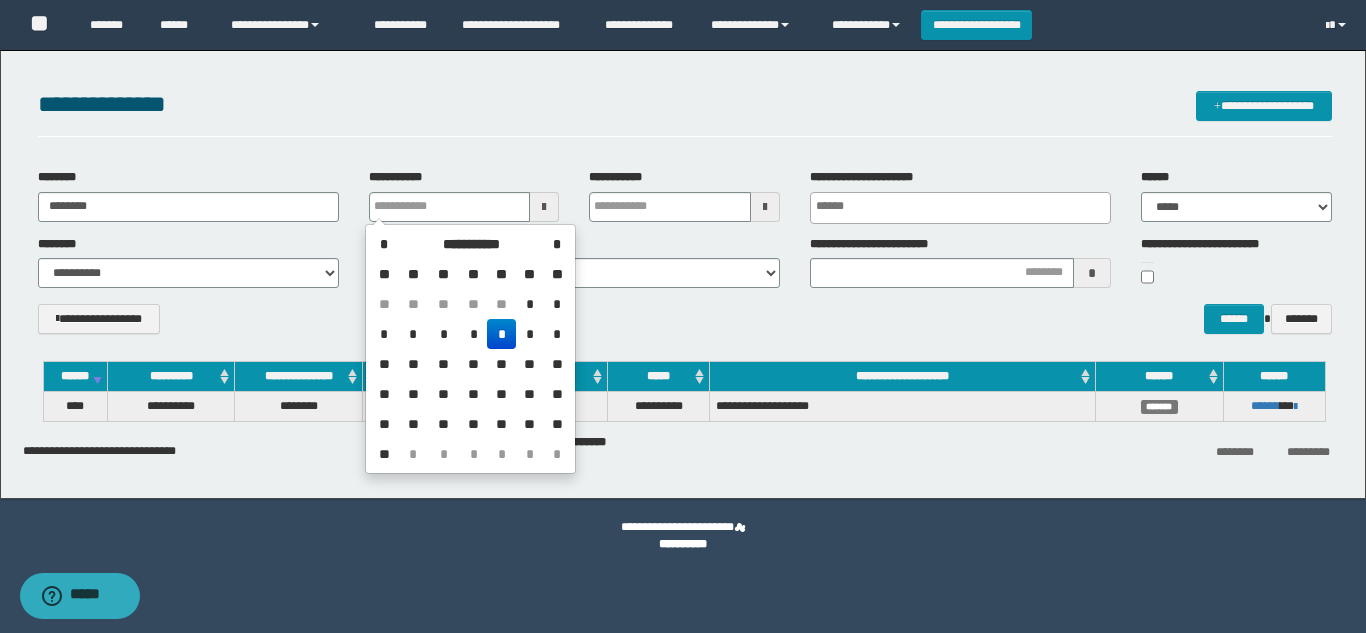 click on "**********" at bounding box center (685, 326) 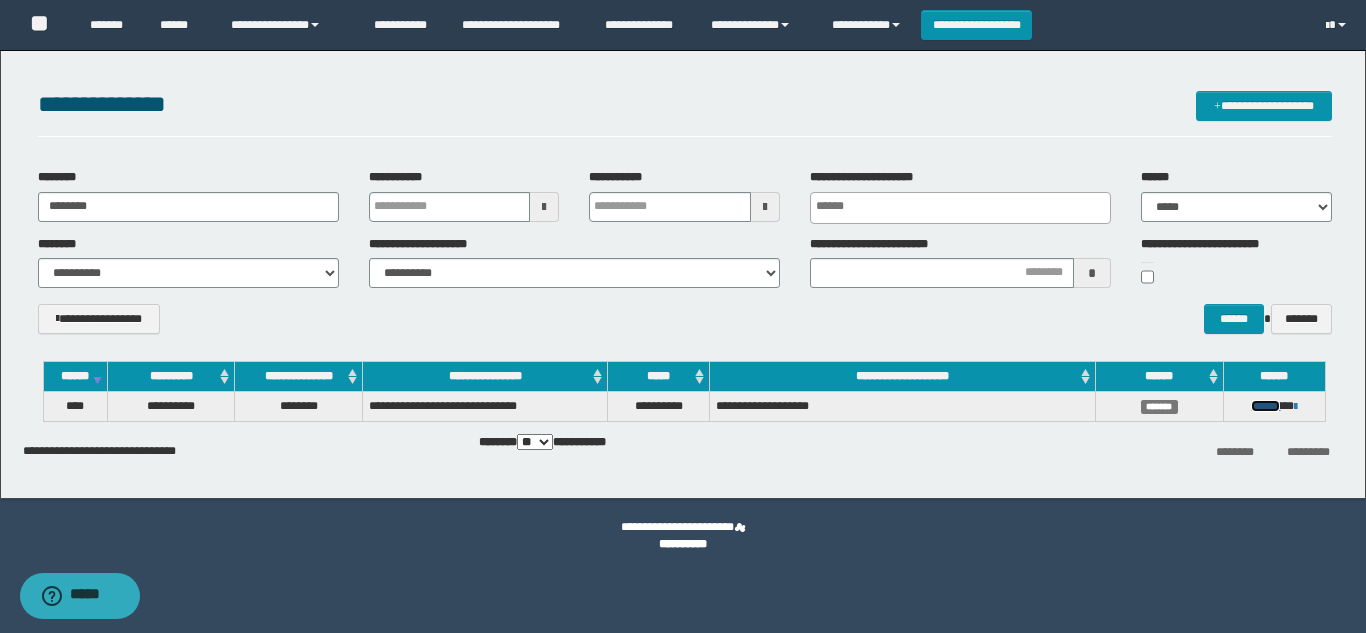 click on "******" at bounding box center [1265, 406] 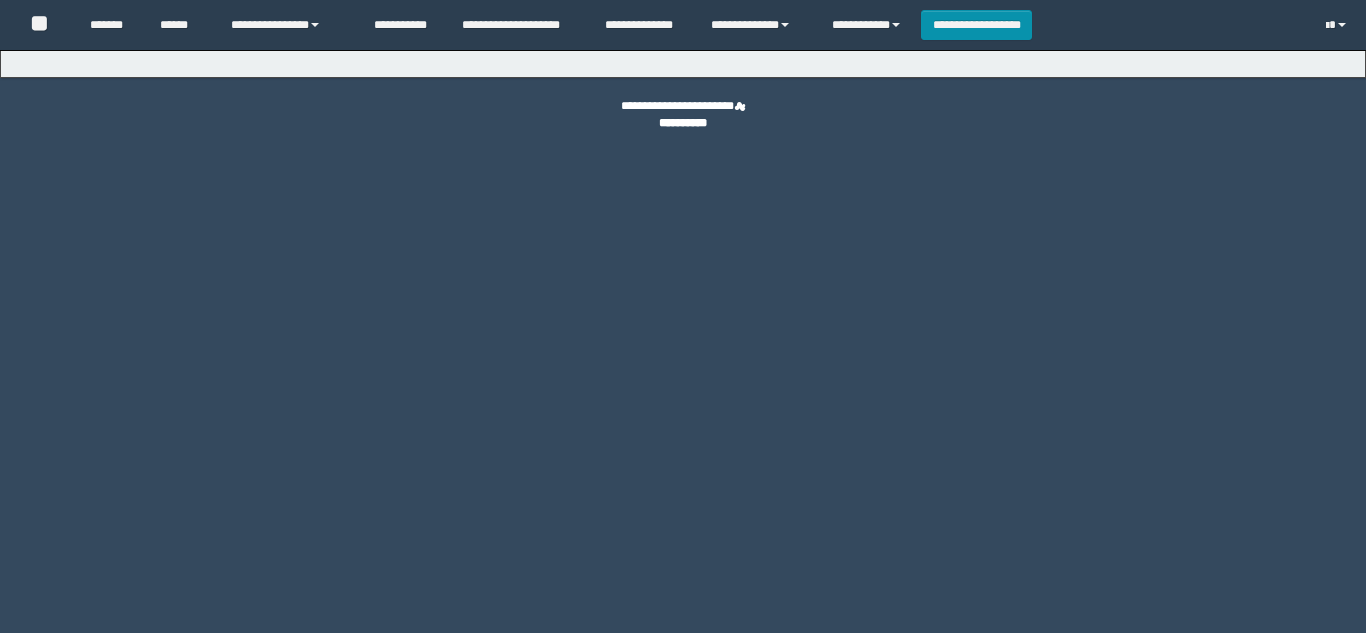 scroll, scrollTop: 0, scrollLeft: 0, axis: both 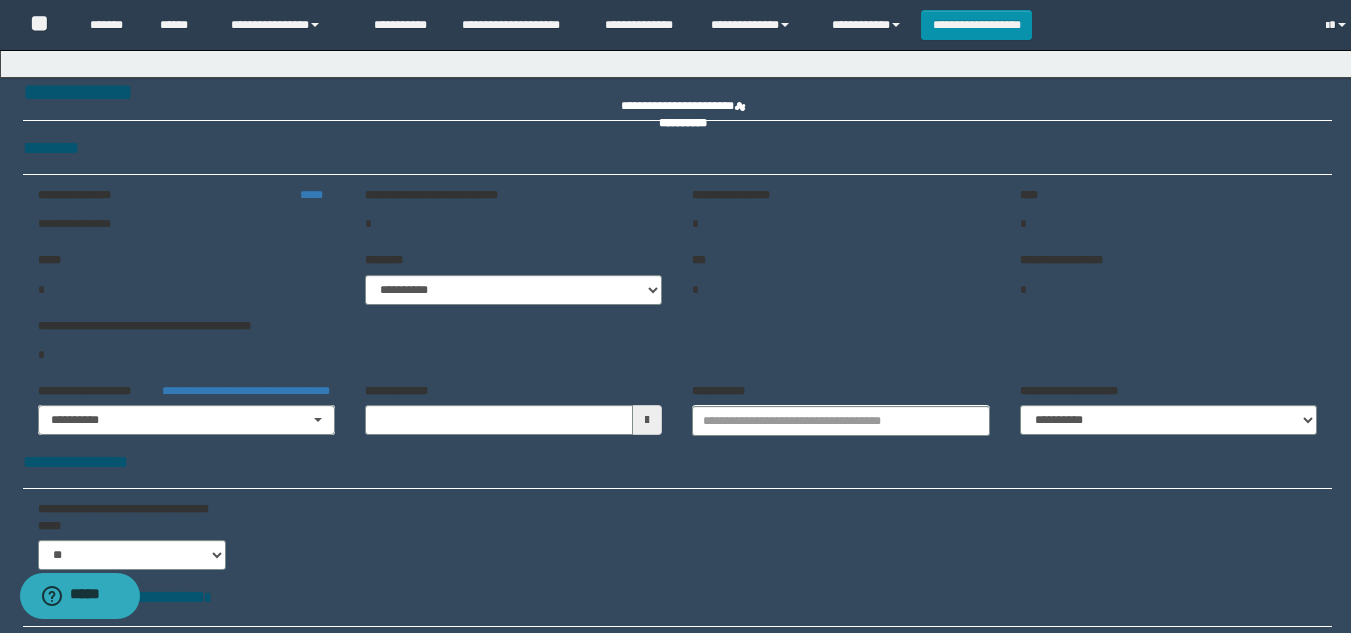 type on "**********" 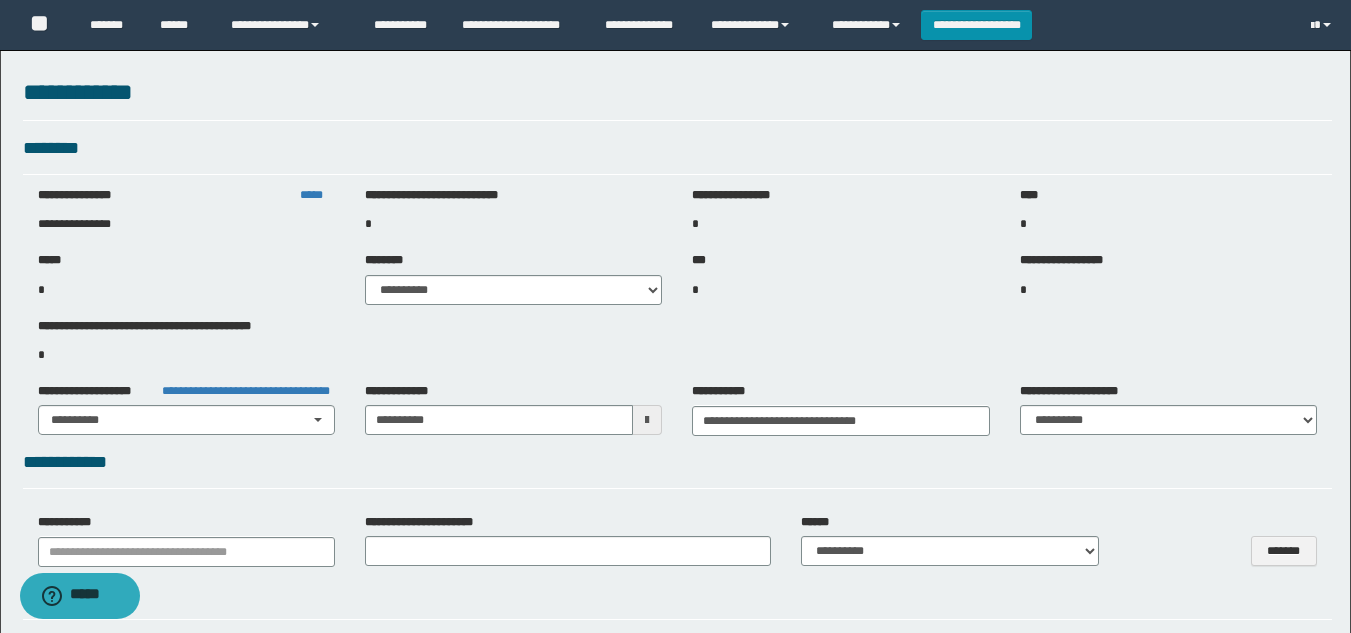 select on "***" 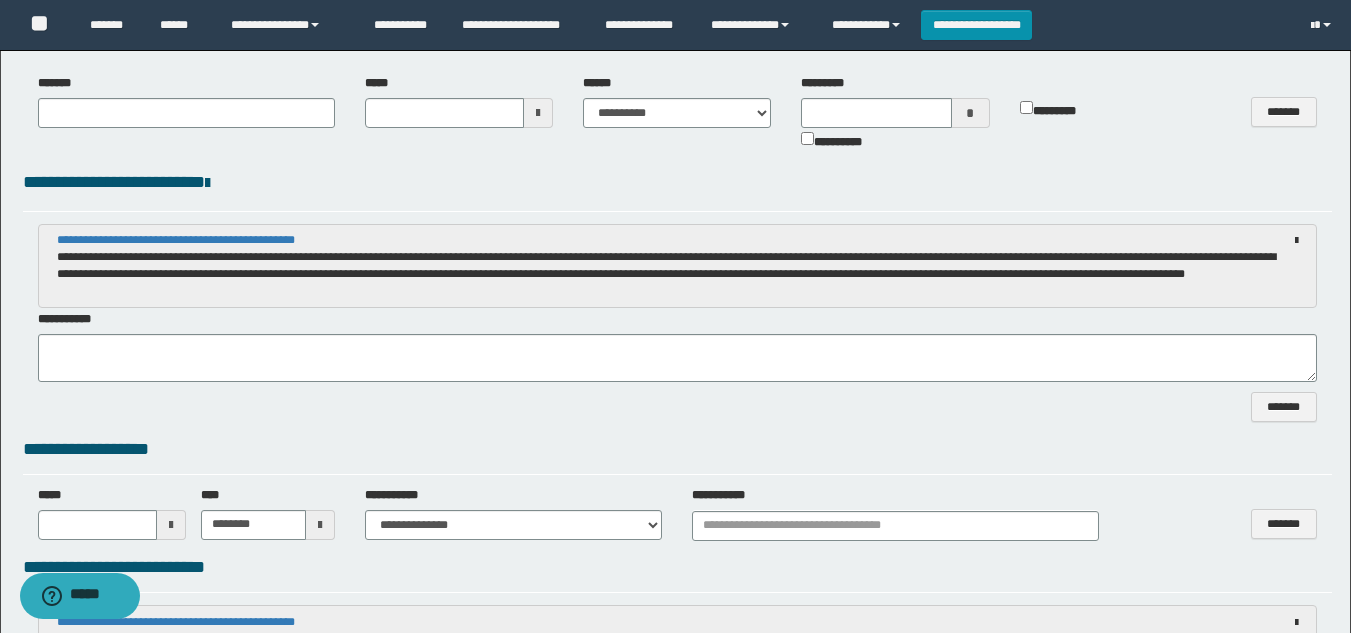 scroll, scrollTop: 800, scrollLeft: 0, axis: vertical 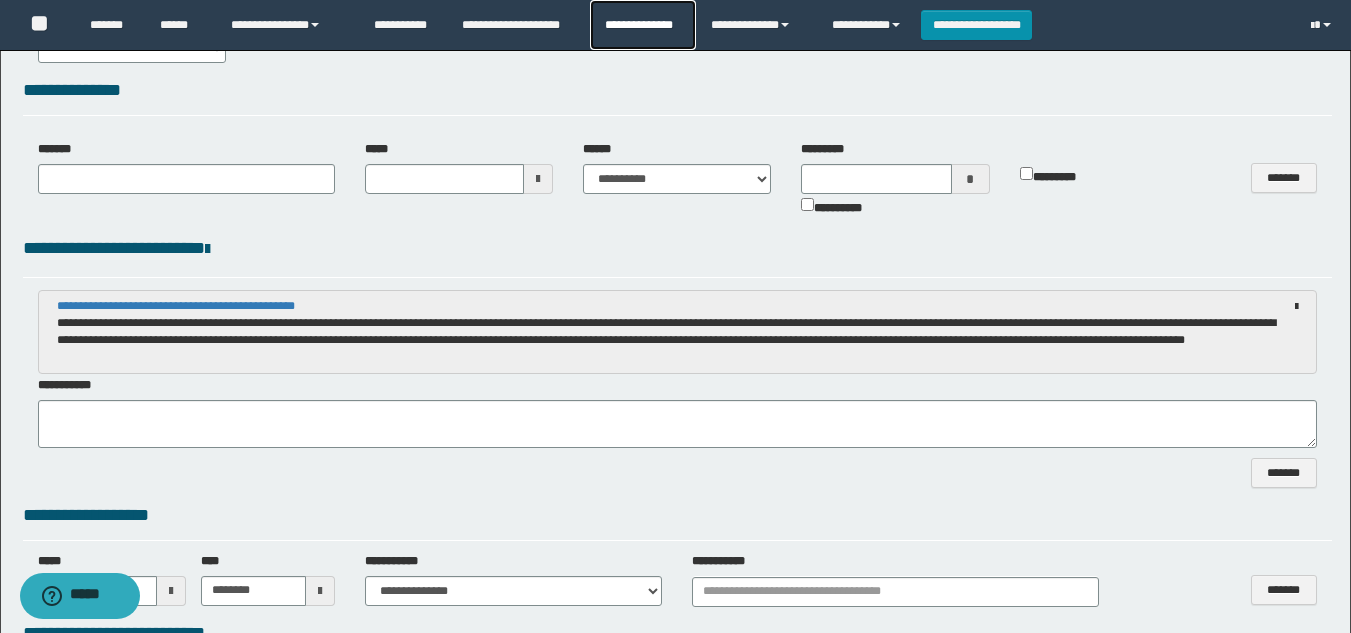 click on "**********" at bounding box center (642, 25) 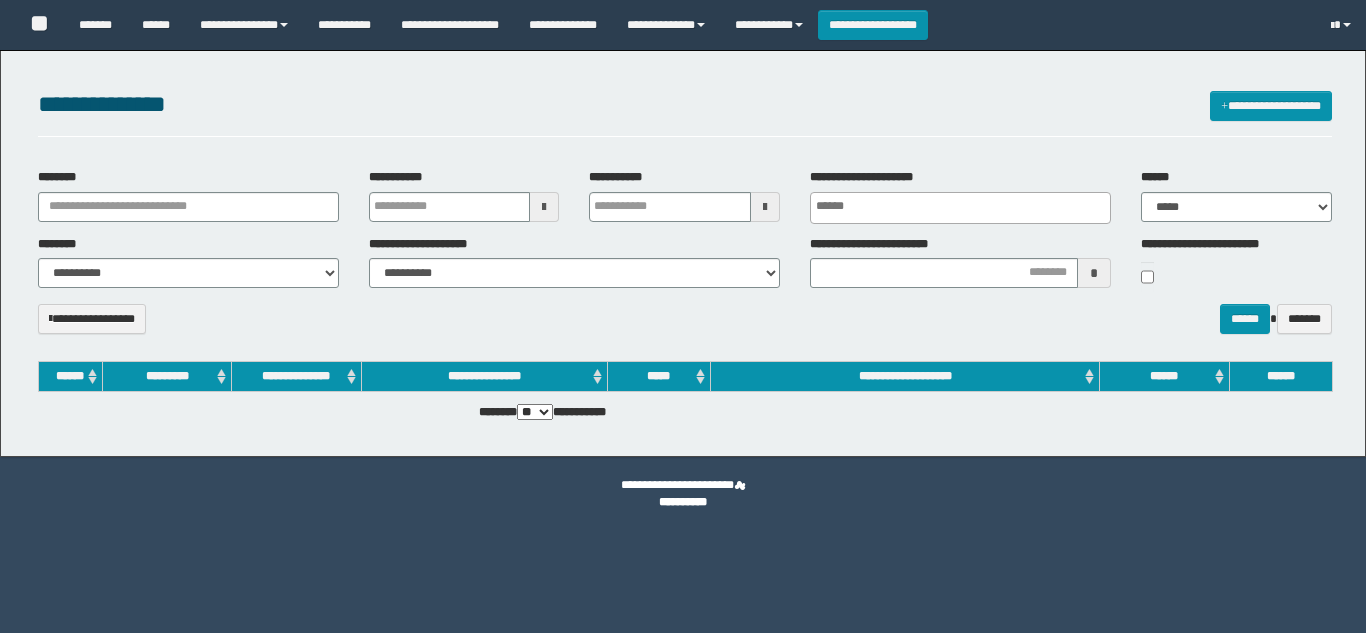 select 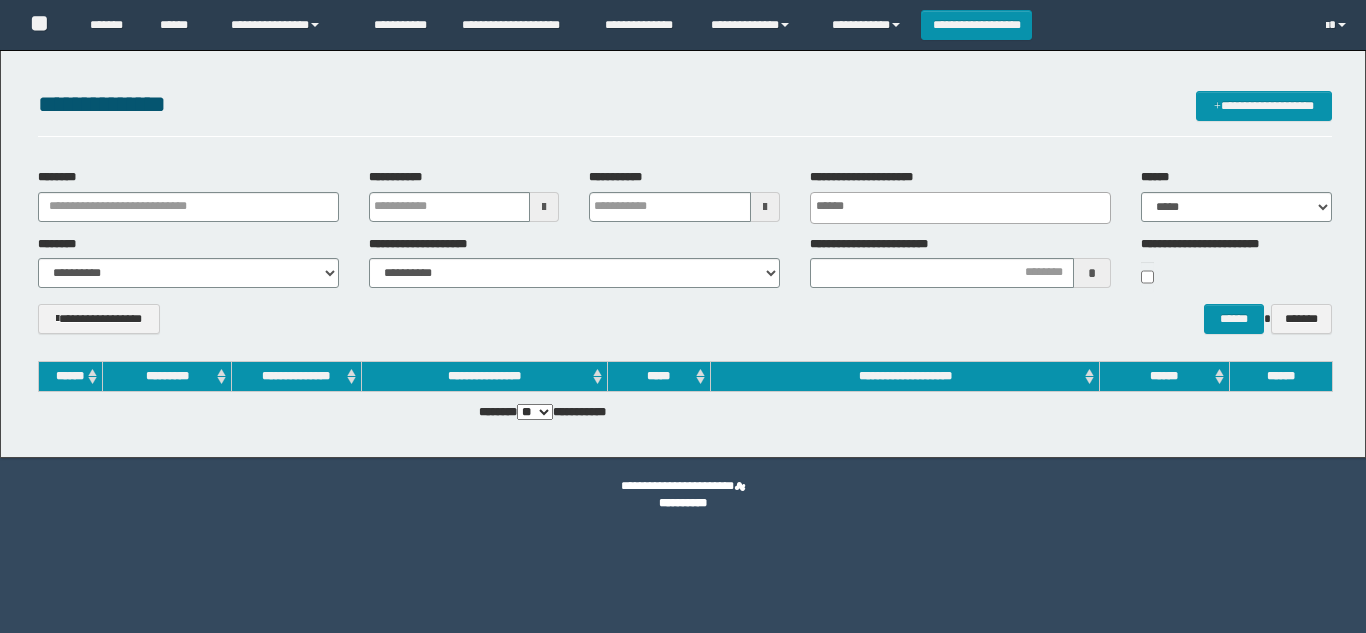 scroll, scrollTop: 0, scrollLeft: 0, axis: both 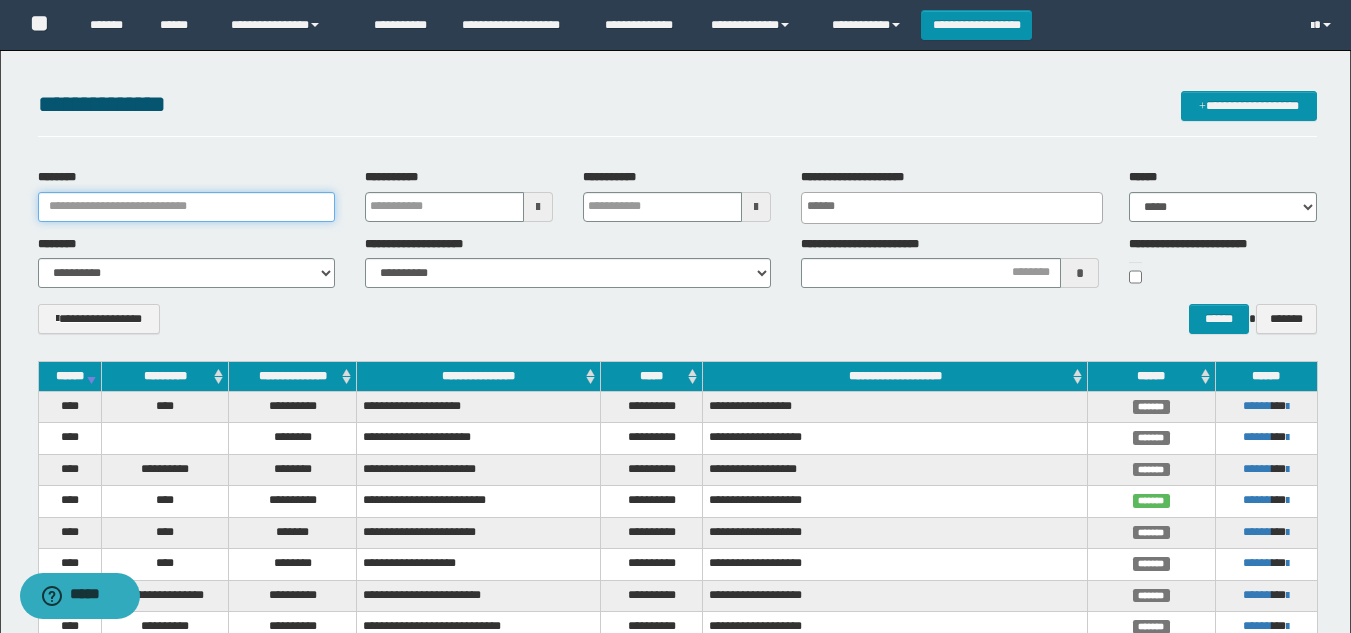 click on "********" at bounding box center (186, 207) 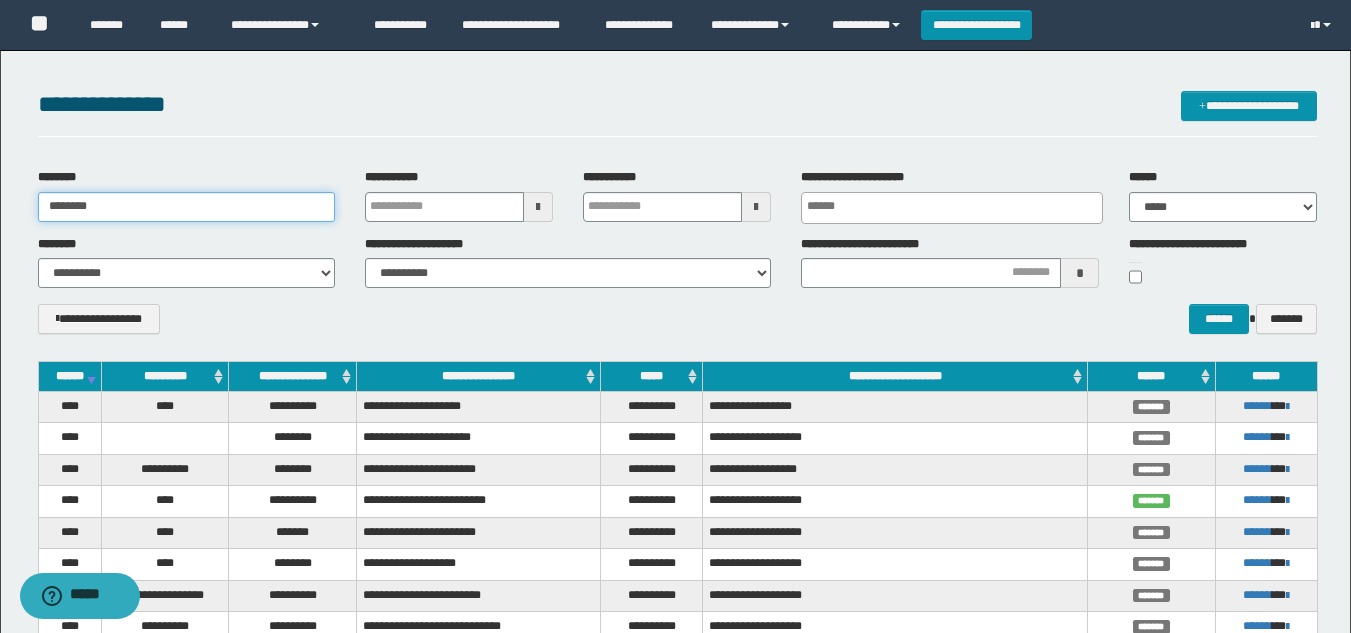 type on "********" 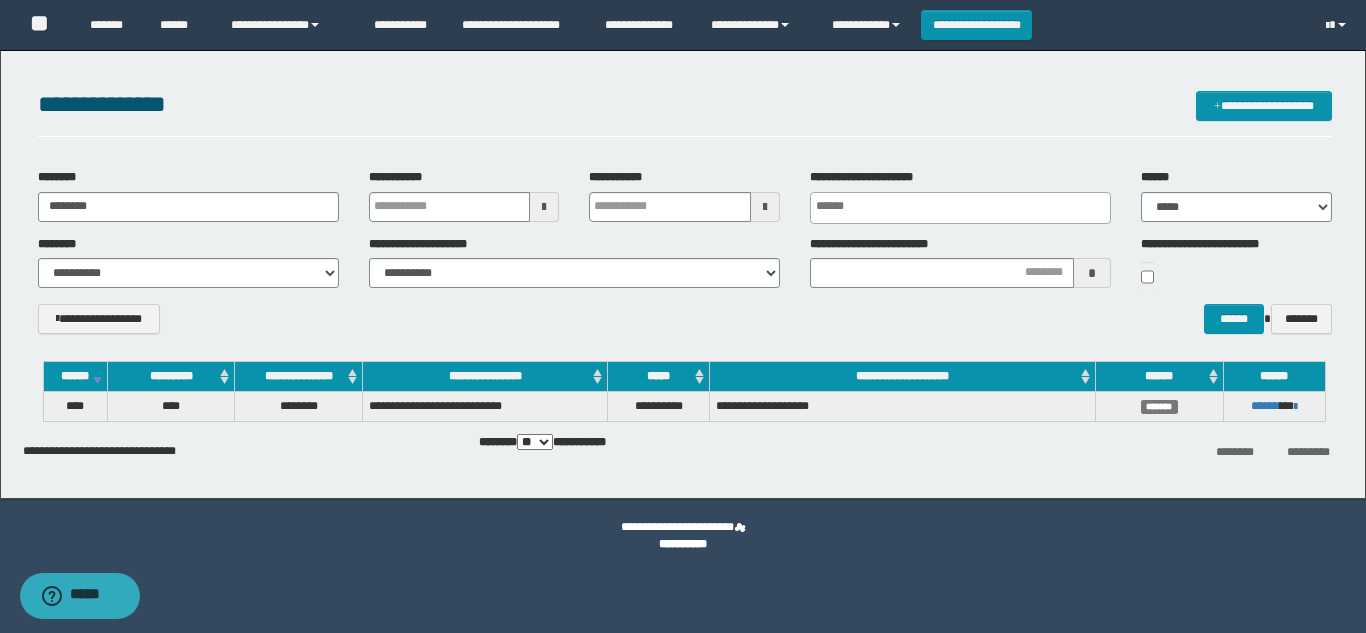 click on "**********" at bounding box center (685, 326) 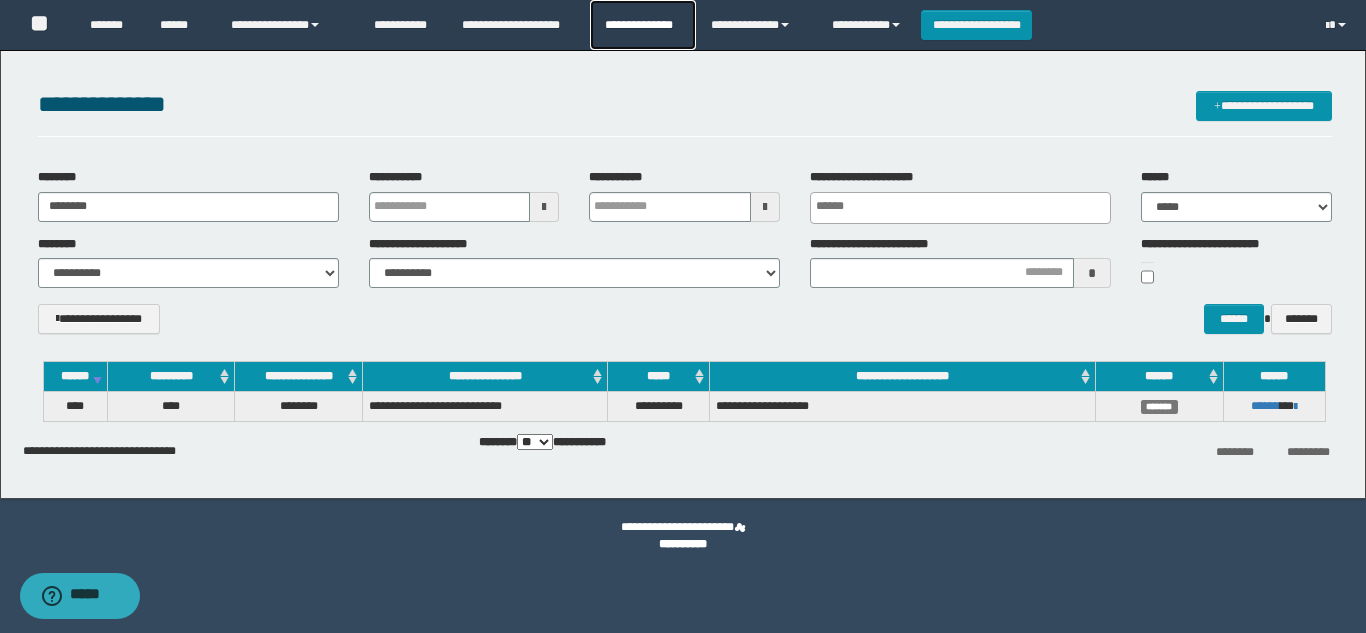 click on "**********" at bounding box center [642, 25] 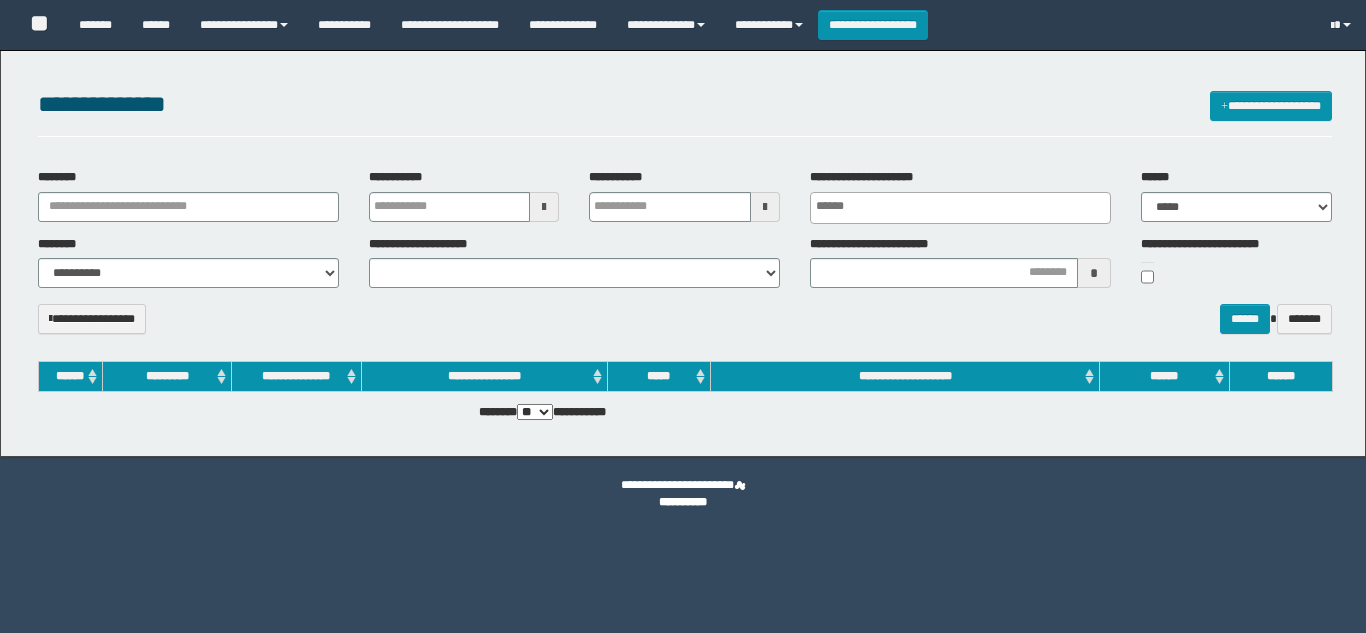 select 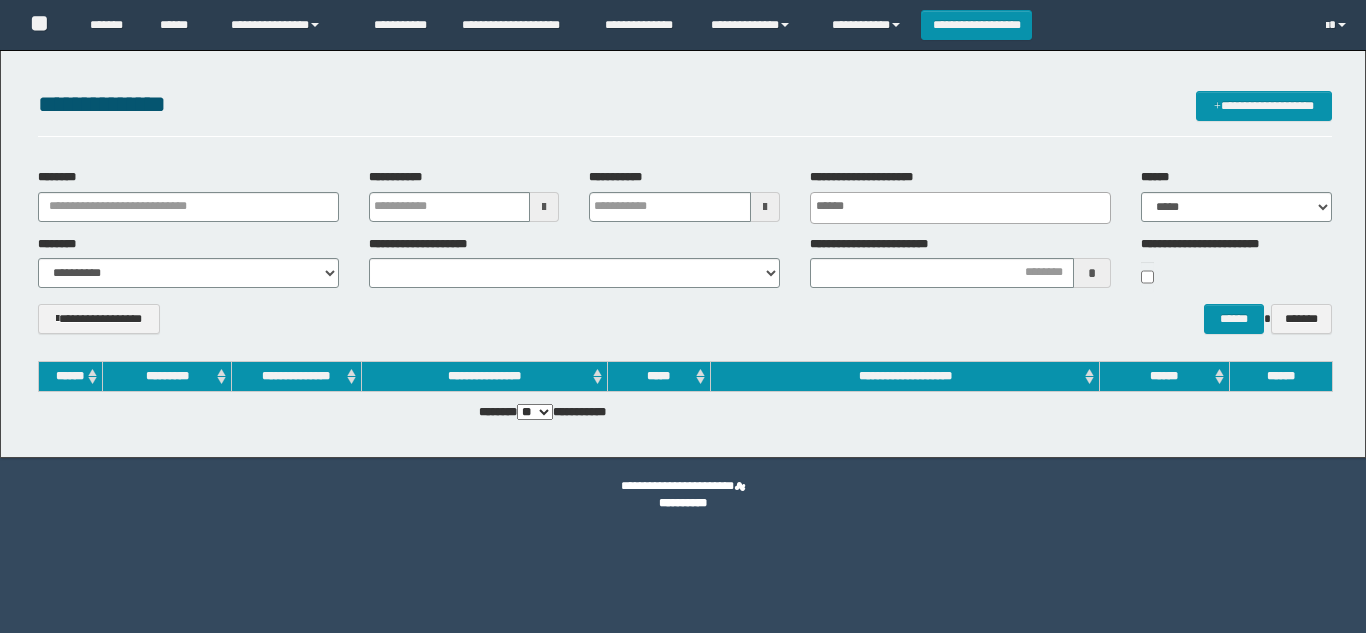 scroll, scrollTop: 0, scrollLeft: 0, axis: both 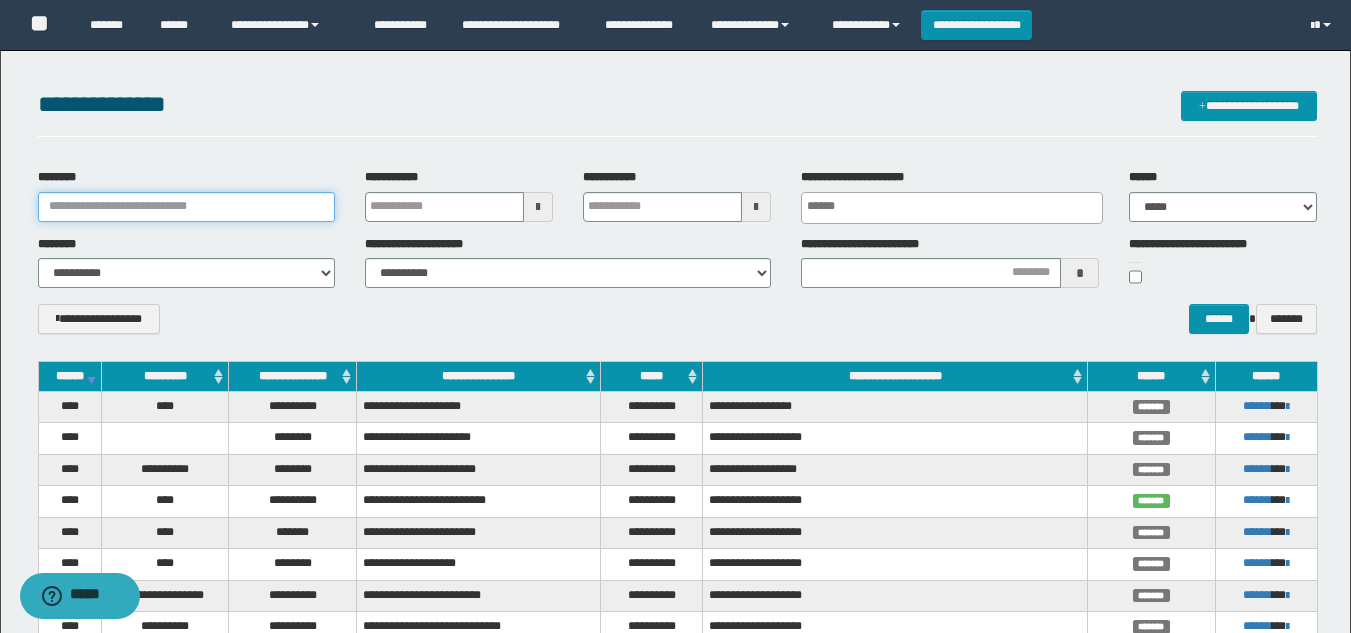 click on "********" at bounding box center (186, 207) 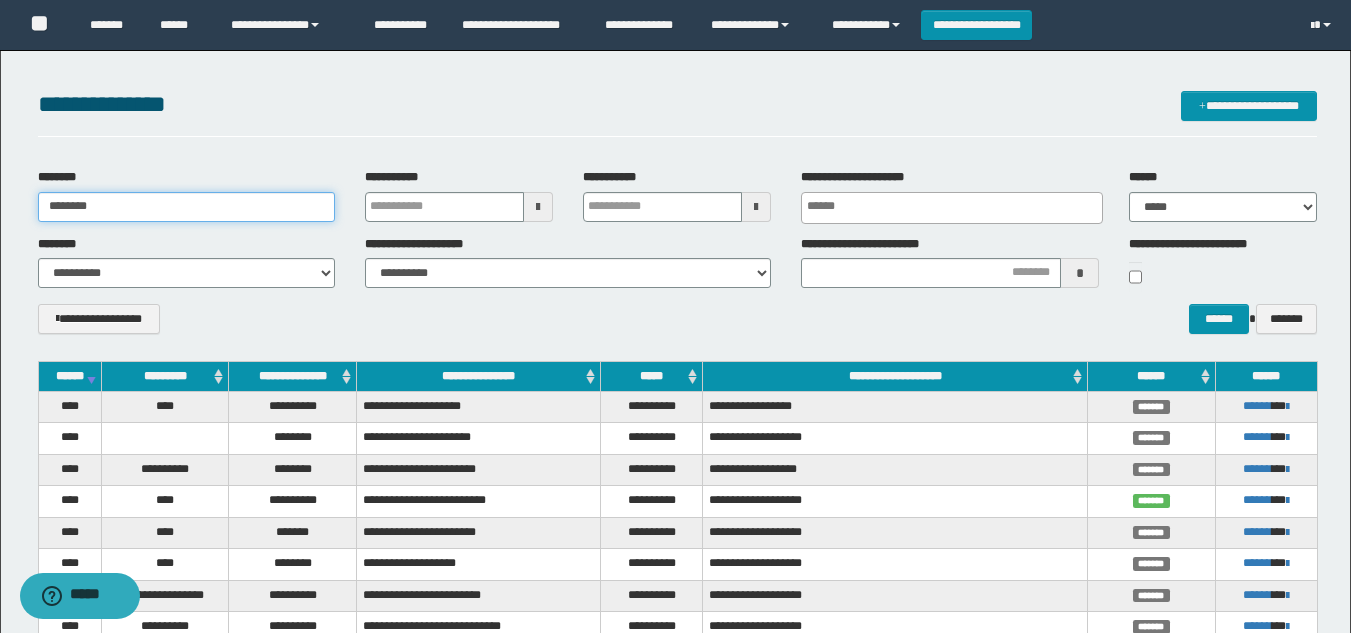 type on "********" 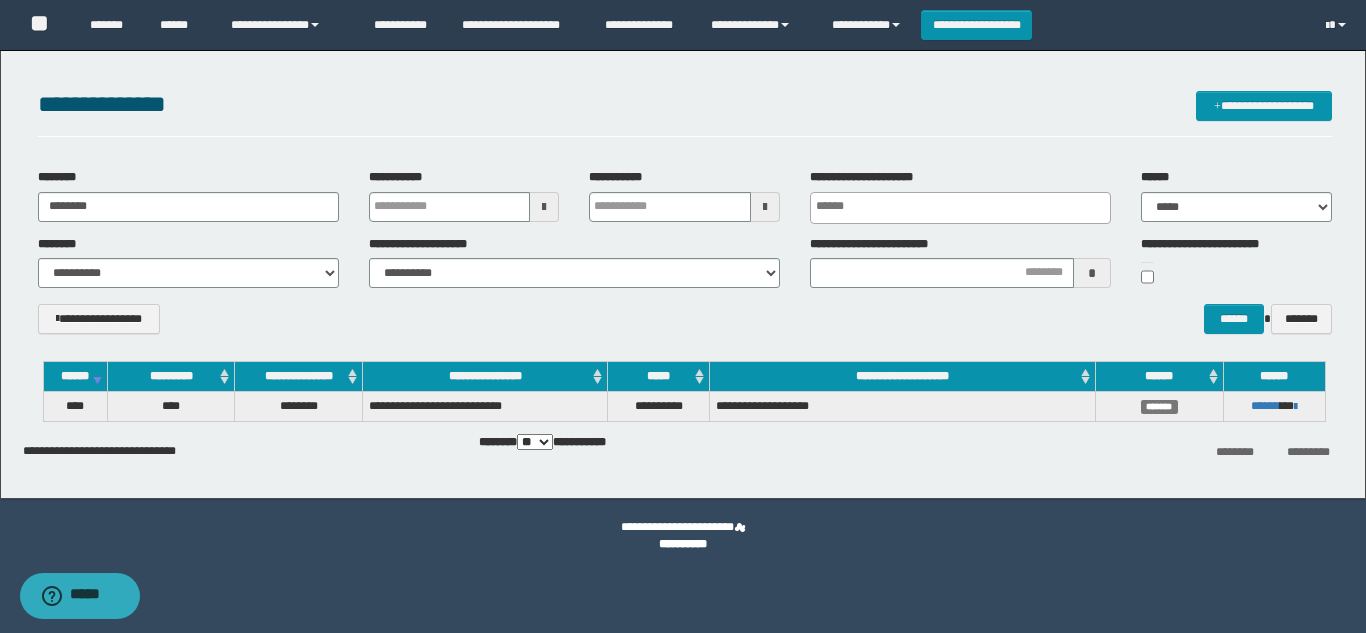 click on "**********" at bounding box center [685, 258] 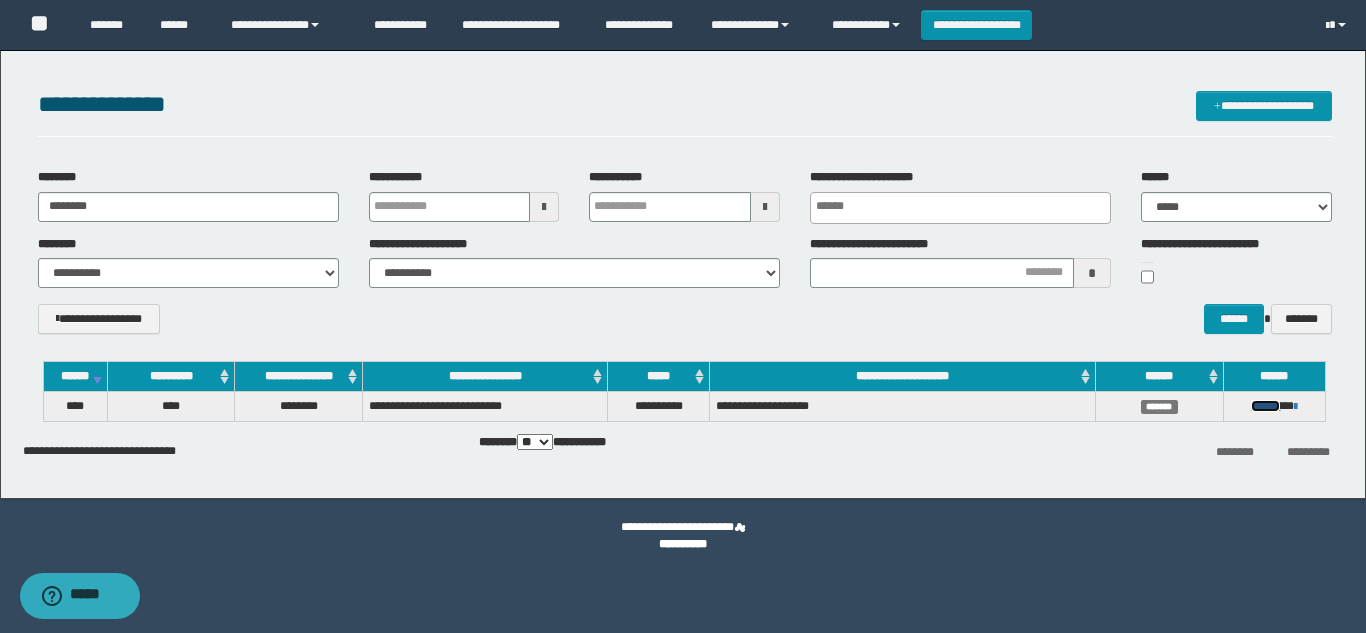 click on "******" at bounding box center (1265, 406) 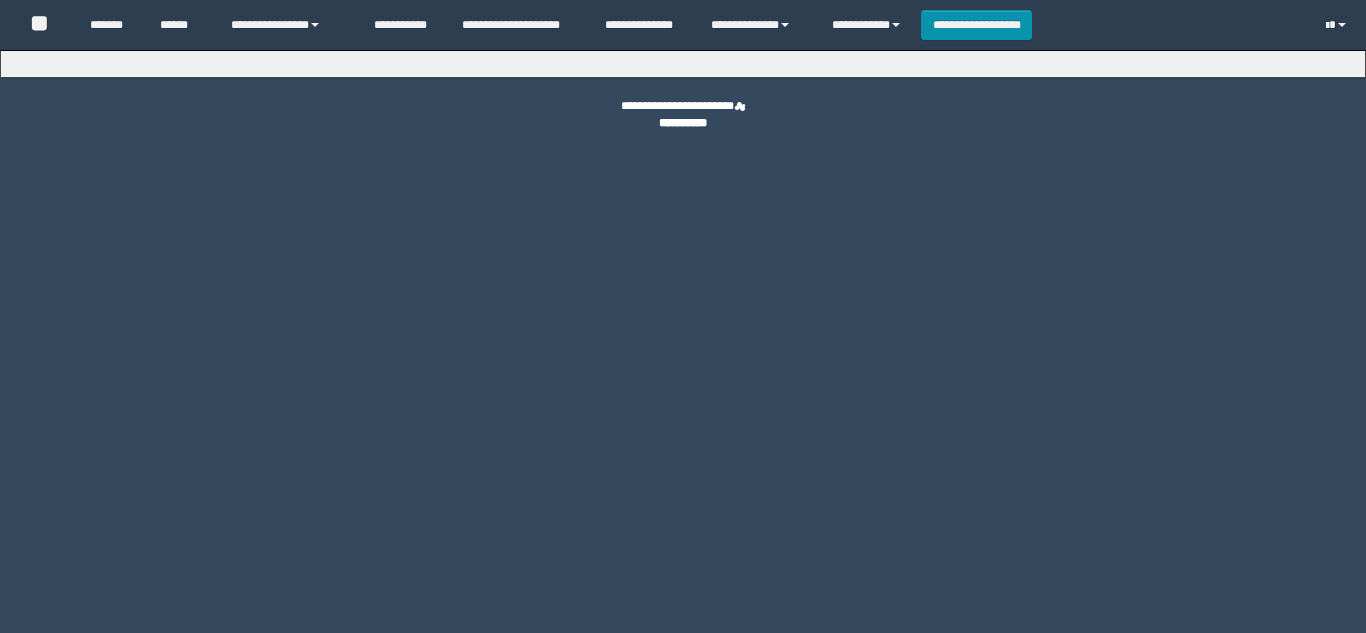 scroll, scrollTop: 0, scrollLeft: 0, axis: both 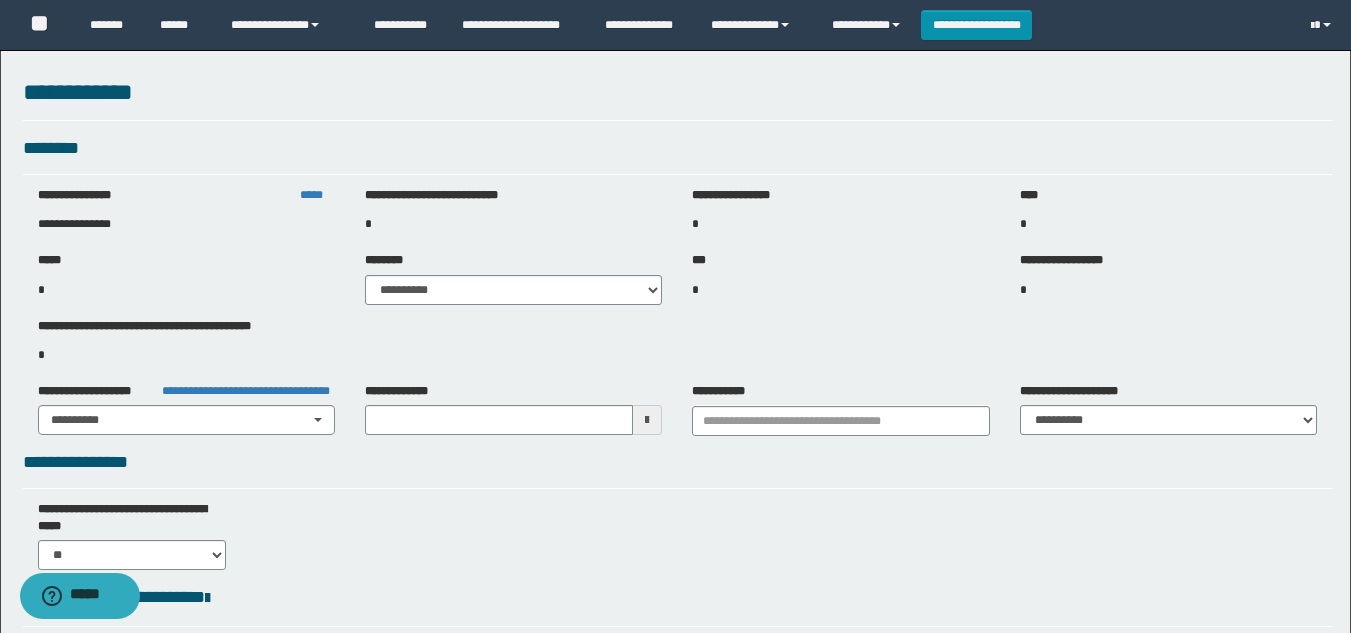 type on "**********" 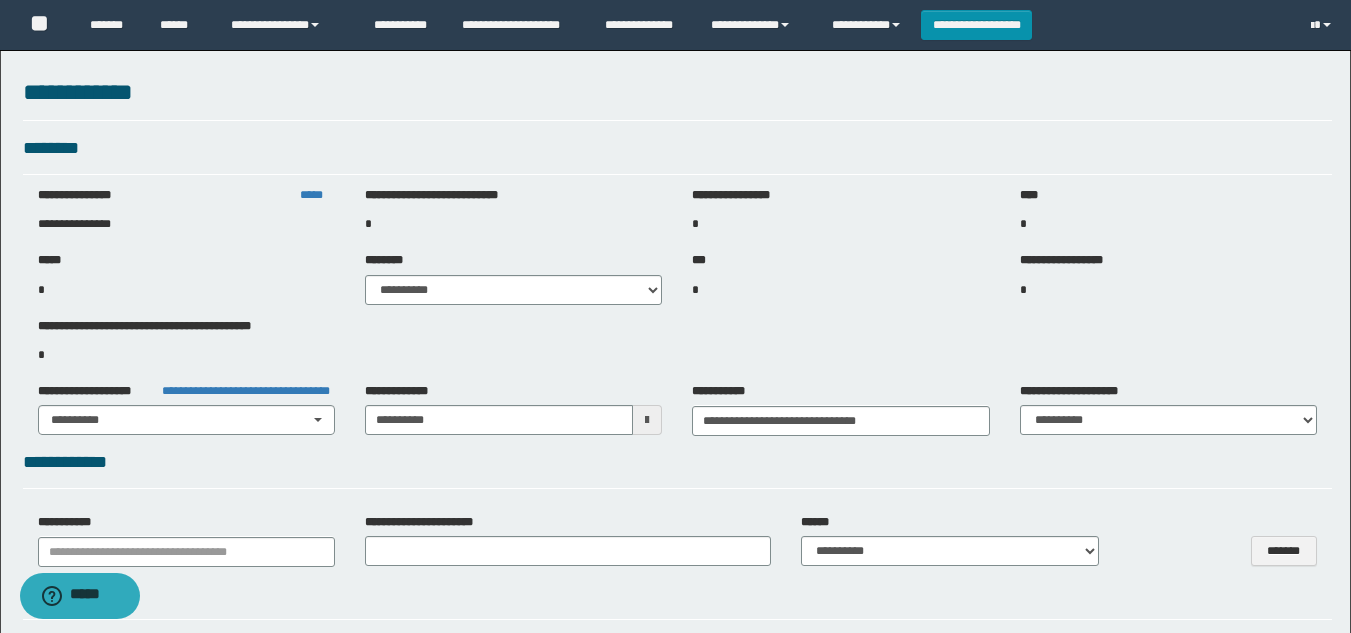 select on "***" 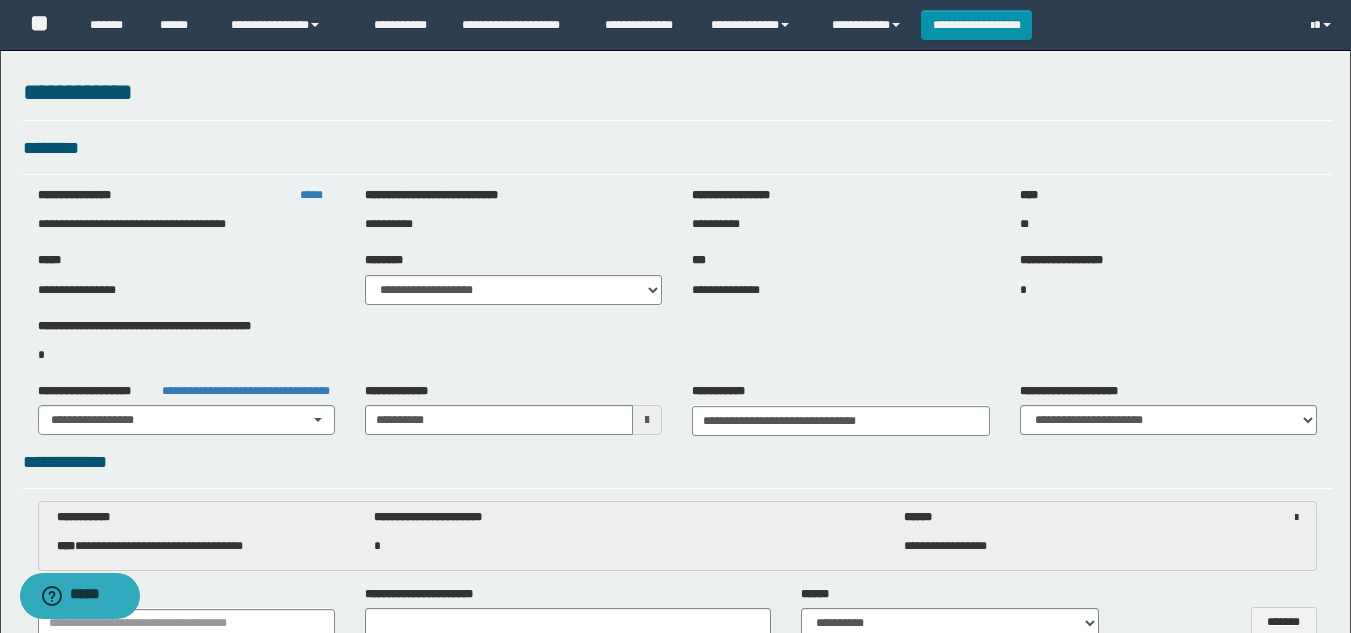 click on "**********" at bounding box center [677, 1292] 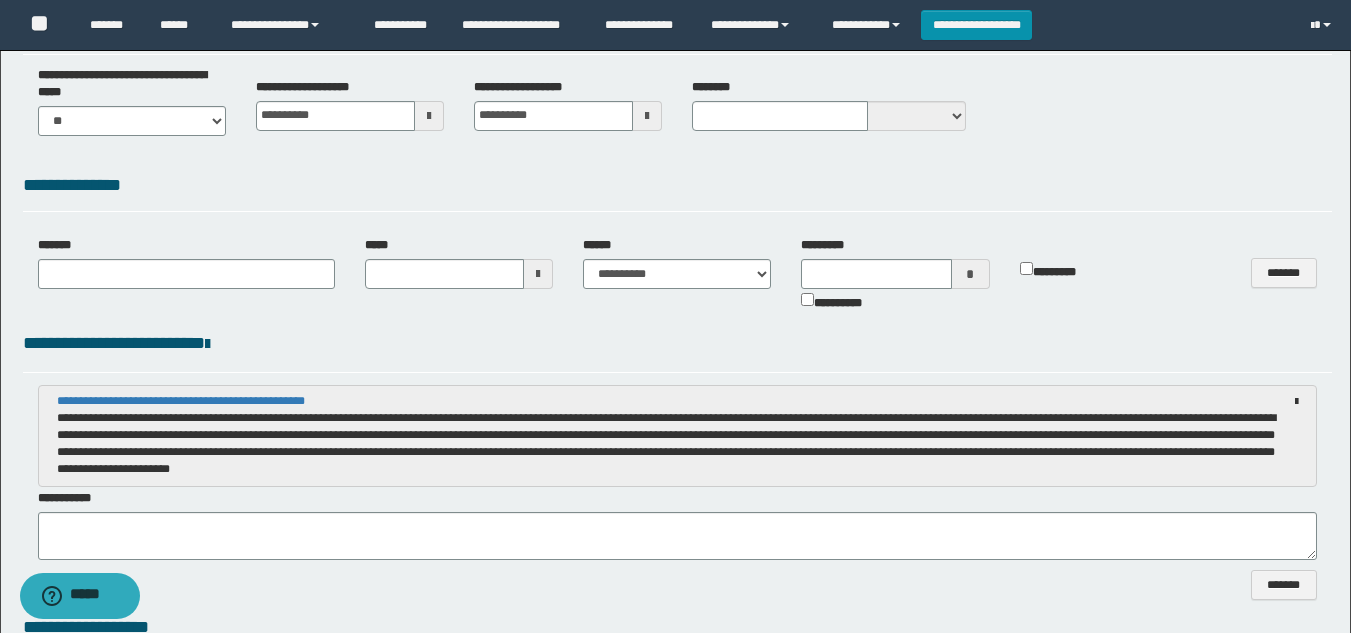 scroll, scrollTop: 600, scrollLeft: 0, axis: vertical 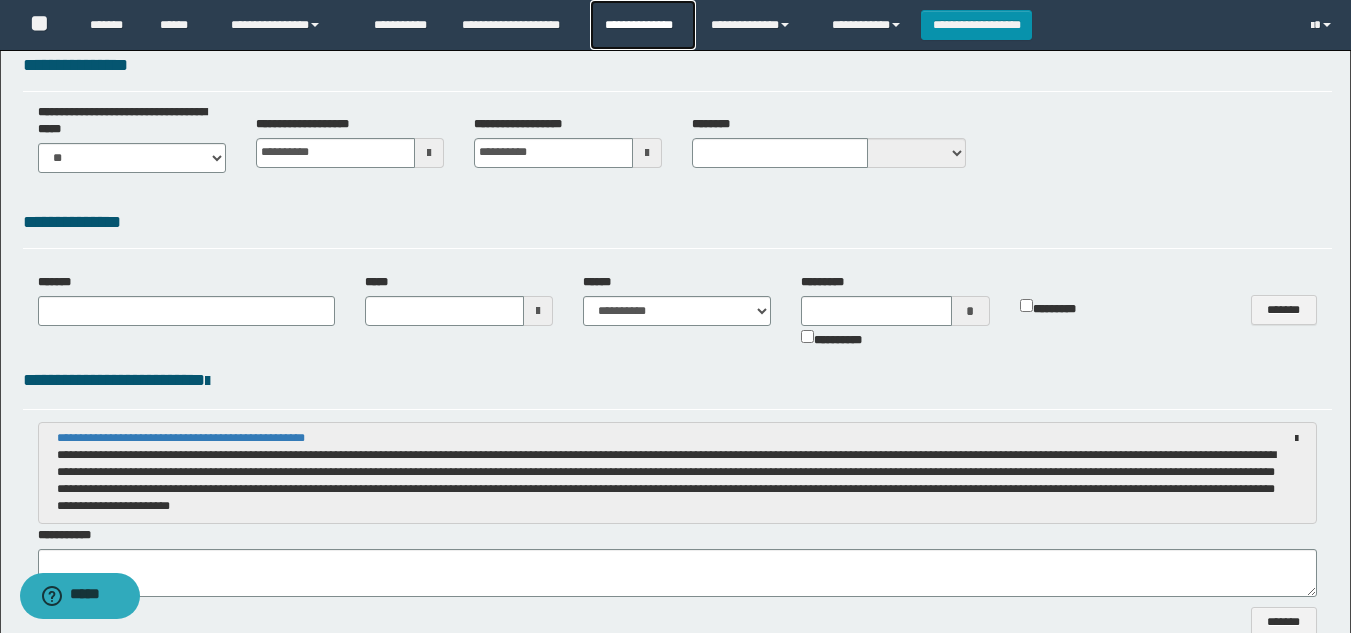 click on "**********" at bounding box center [642, 25] 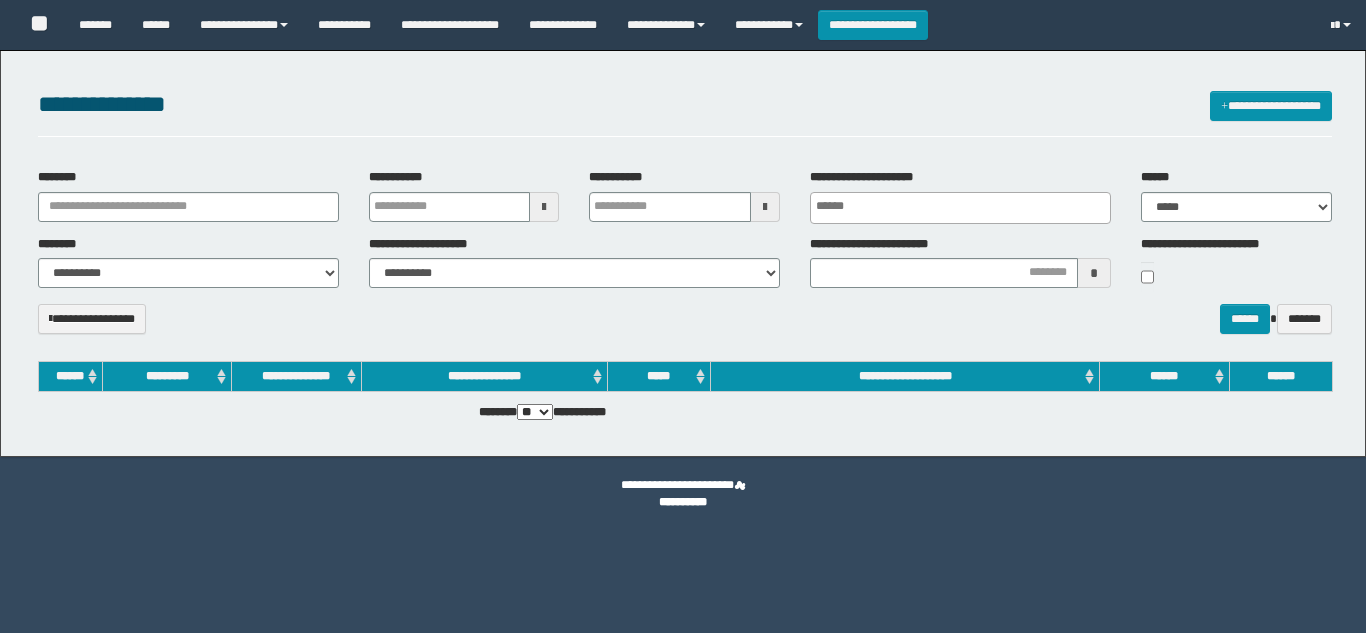 select 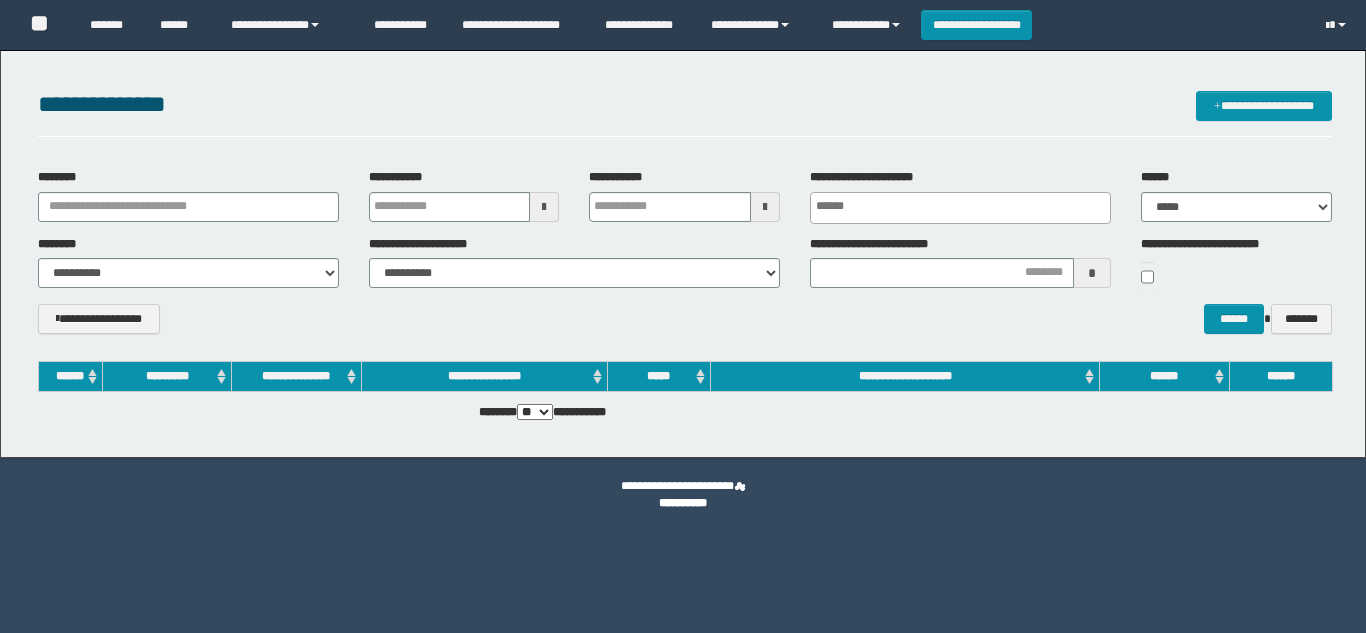 scroll, scrollTop: 0, scrollLeft: 0, axis: both 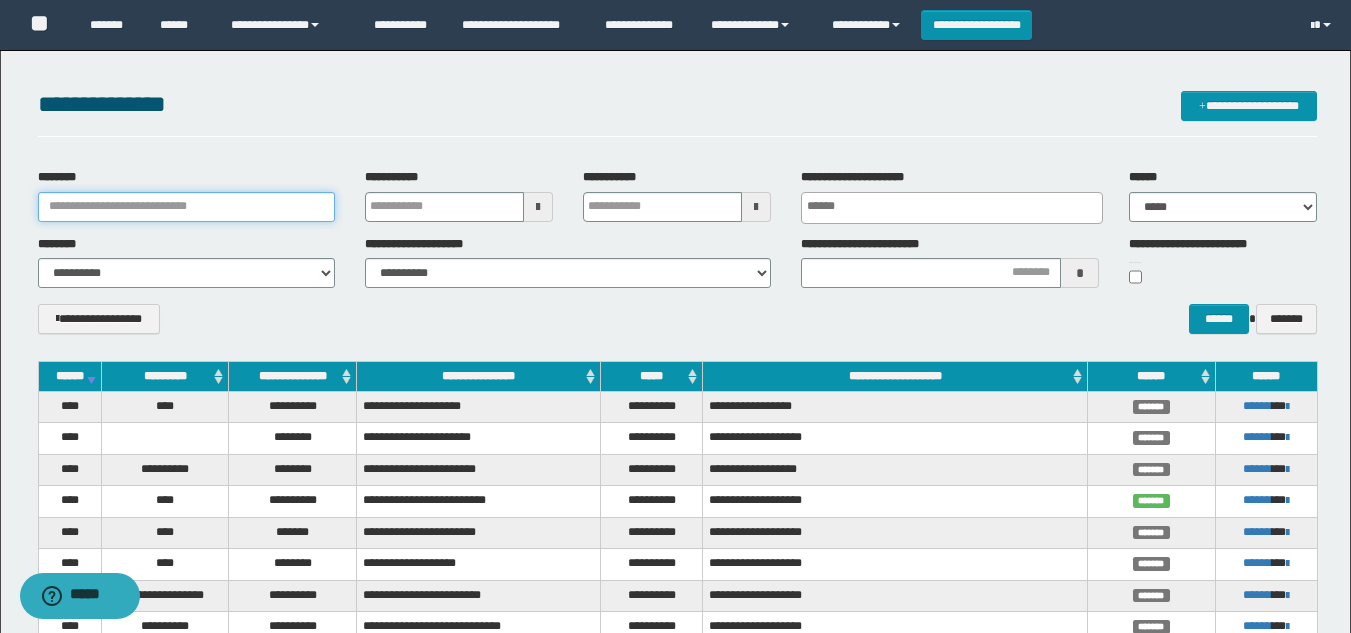 click on "********" at bounding box center [186, 207] 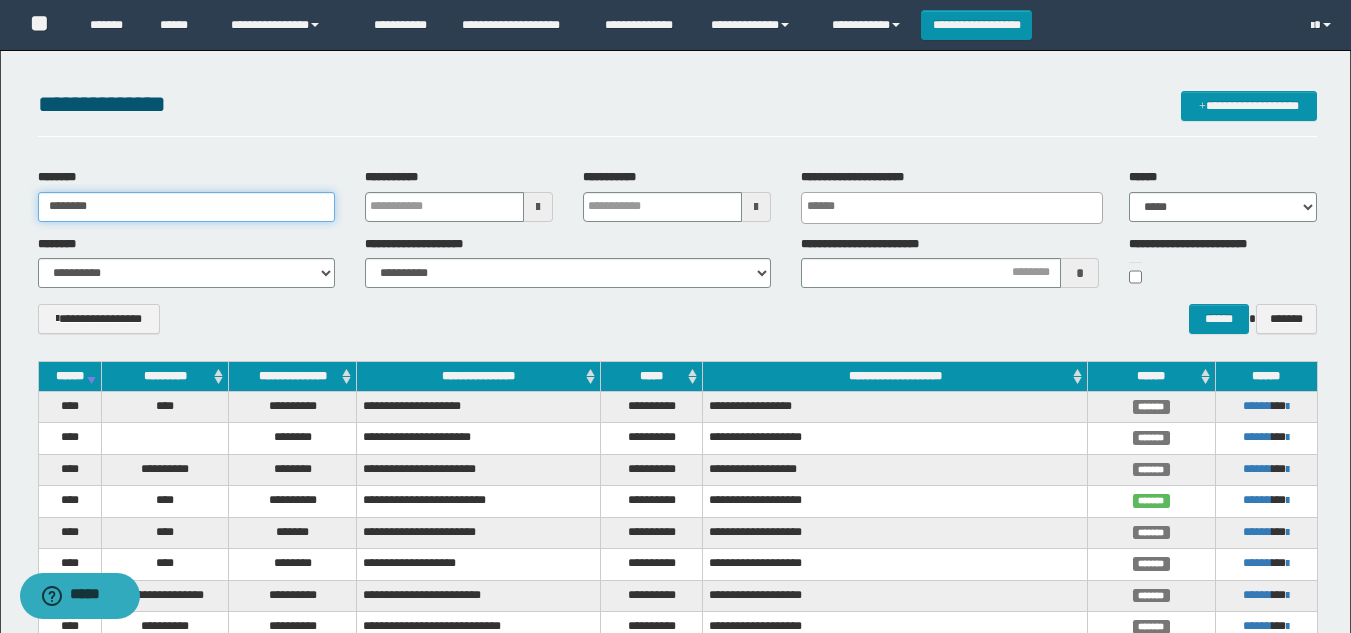 type on "********" 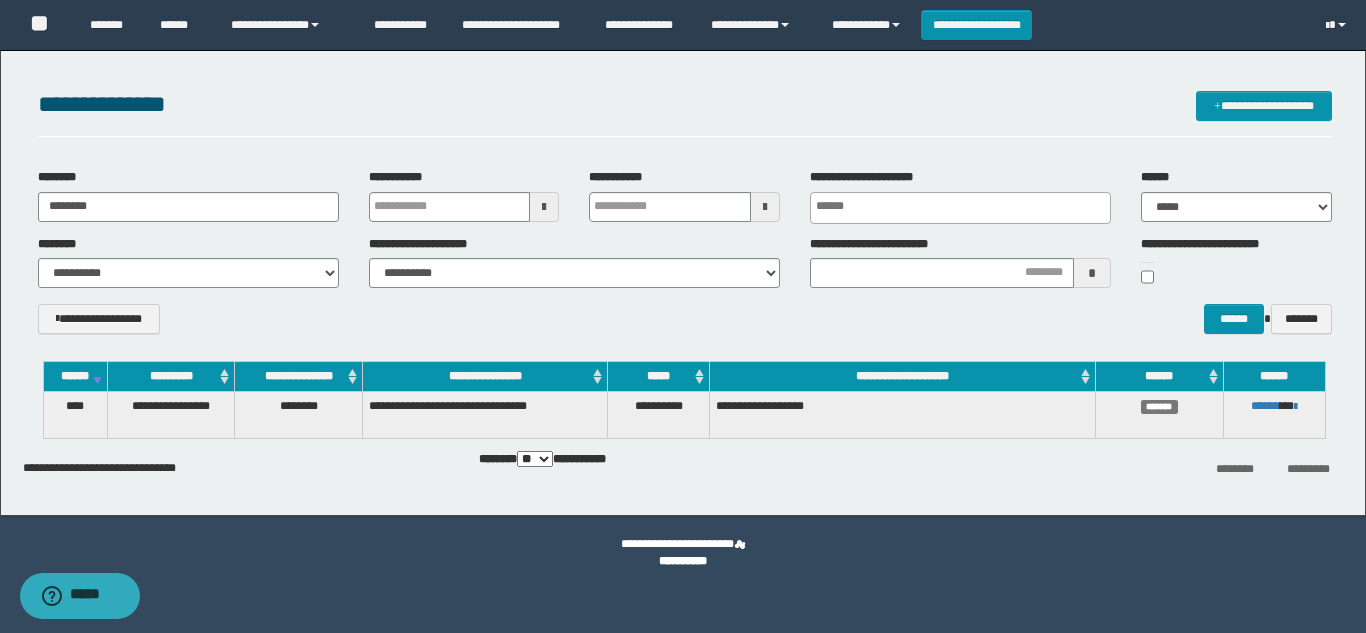 click on "**********" at bounding box center [685, 326] 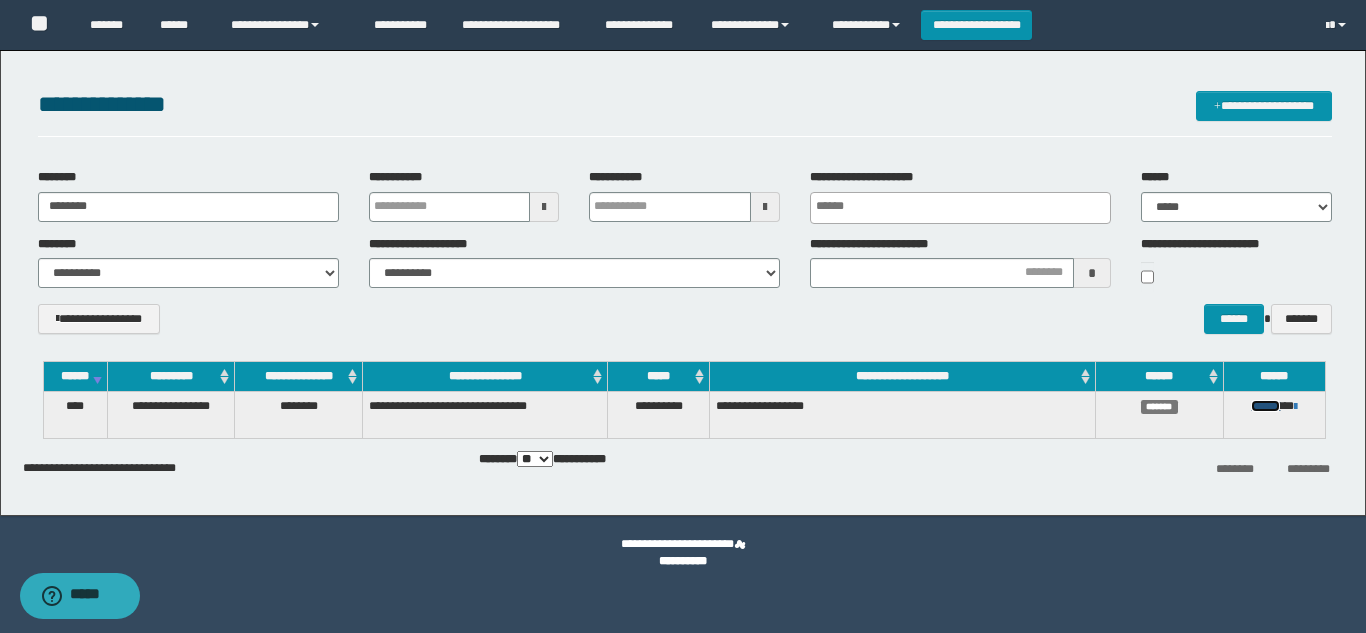 click on "******" at bounding box center [1265, 406] 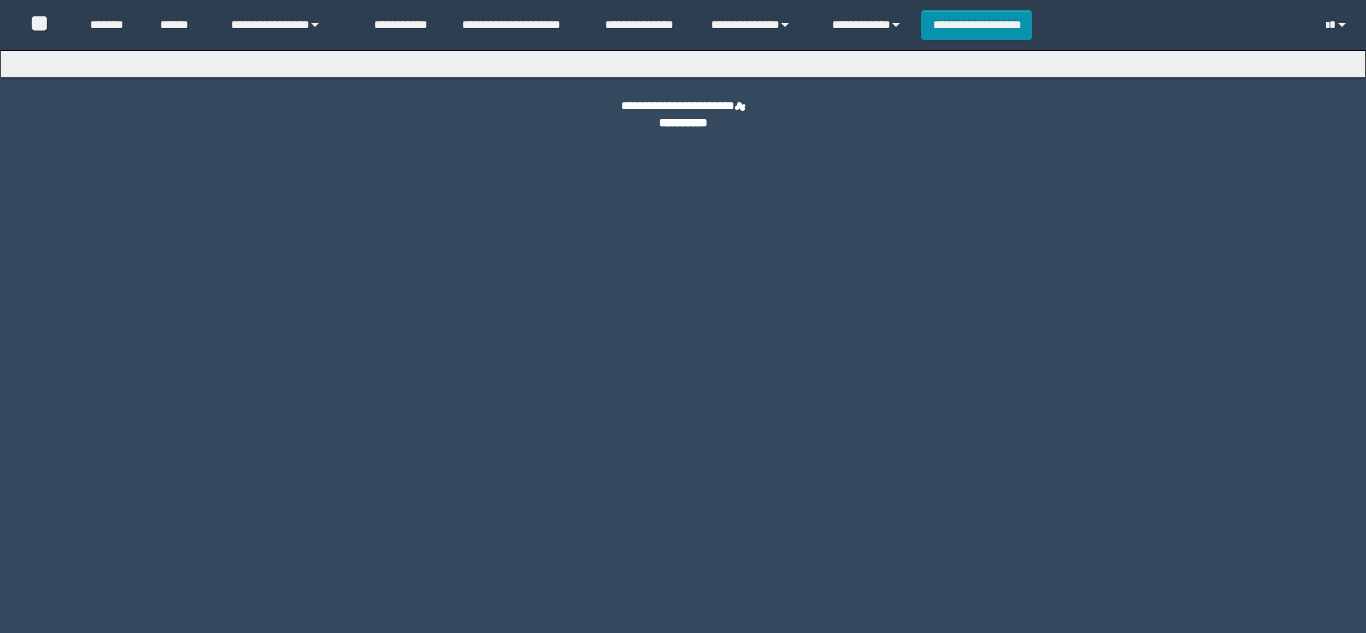 scroll, scrollTop: 0, scrollLeft: 0, axis: both 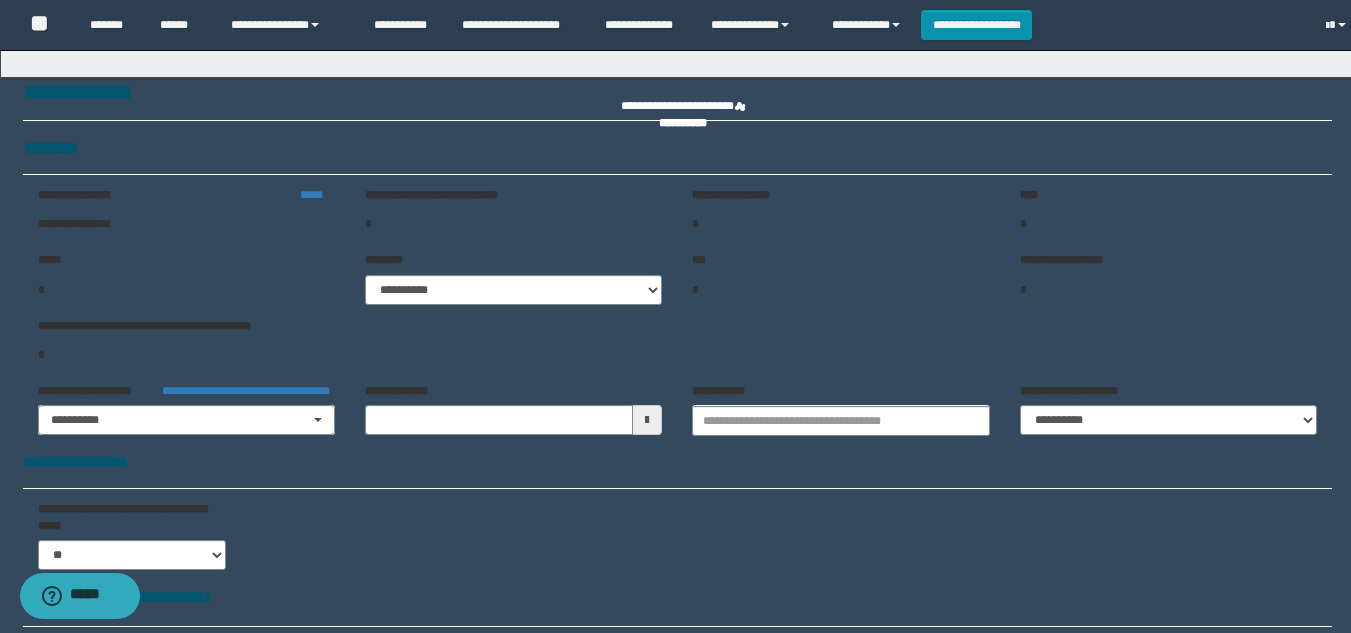 type on "**********" 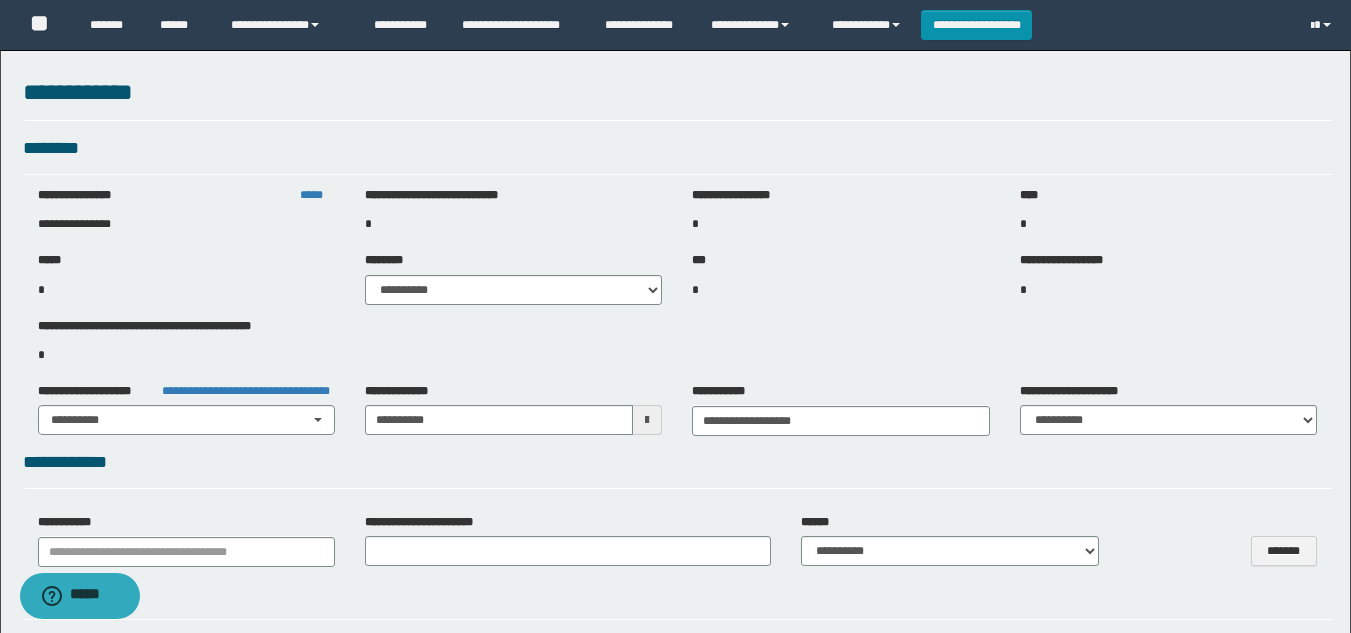 select on "***" 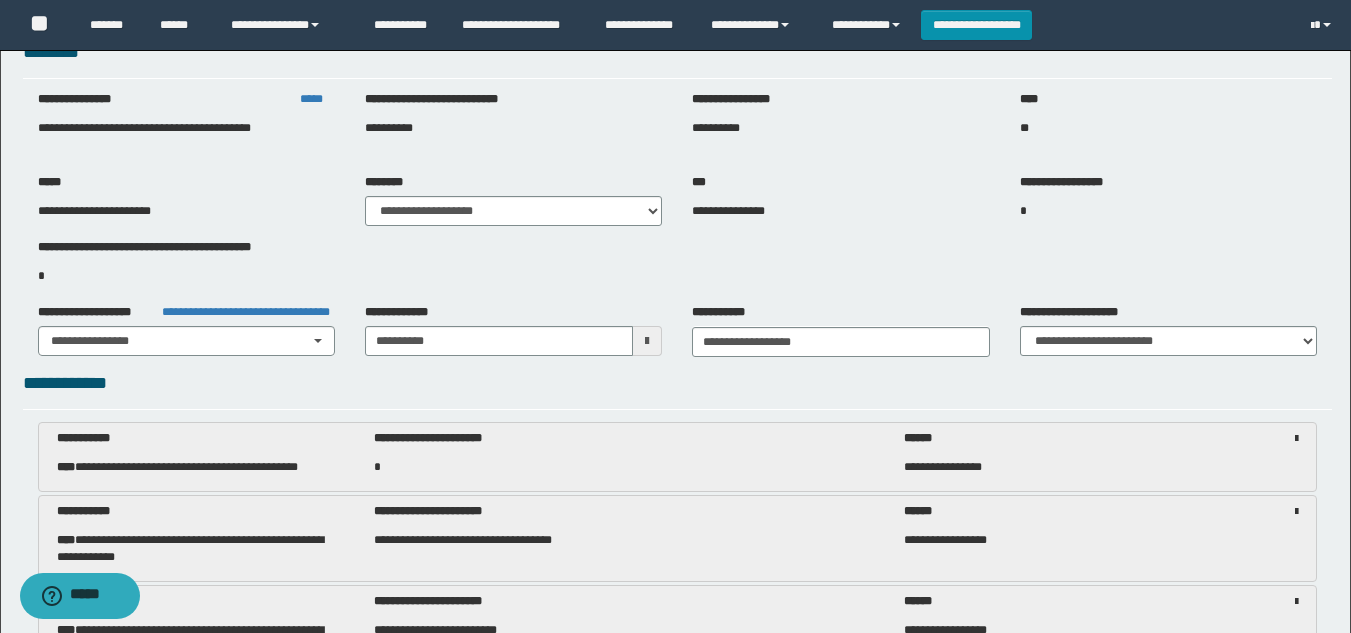 scroll, scrollTop: 0, scrollLeft: 0, axis: both 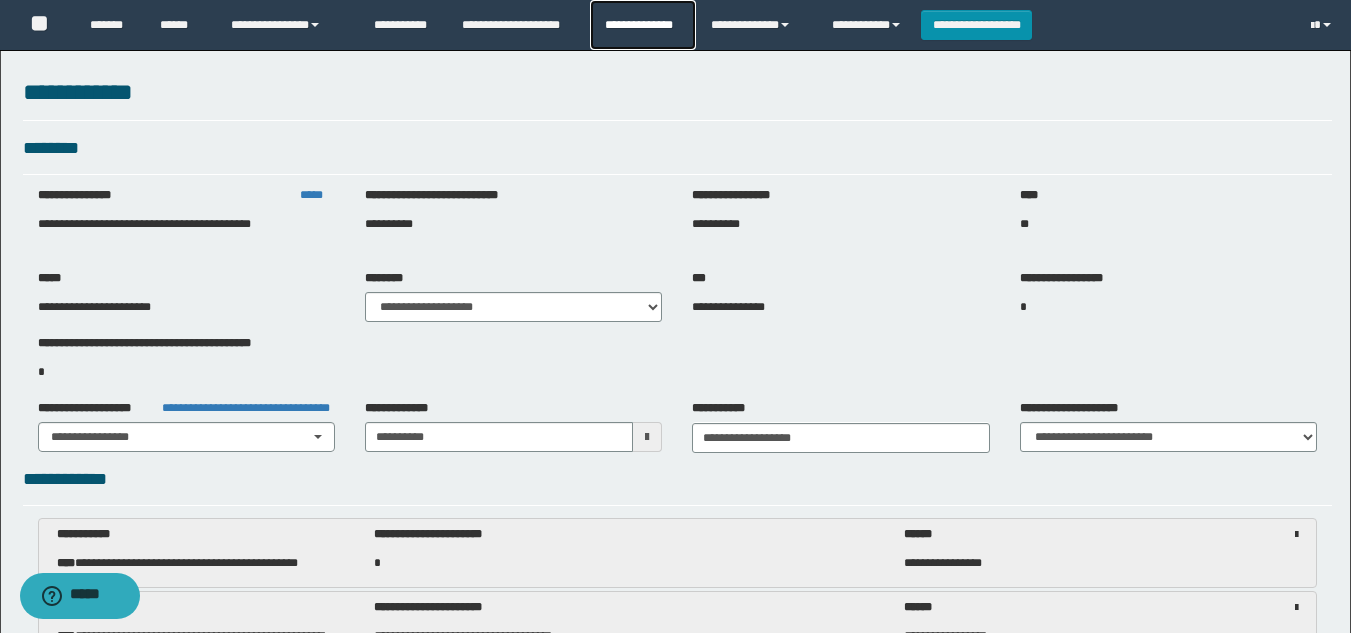 click on "**********" at bounding box center [642, 25] 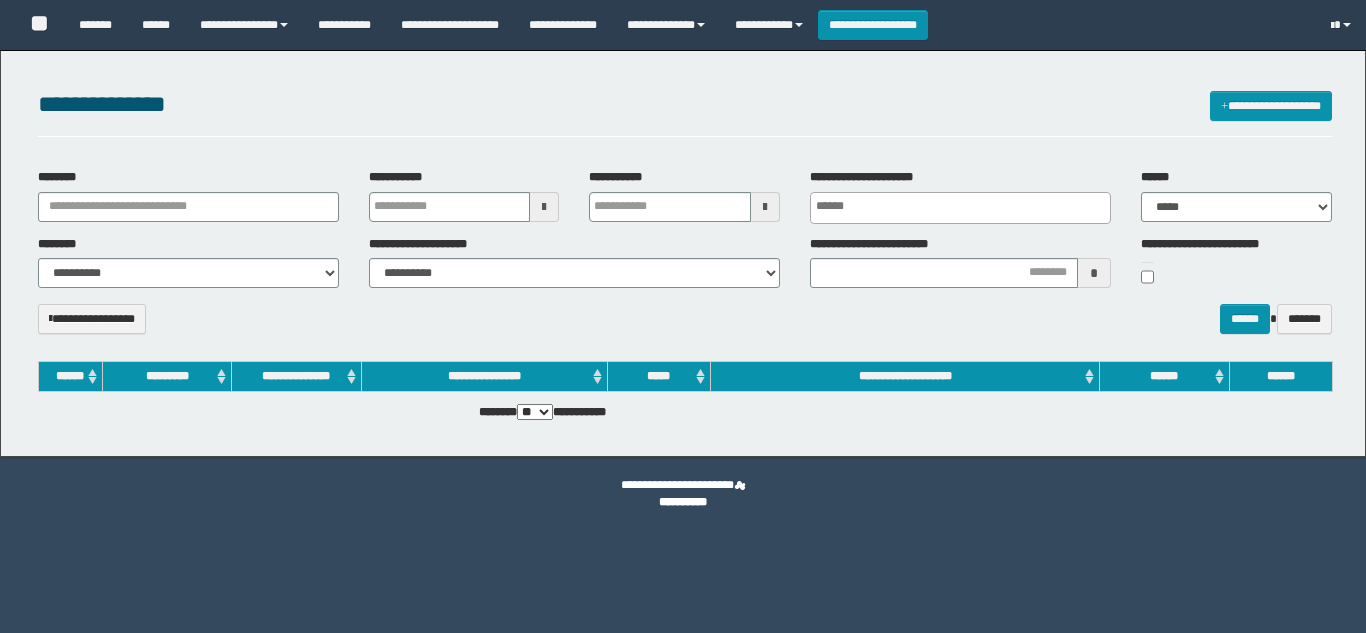 select 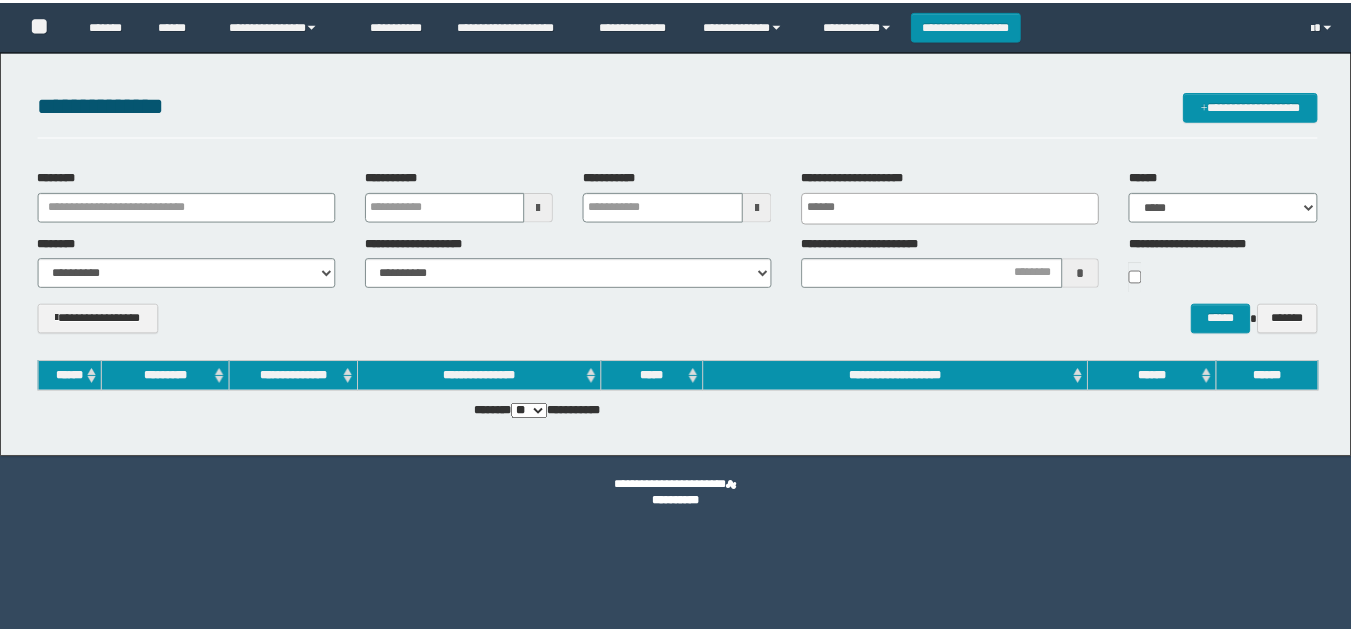 scroll, scrollTop: 0, scrollLeft: 0, axis: both 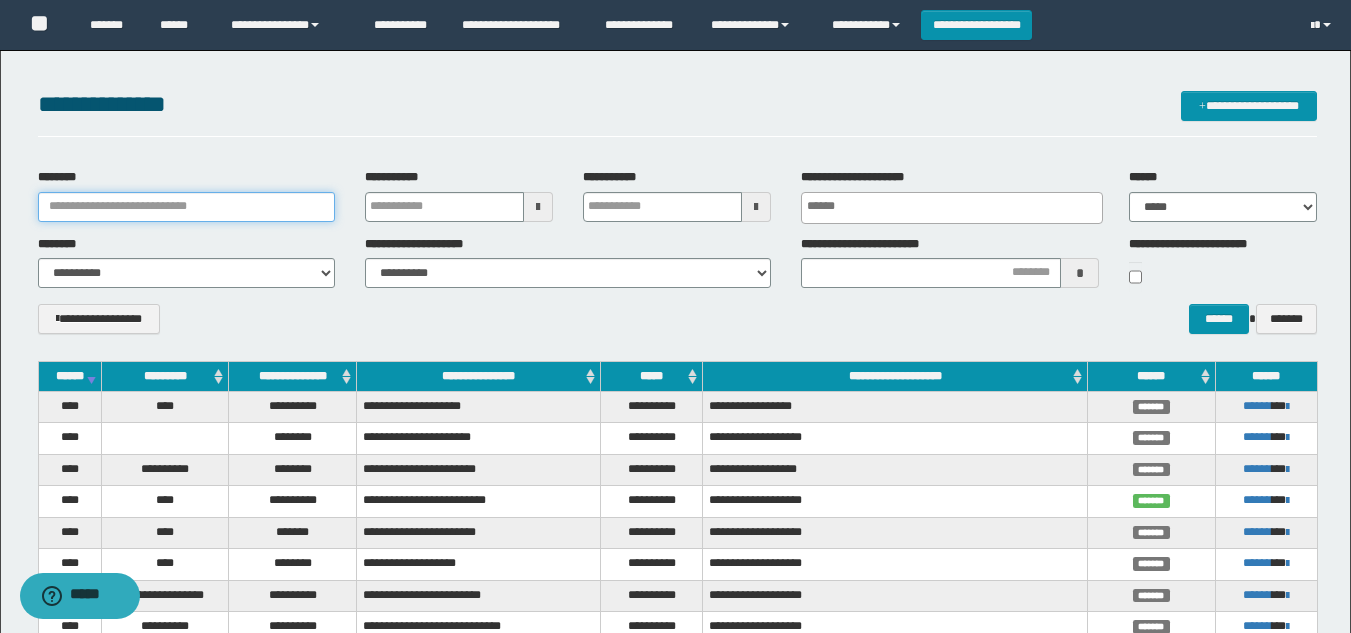 click on "********" at bounding box center (186, 207) 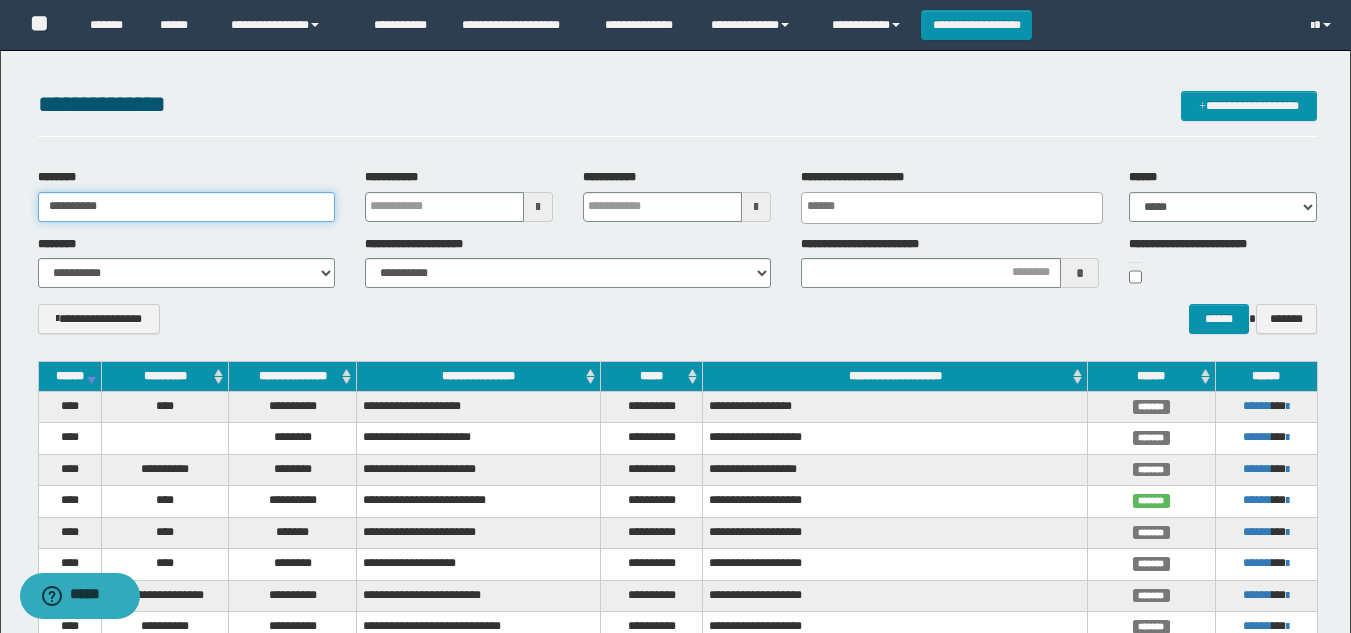 type on "**********" 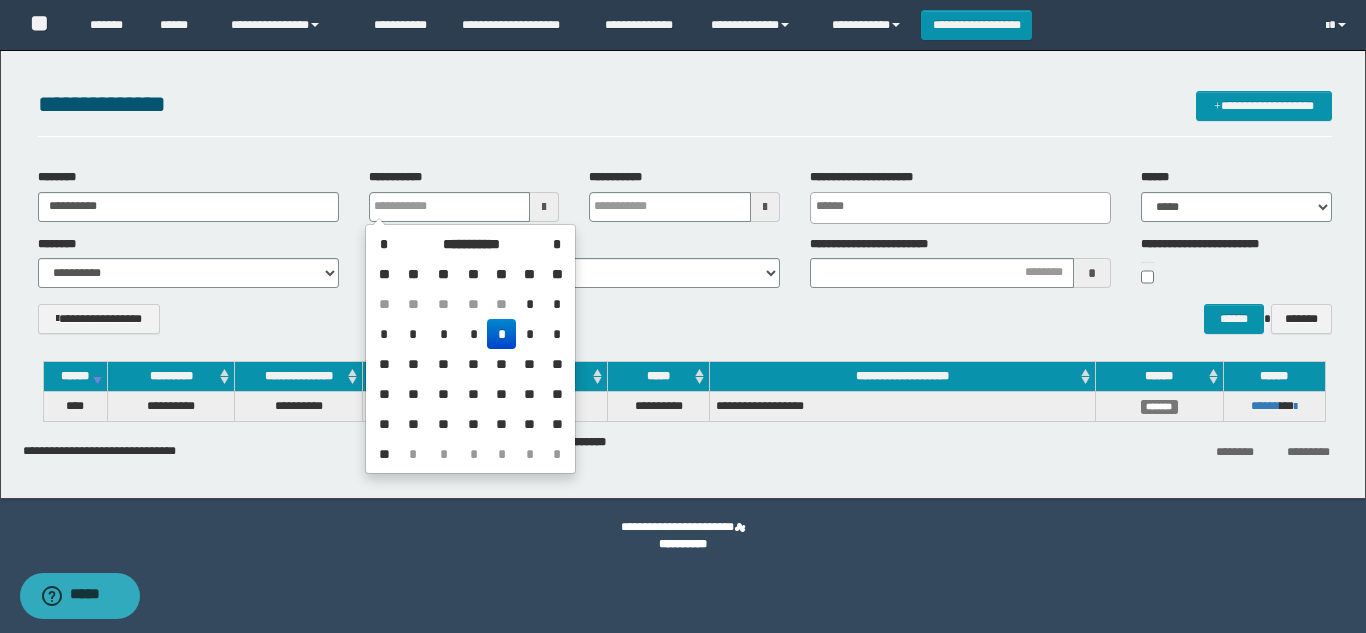 click on "**********" at bounding box center (685, 326) 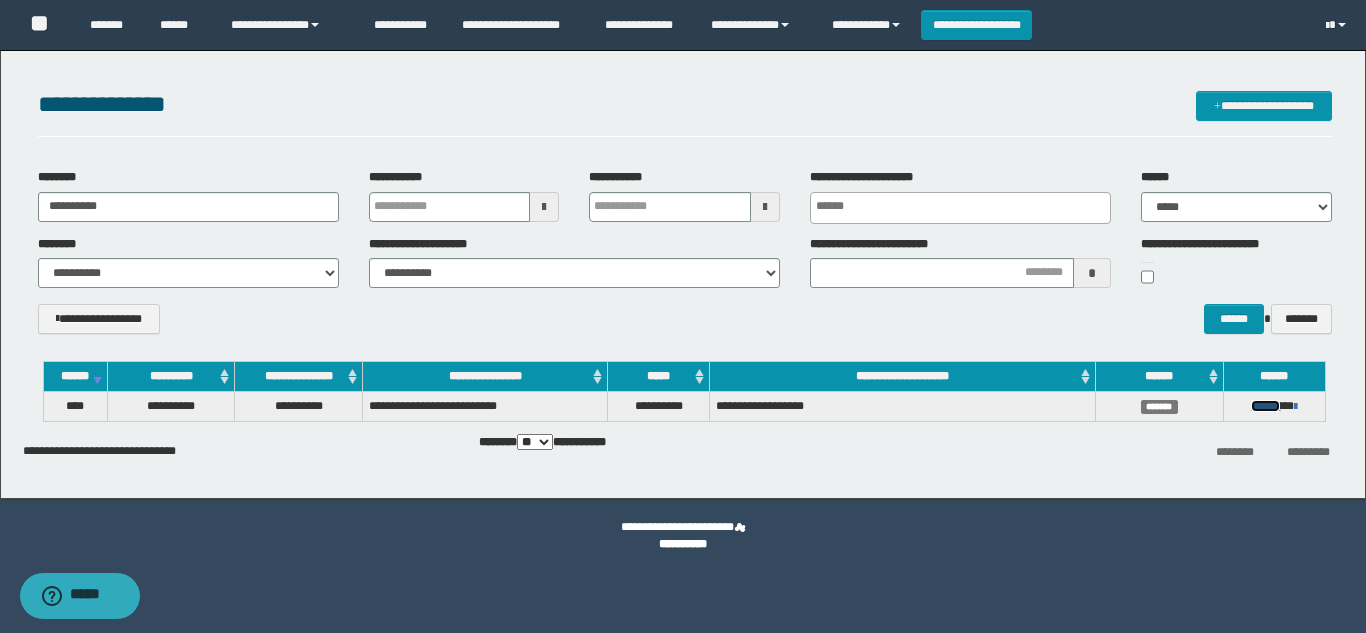 click on "******" at bounding box center [1265, 406] 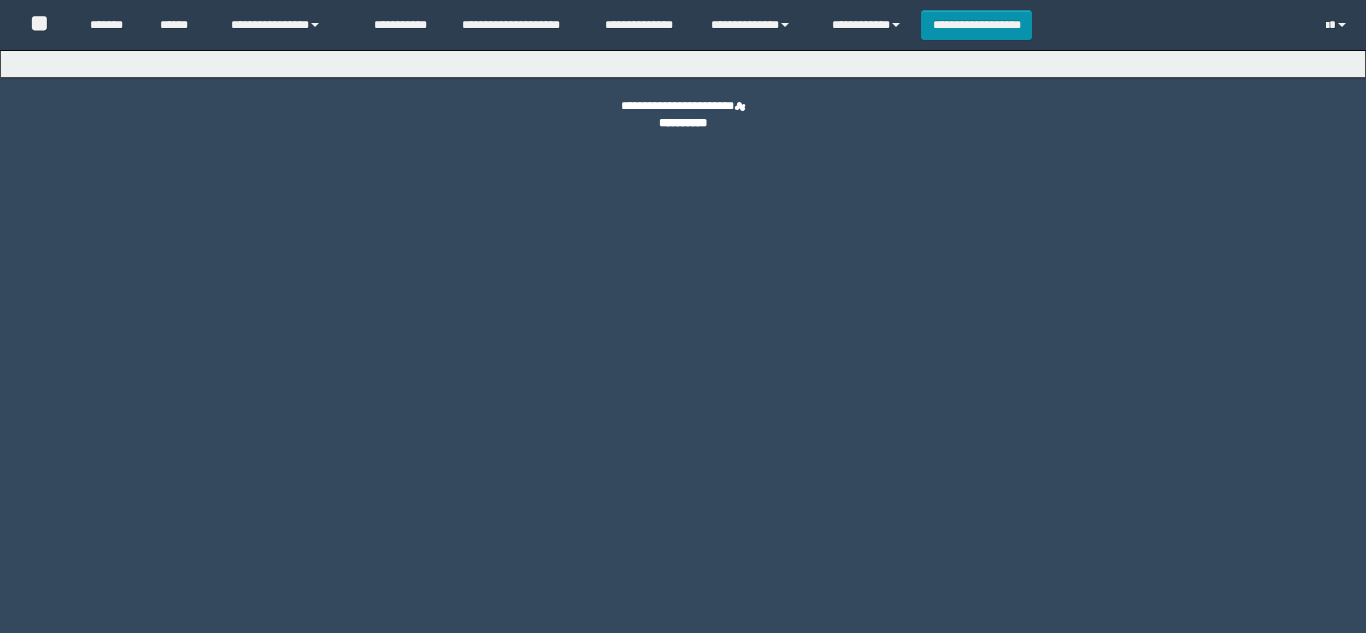 scroll, scrollTop: 0, scrollLeft: 0, axis: both 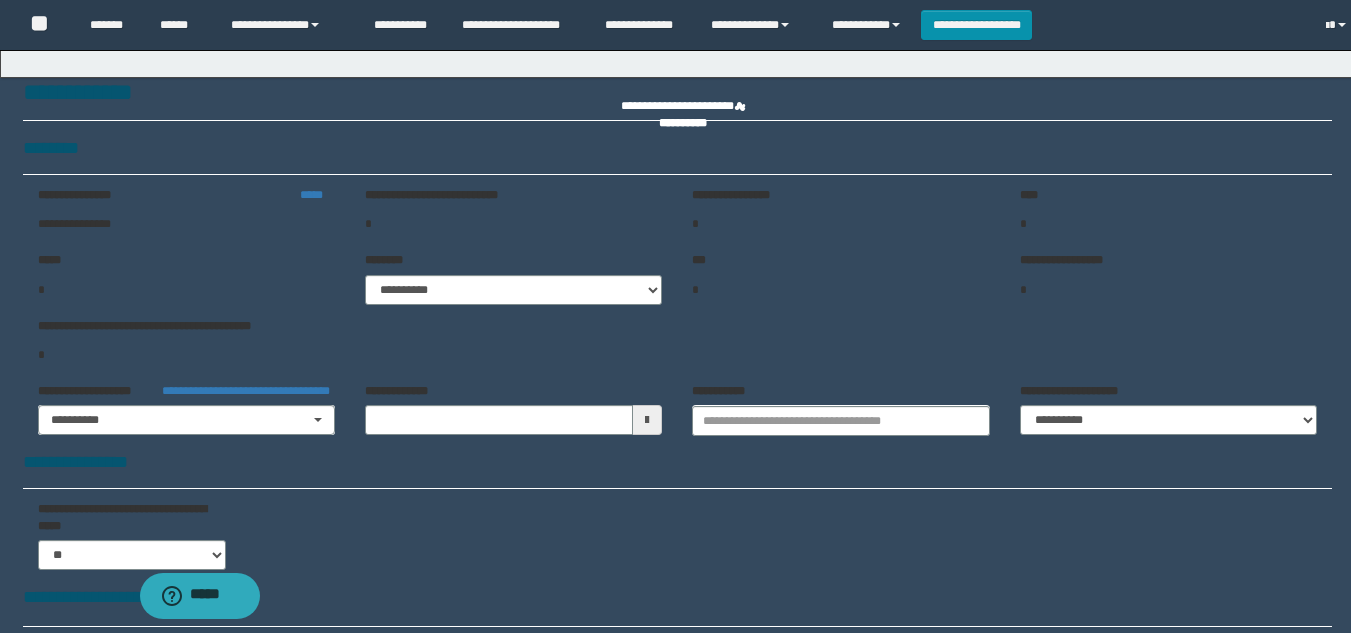 type on "**********" 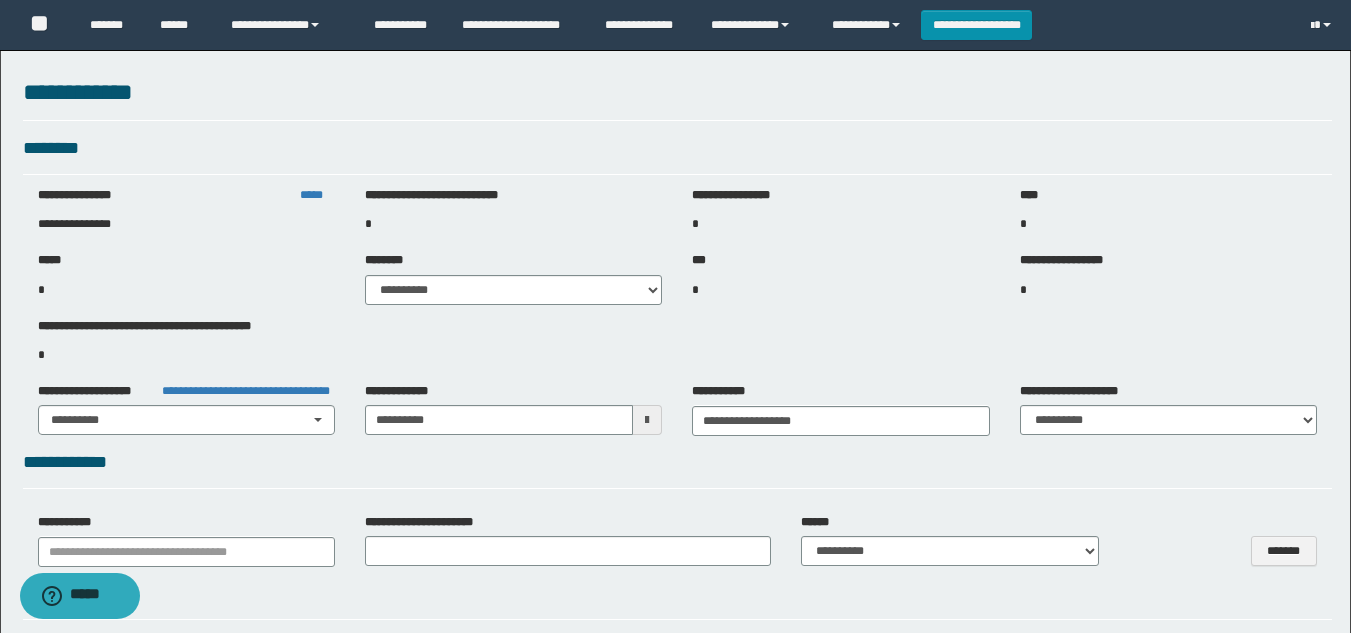 select on "***" 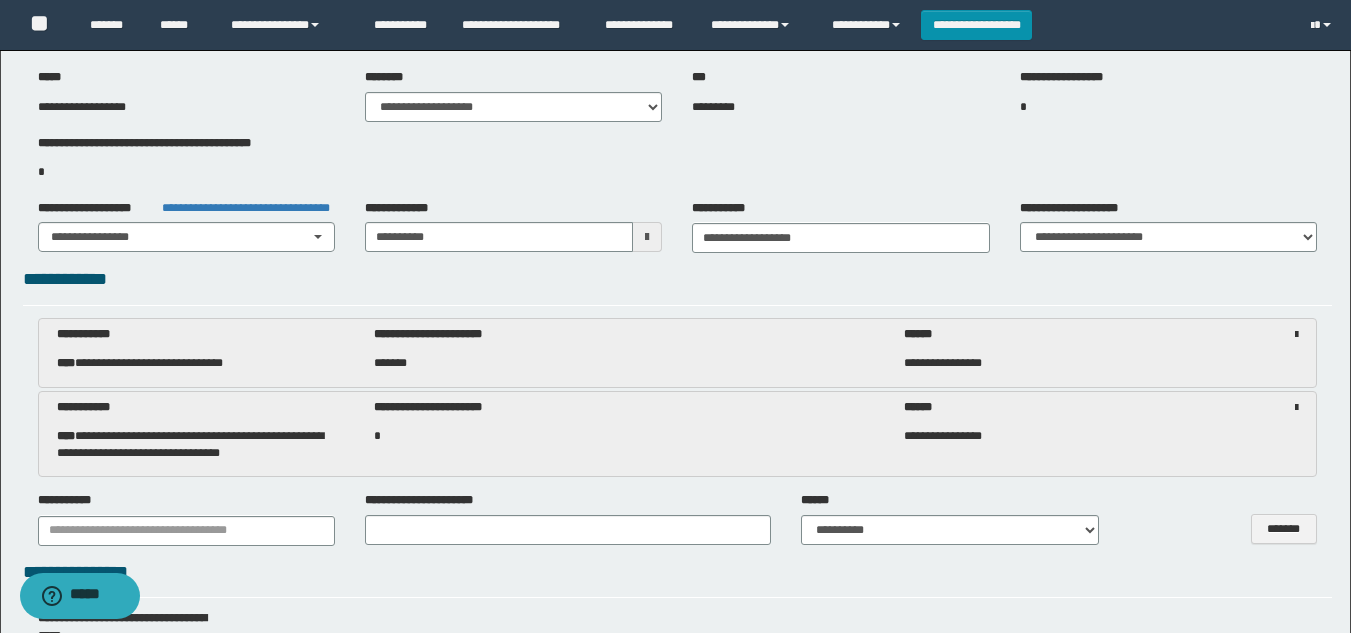 scroll, scrollTop: 0, scrollLeft: 0, axis: both 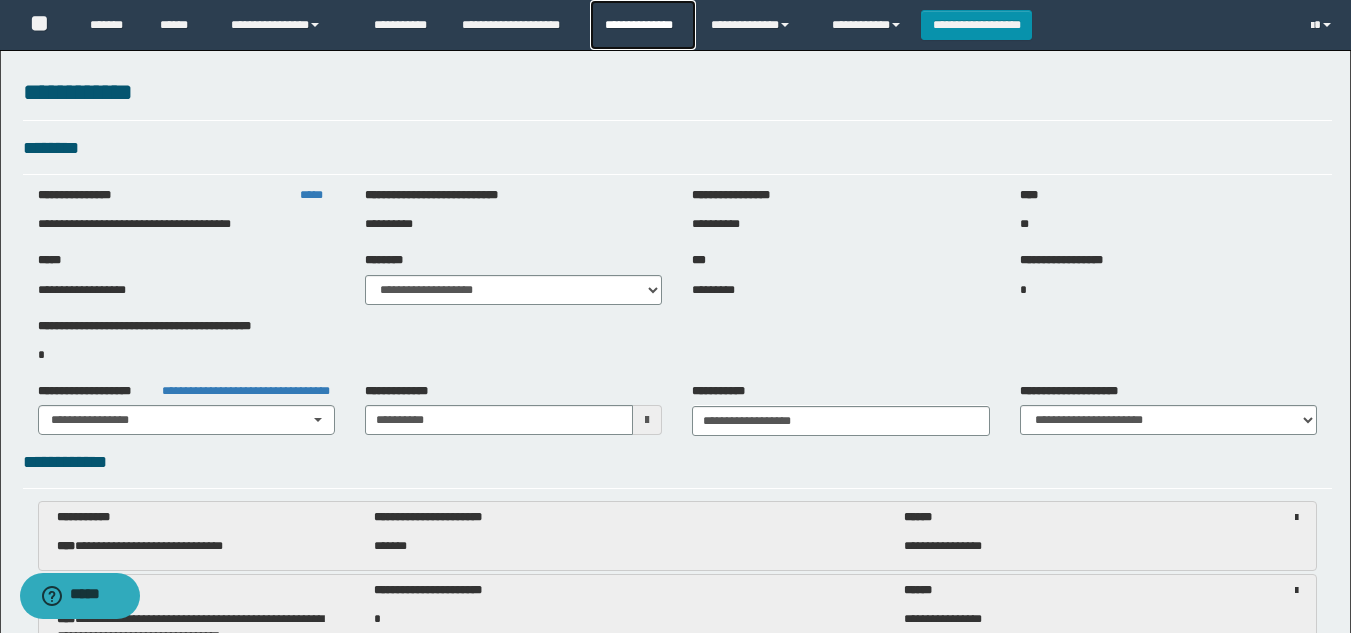 click on "**********" at bounding box center (642, 25) 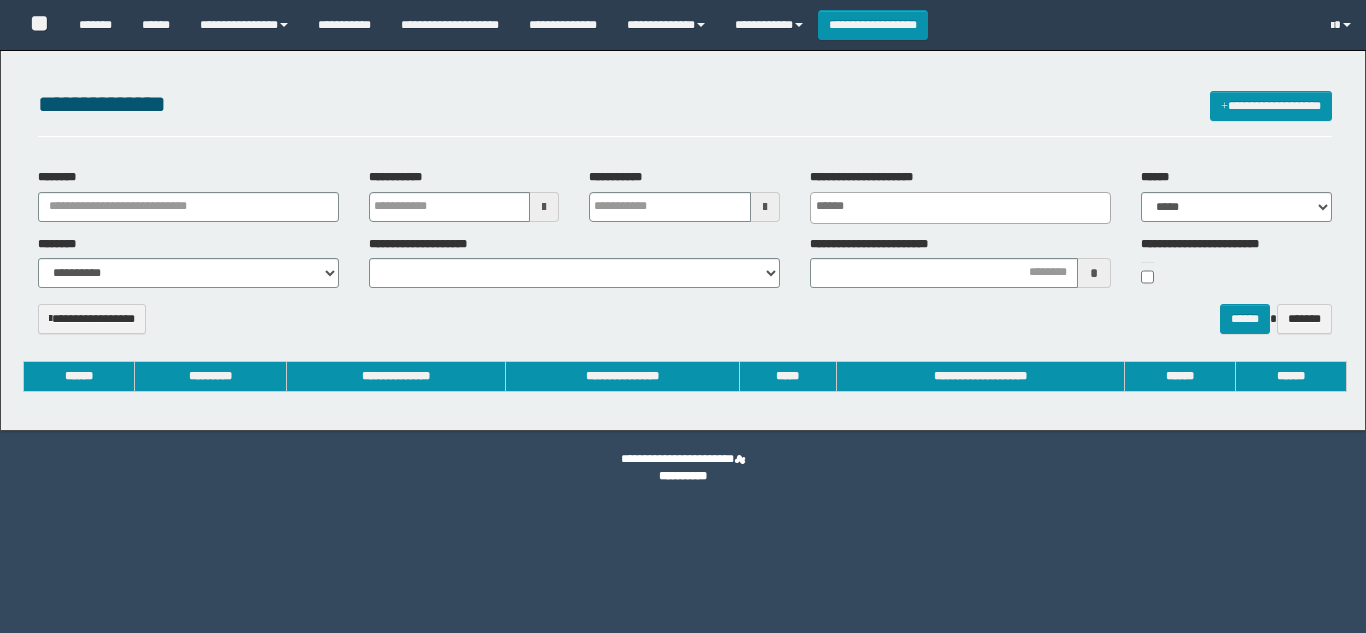 select 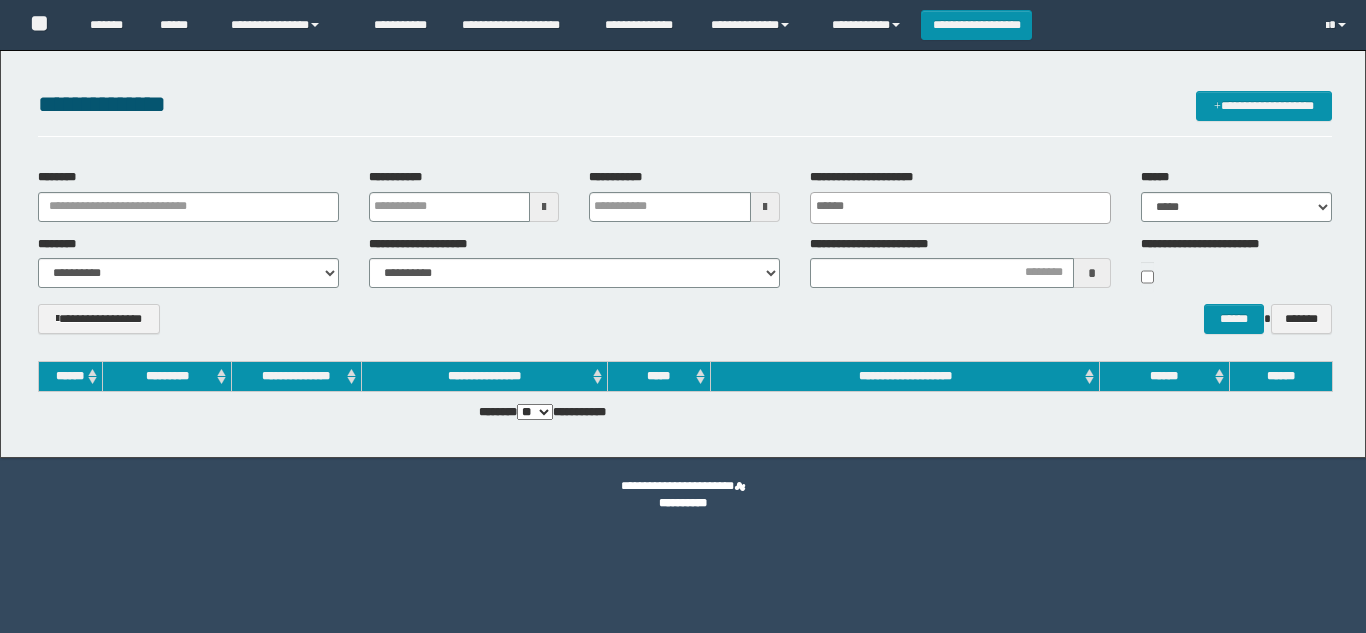 scroll, scrollTop: 0, scrollLeft: 0, axis: both 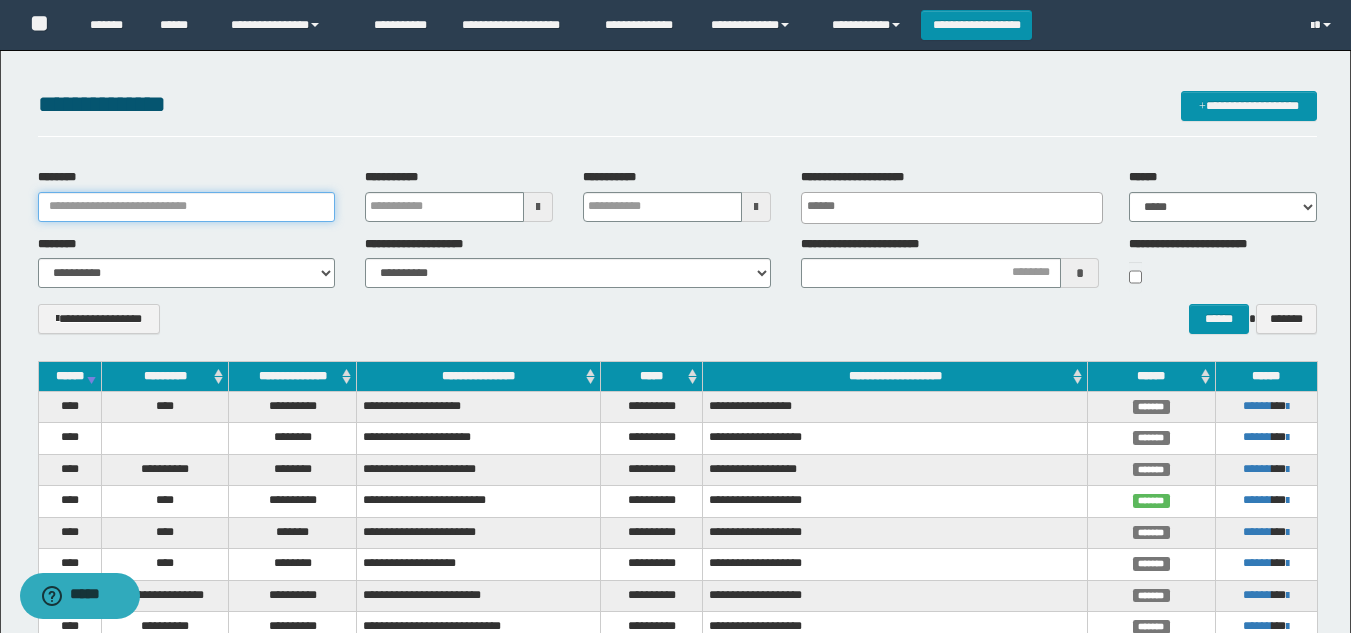 click on "********" at bounding box center [186, 207] 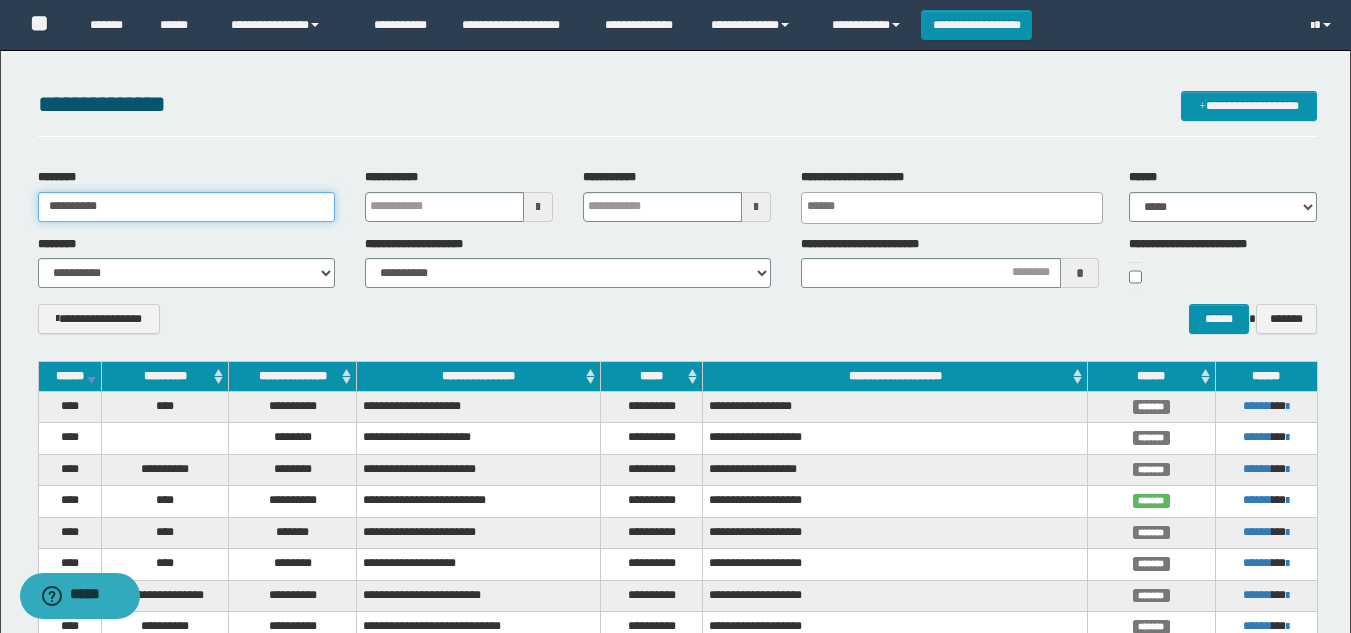 type on "**********" 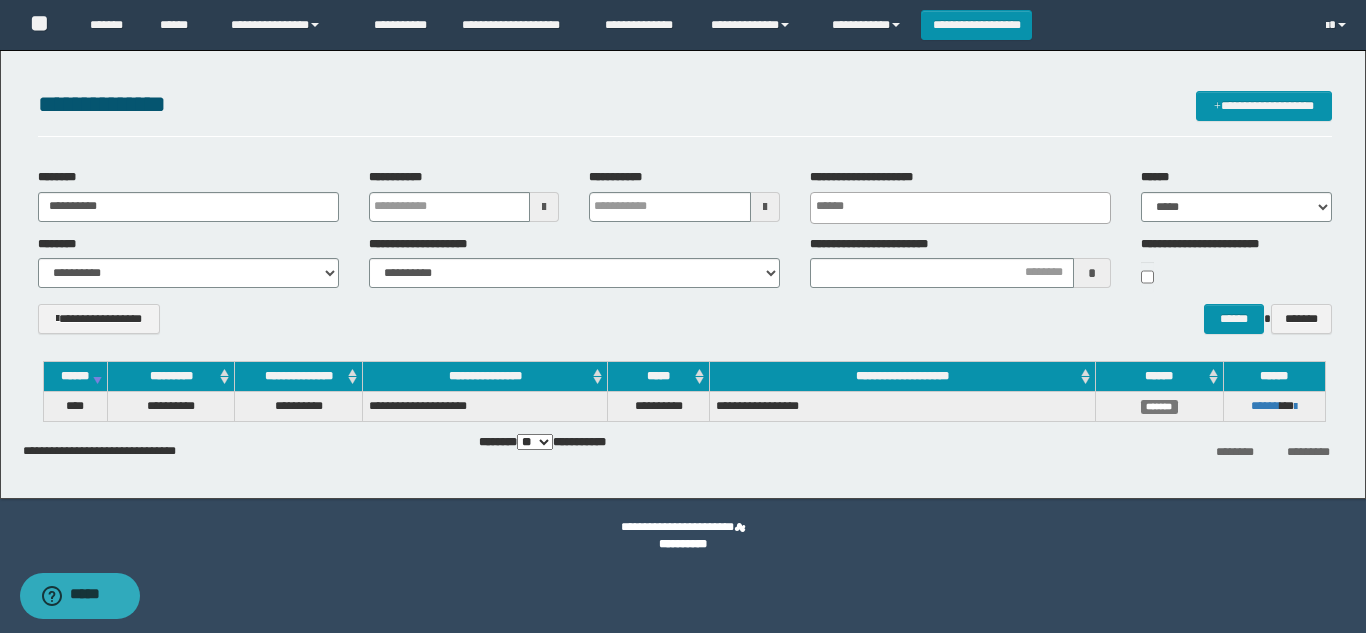 click on "**********" at bounding box center (685, 326) 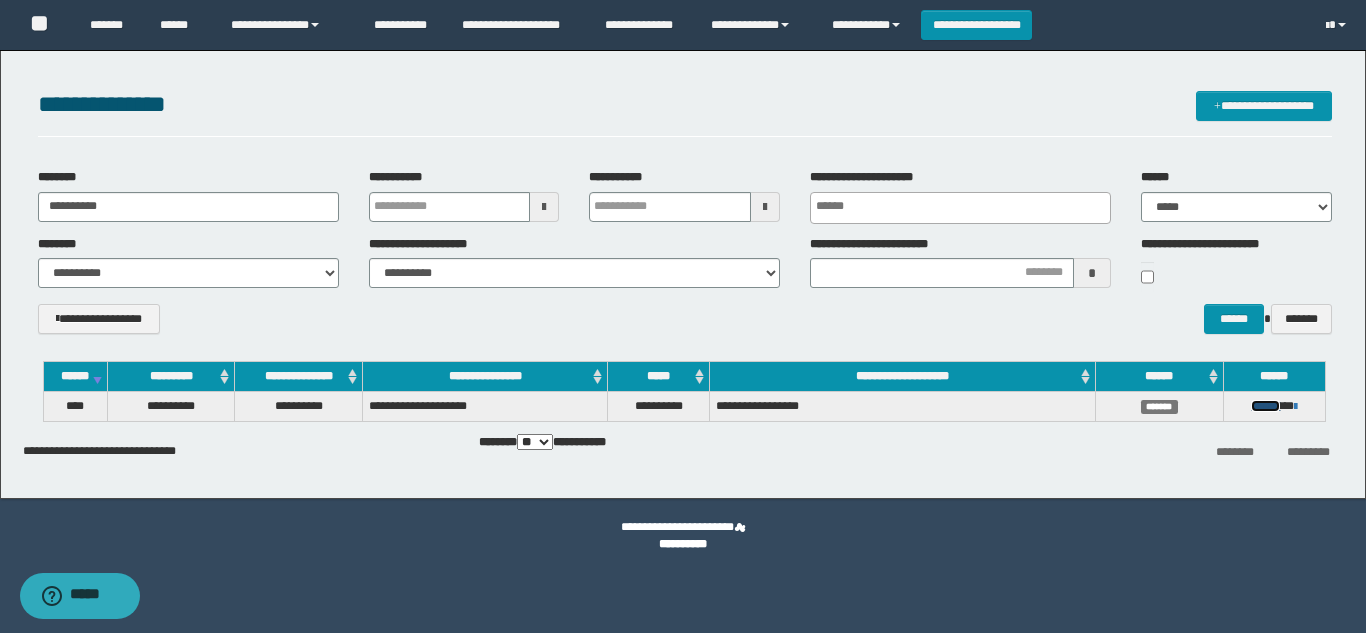 click on "******" at bounding box center [1265, 406] 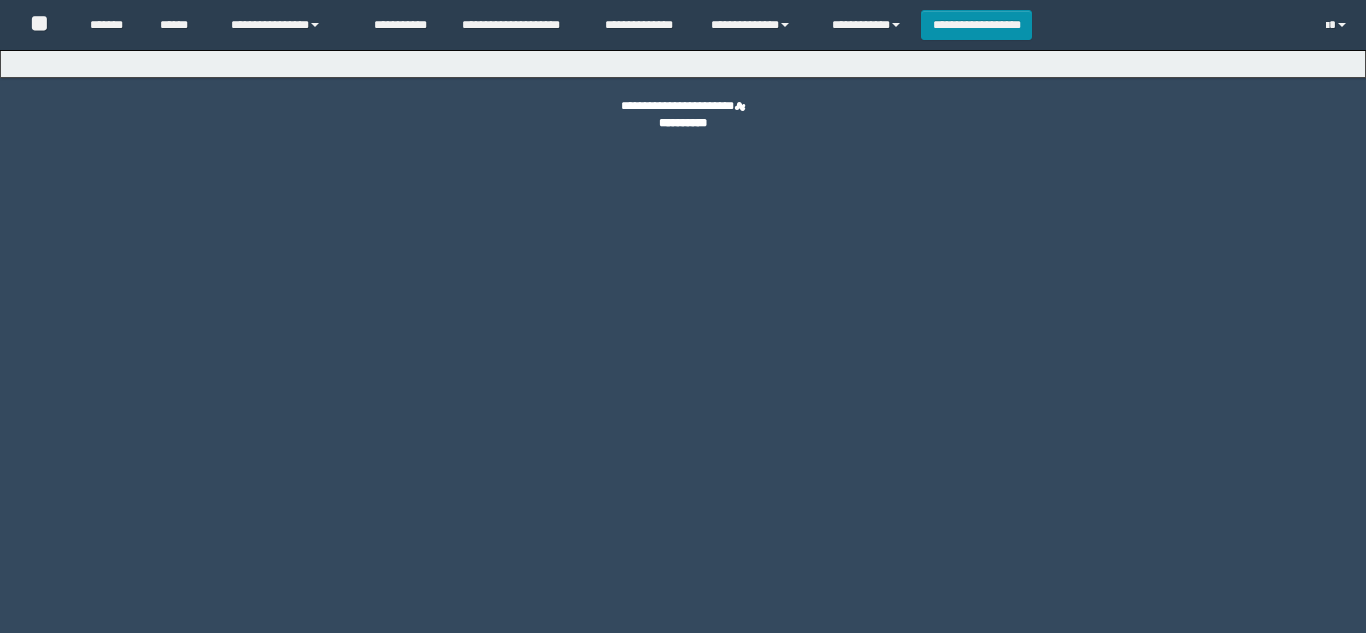 scroll, scrollTop: 0, scrollLeft: 0, axis: both 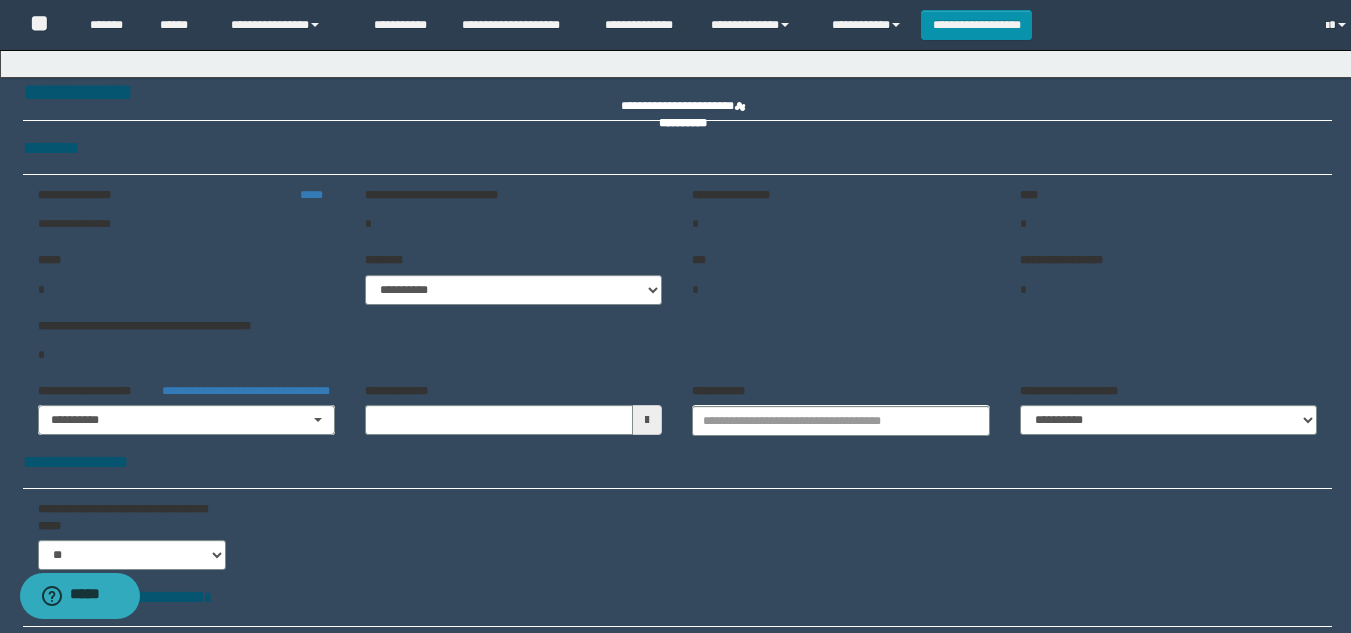 type on "**********" 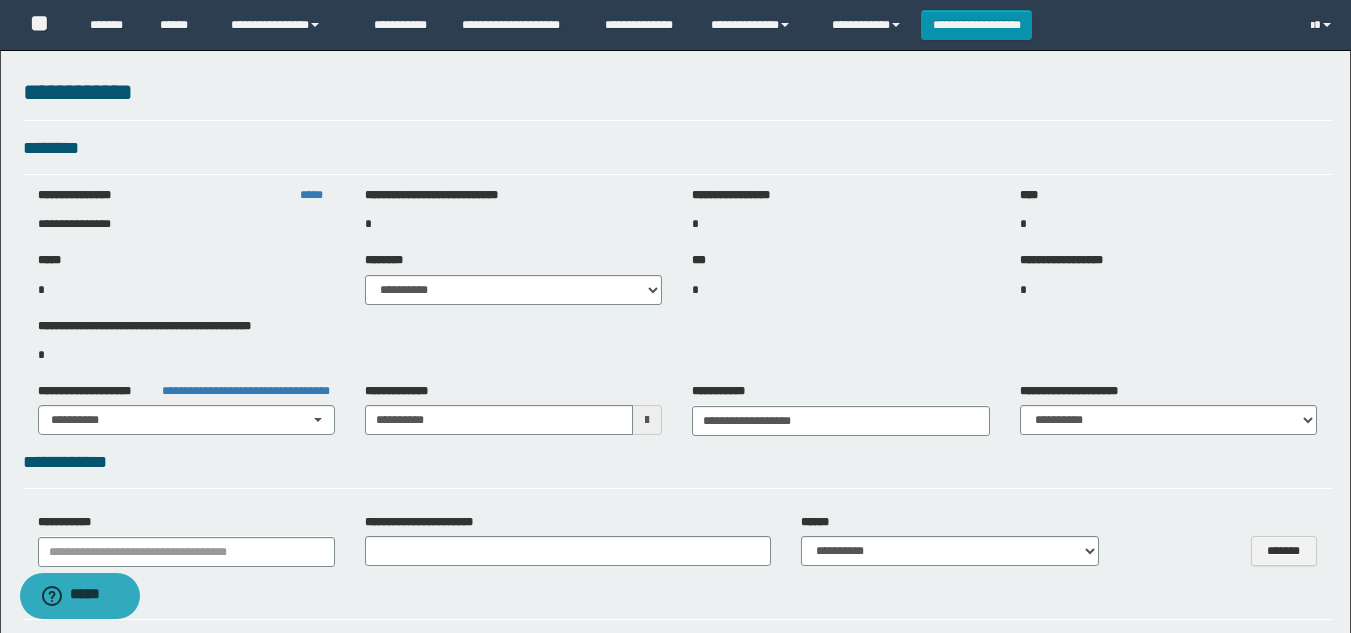 select on "***" 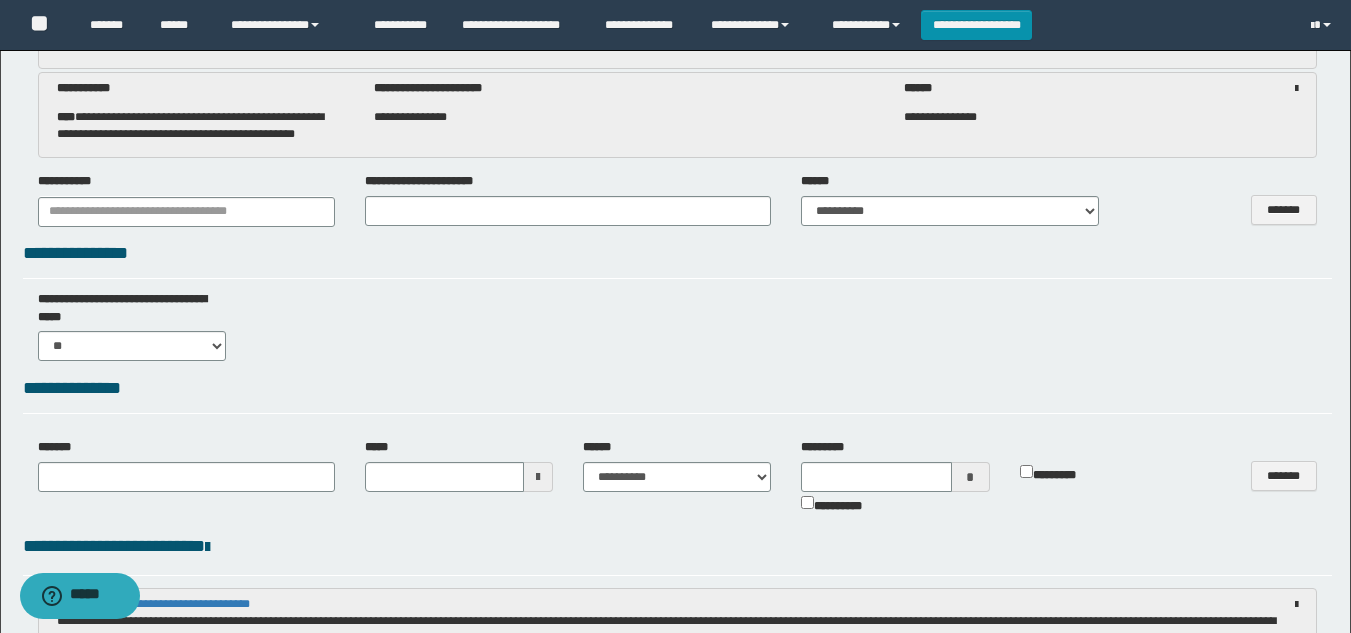 scroll, scrollTop: 300, scrollLeft: 0, axis: vertical 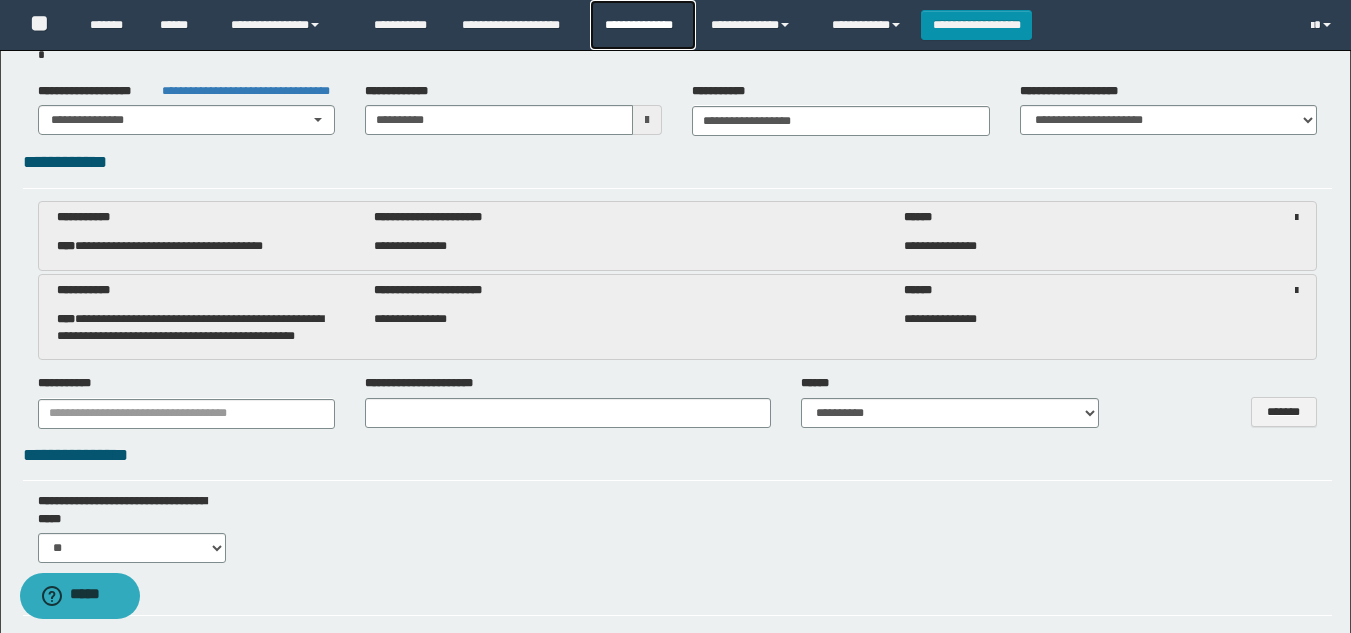 click on "**********" at bounding box center (642, 25) 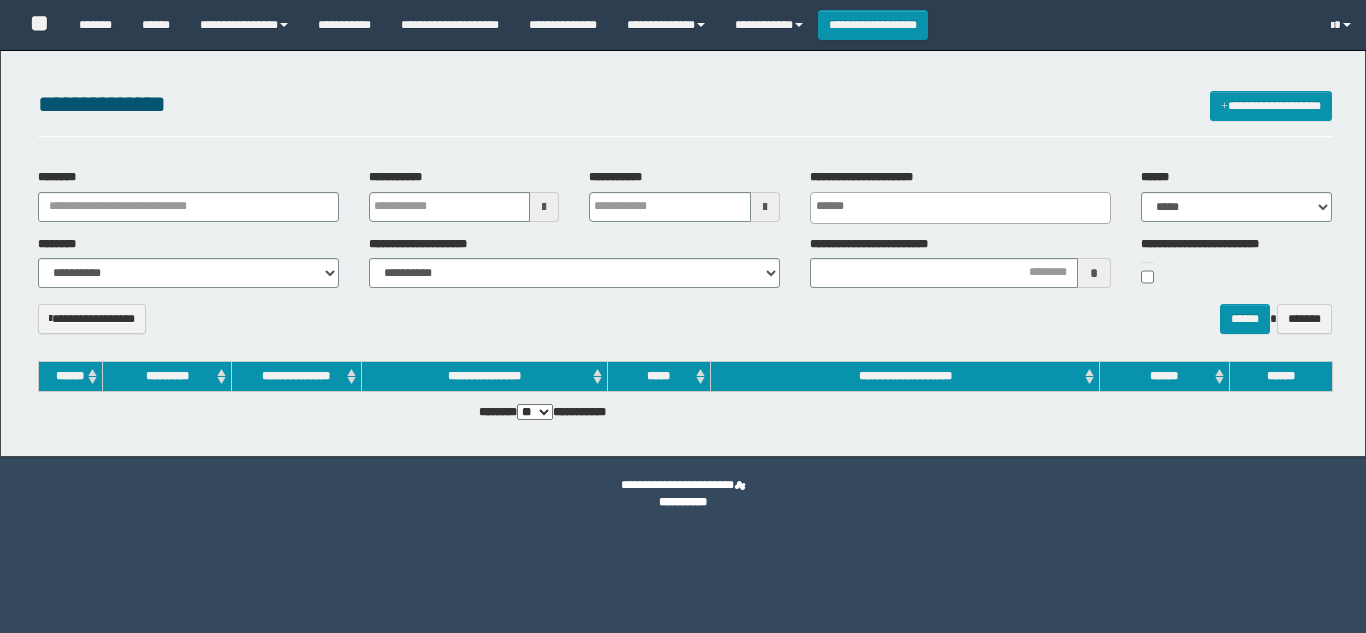 select 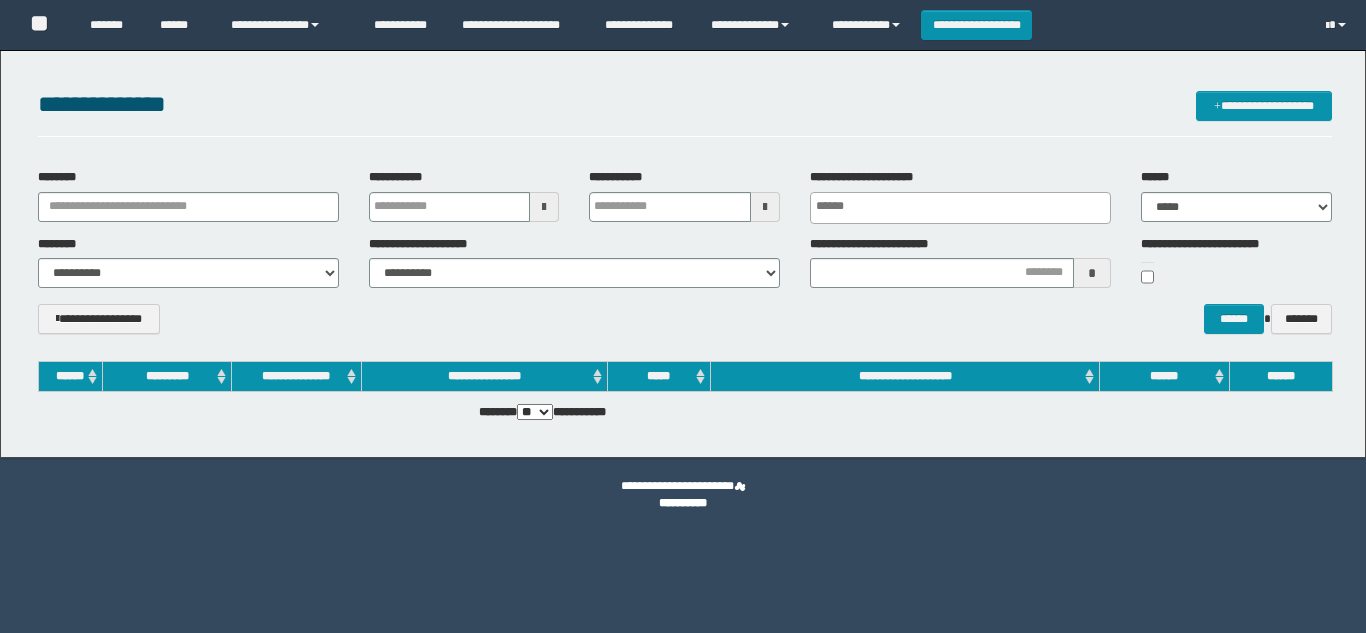 scroll, scrollTop: 0, scrollLeft: 0, axis: both 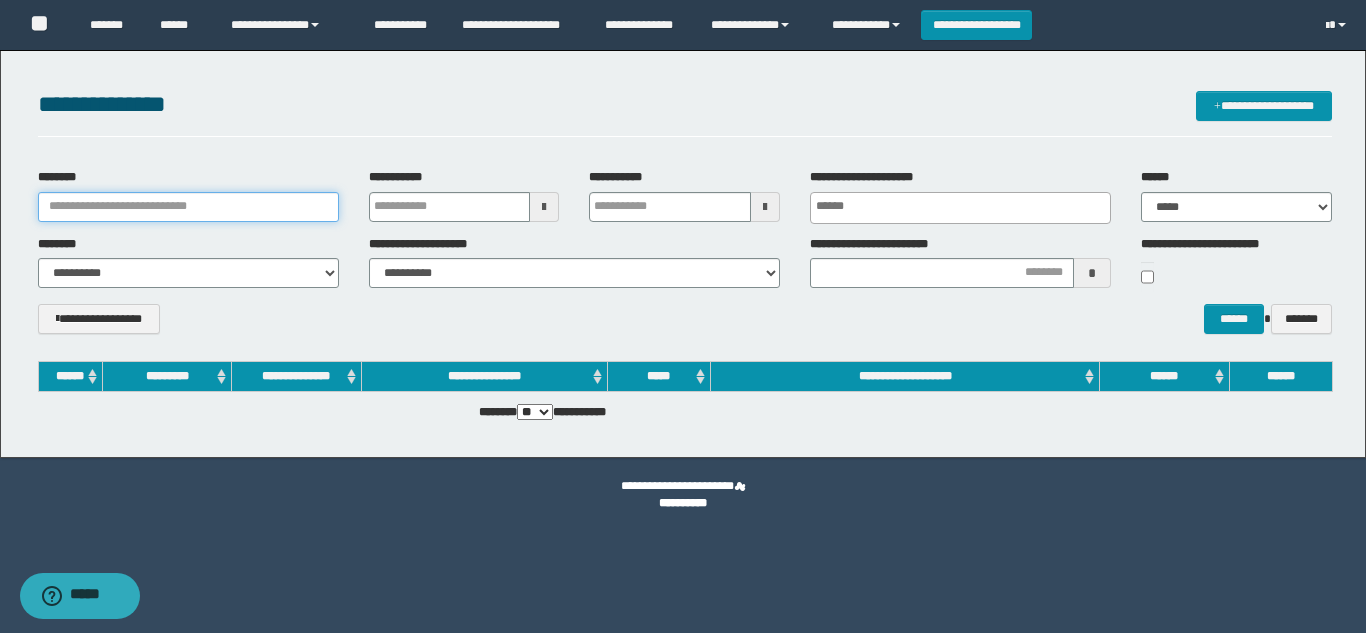 drag, startPoint x: 0, startPoint y: 0, endPoint x: 270, endPoint y: 208, distance: 340.8284 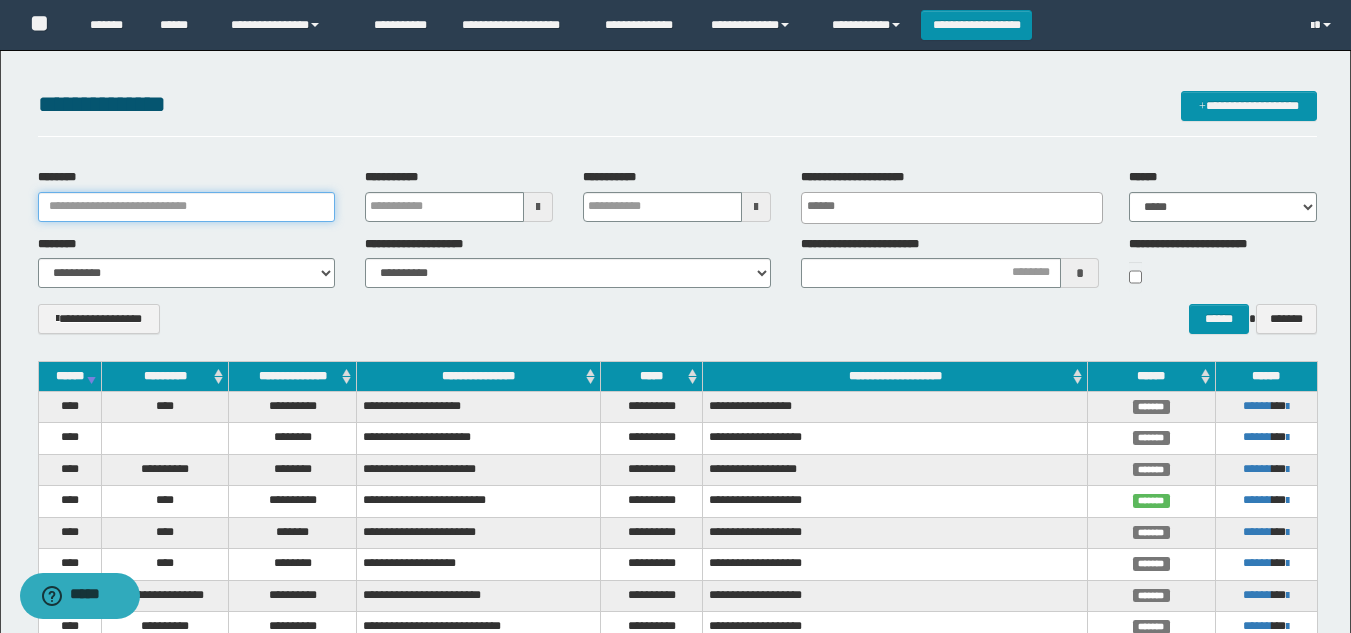 paste on "**********" 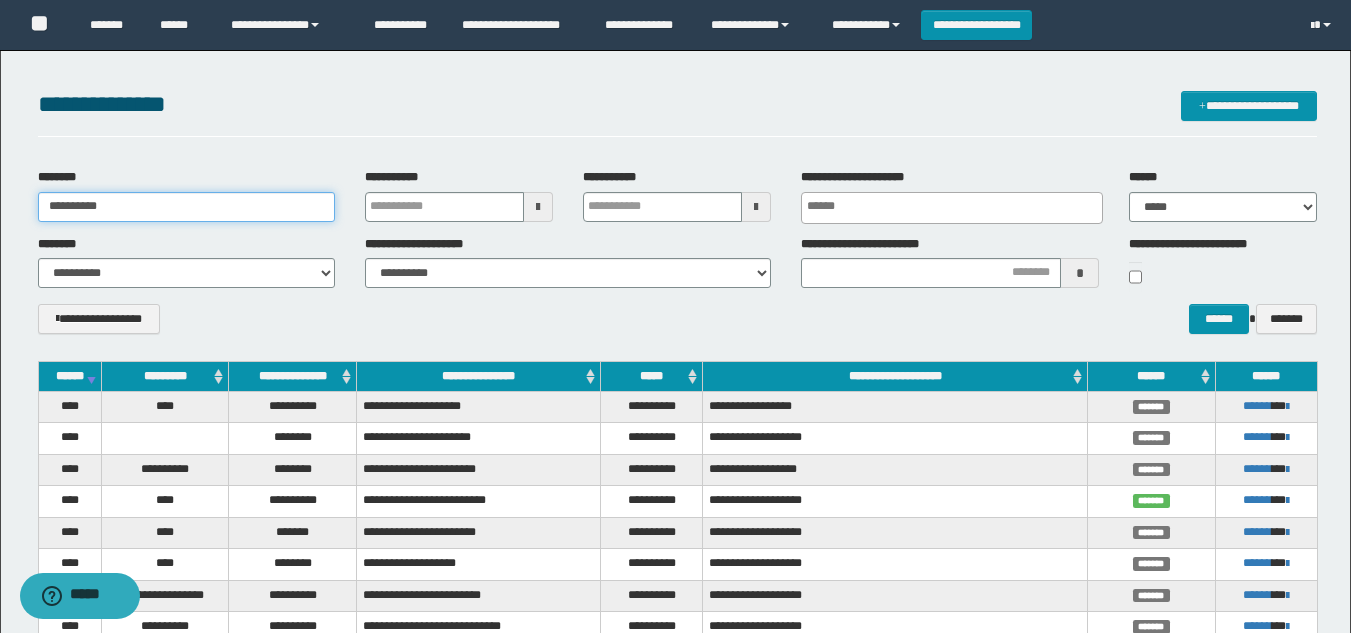 type on "**********" 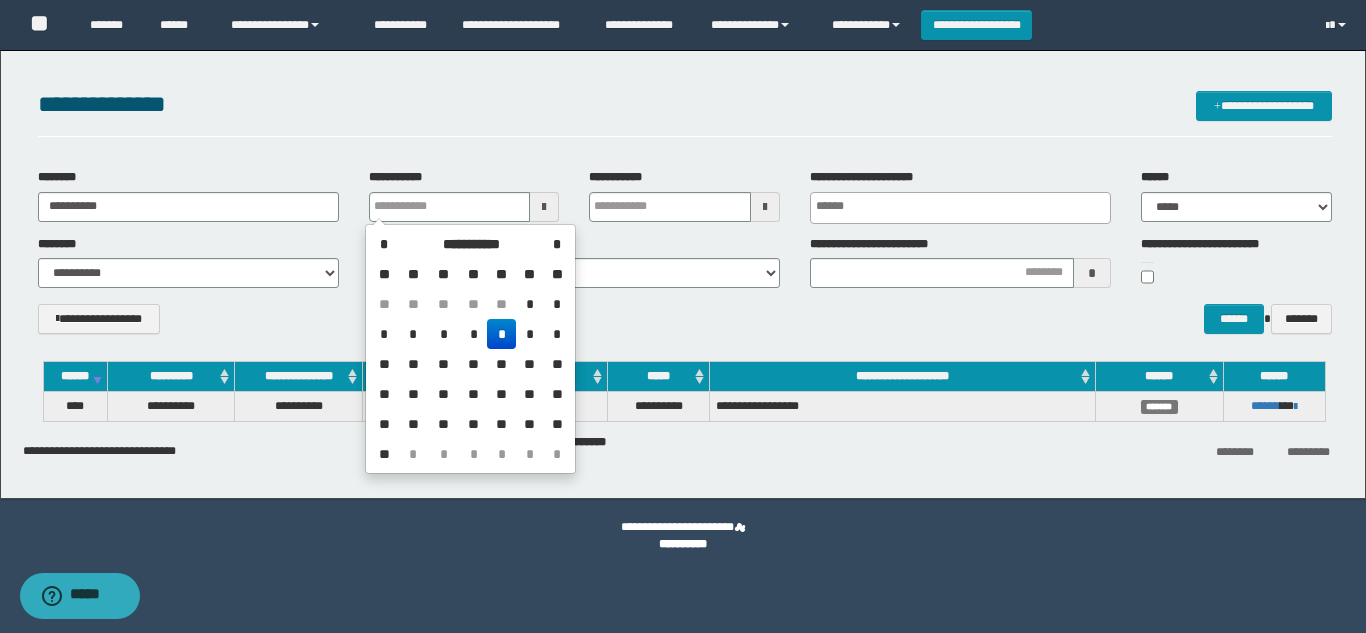 click on "**********" at bounding box center (685, 326) 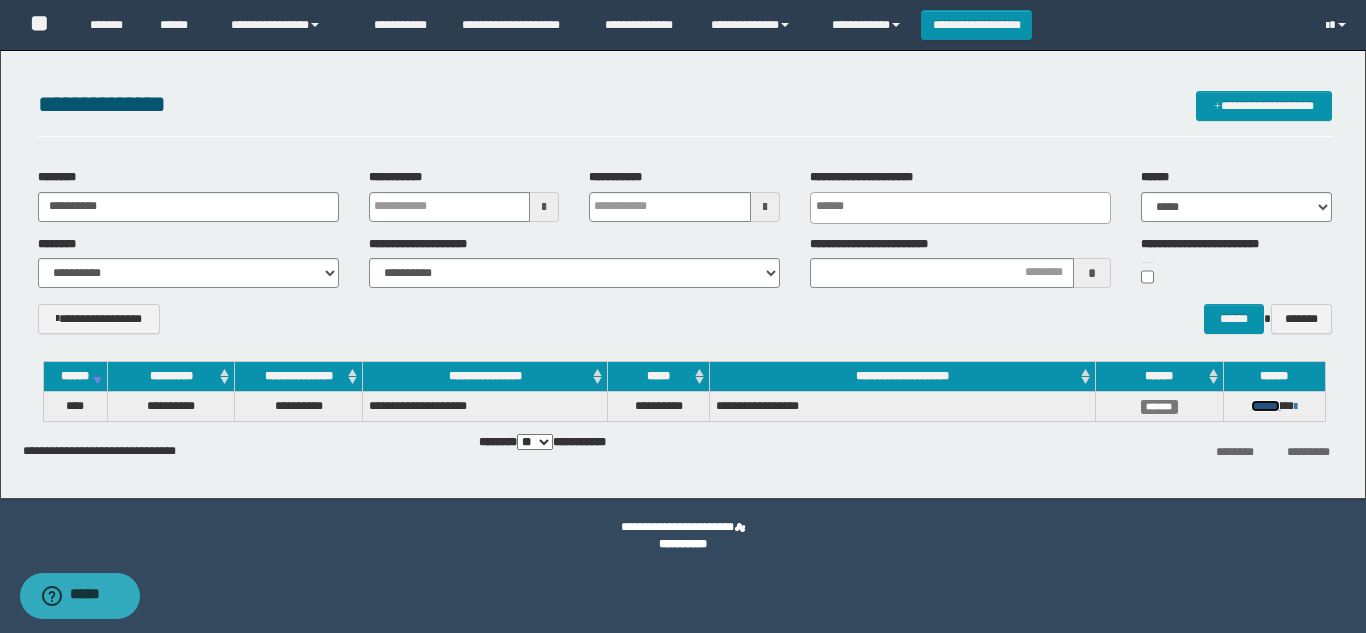 click on "******" at bounding box center [1265, 406] 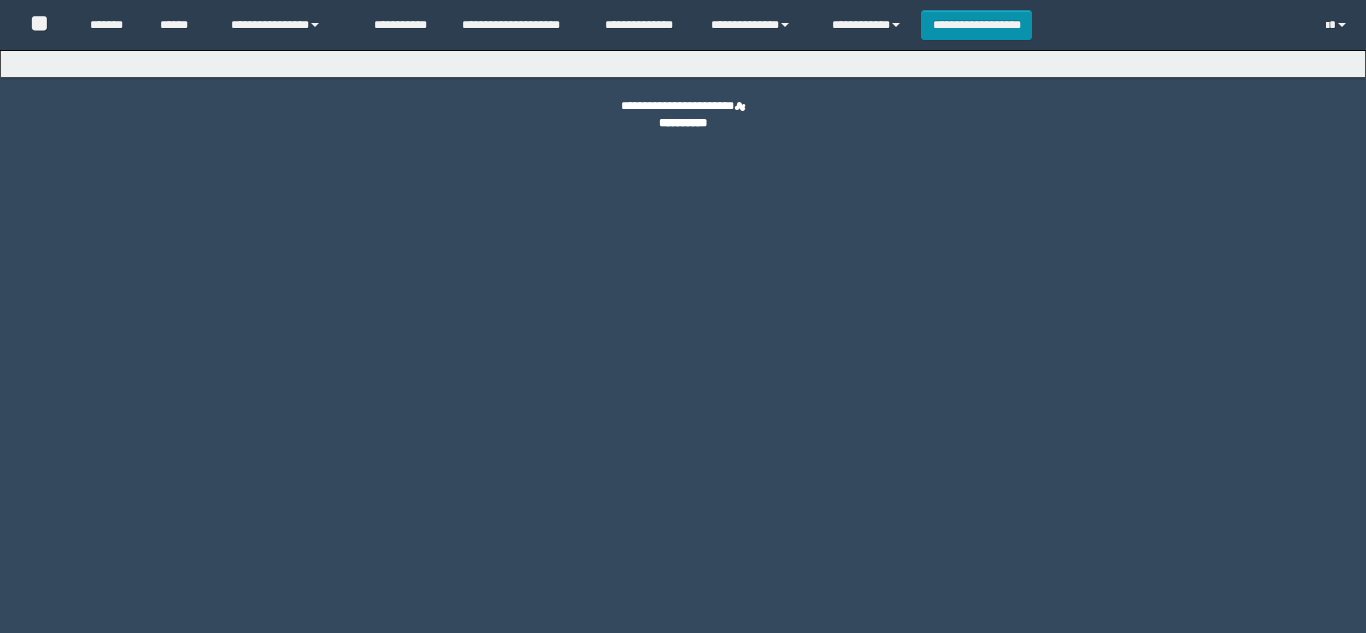 scroll, scrollTop: 0, scrollLeft: 0, axis: both 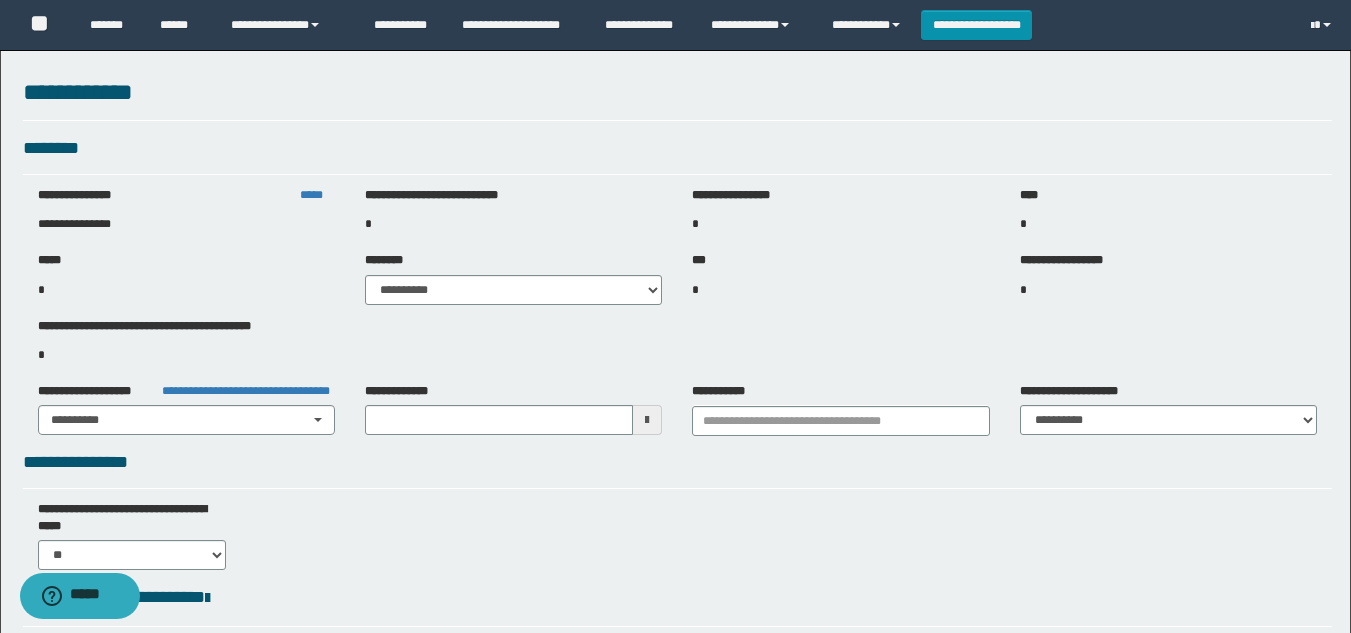 type on "**********" 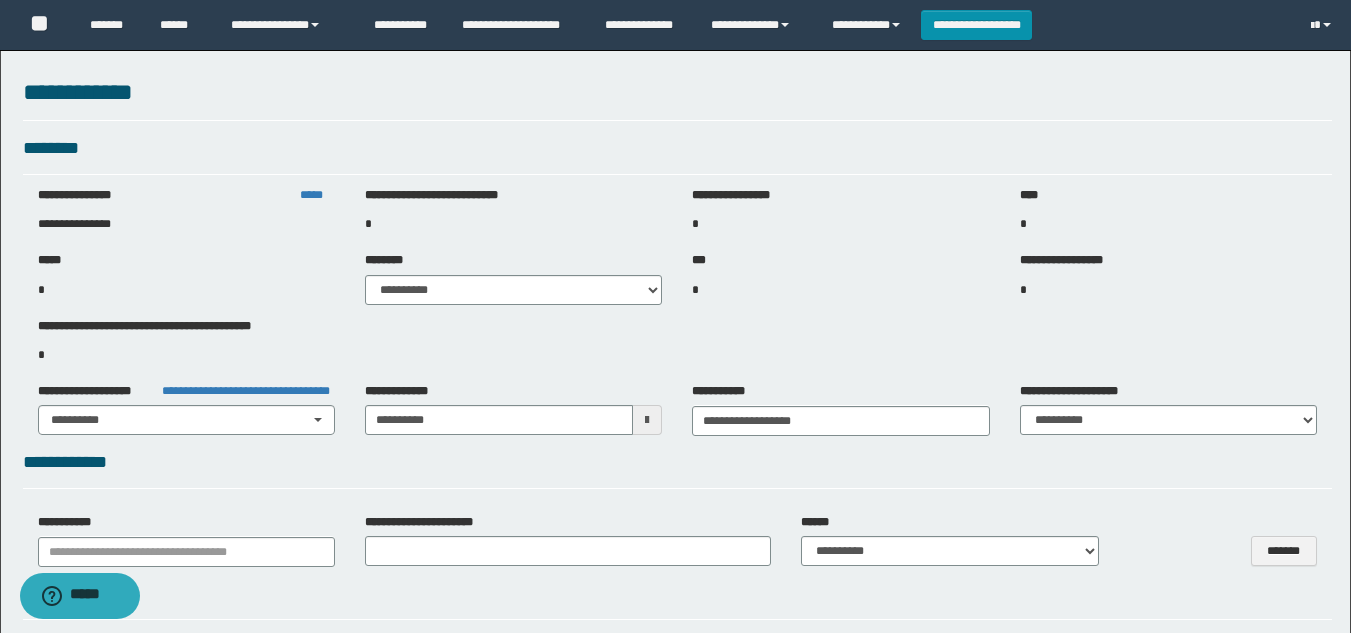 select on "***" 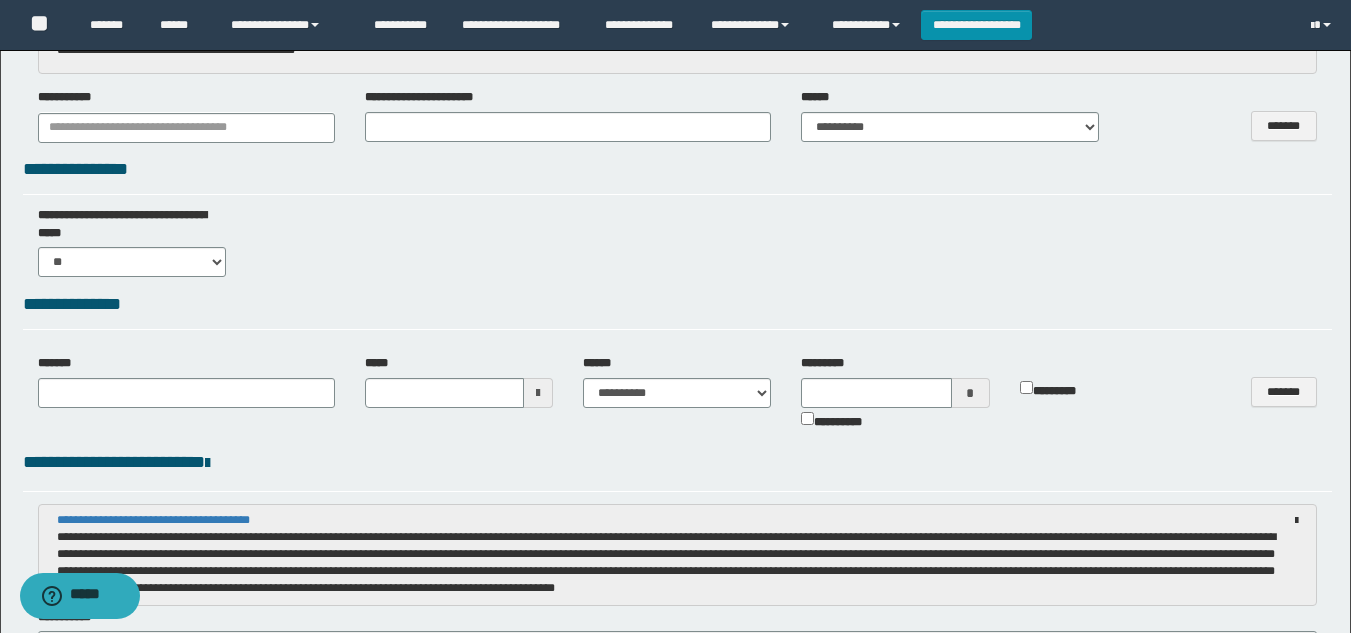 scroll, scrollTop: 600, scrollLeft: 0, axis: vertical 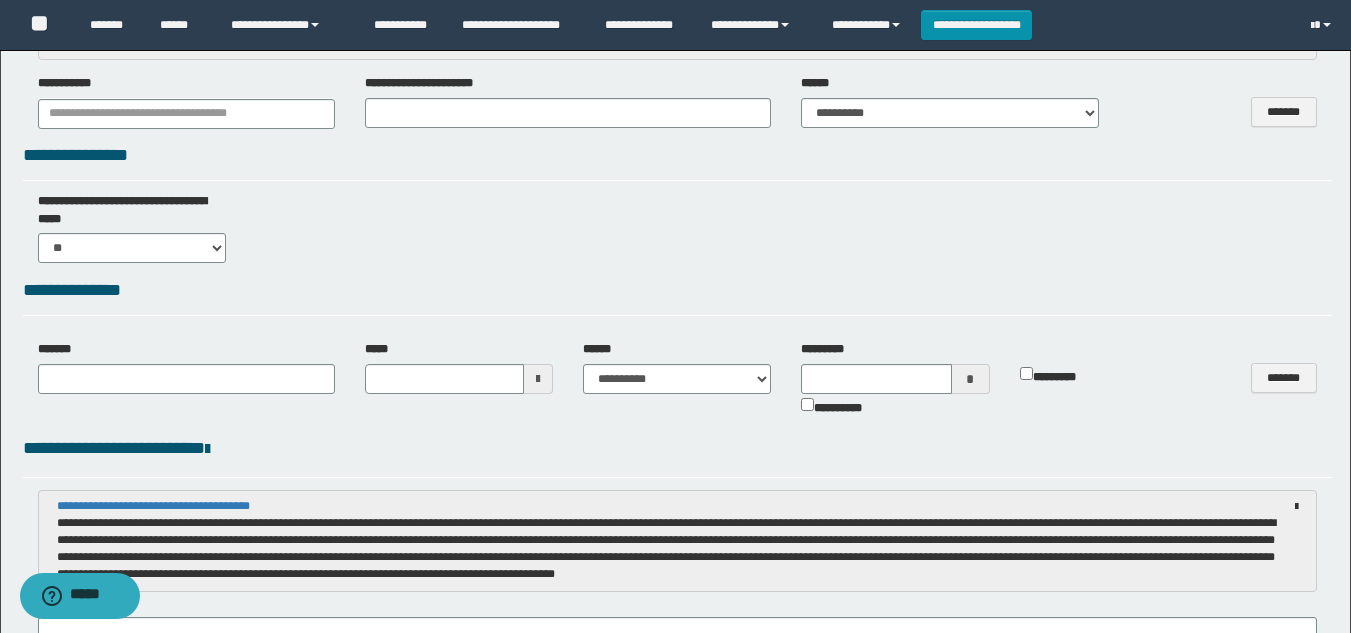 type 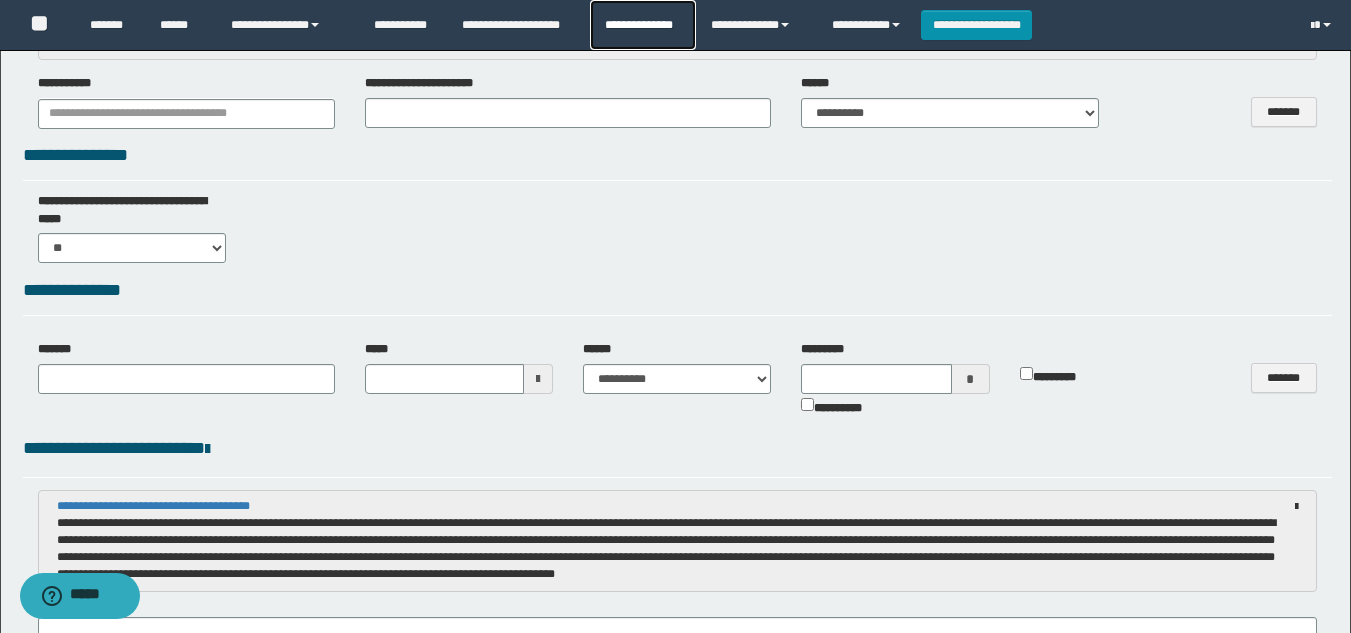 click on "**********" at bounding box center (642, 25) 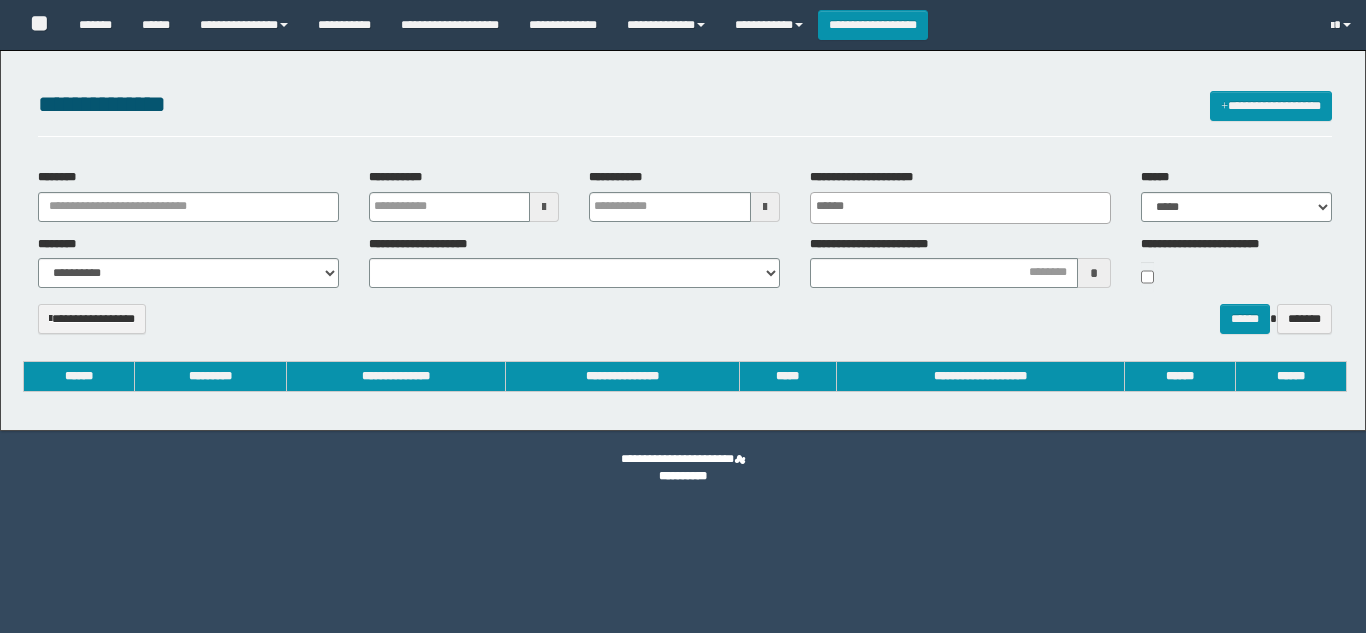 select 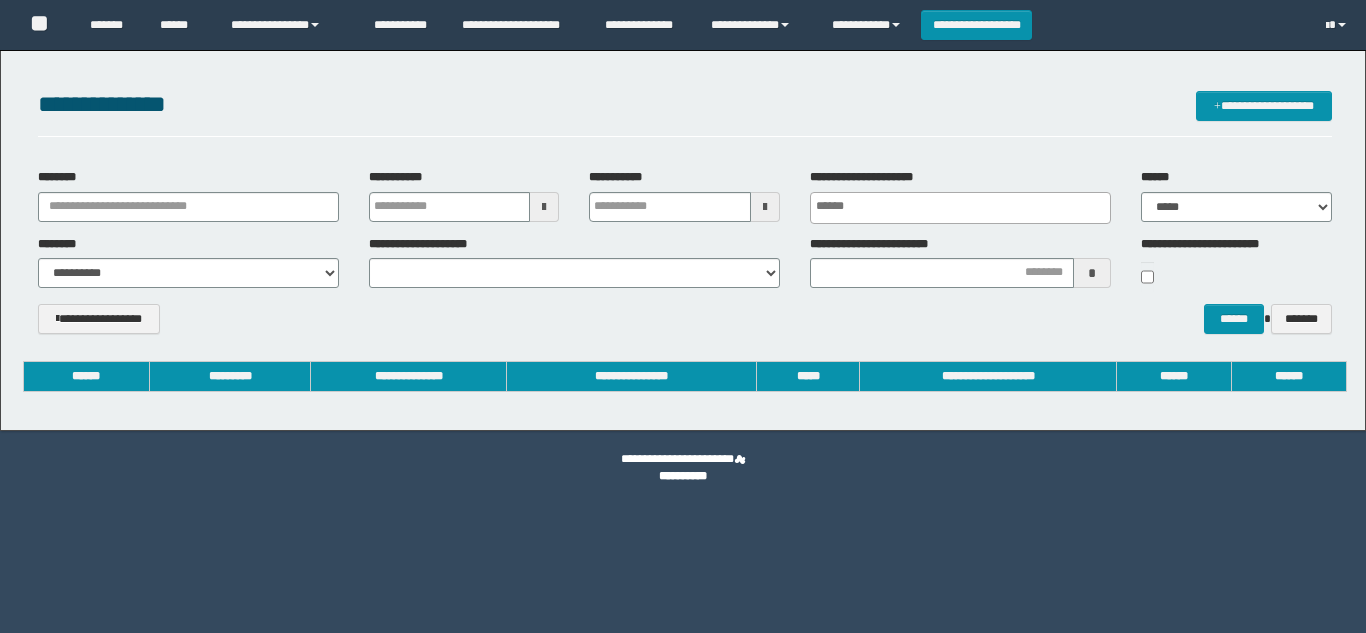scroll, scrollTop: 0, scrollLeft: 0, axis: both 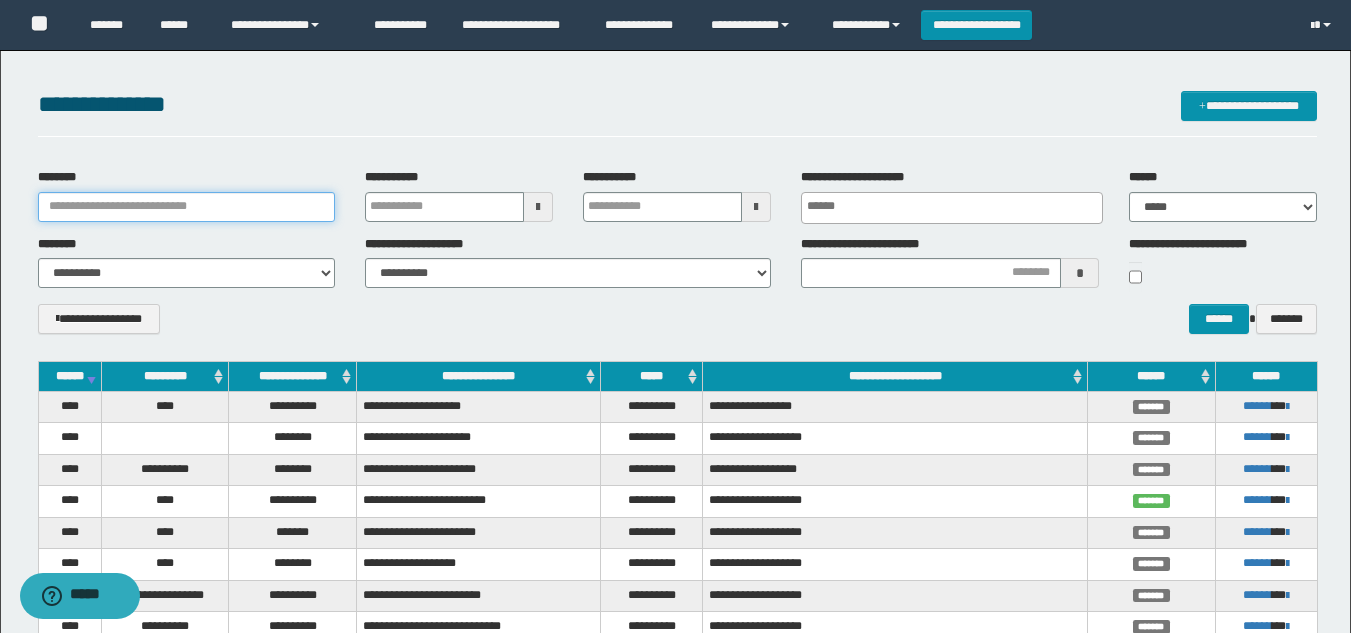 click on "********" at bounding box center (186, 207) 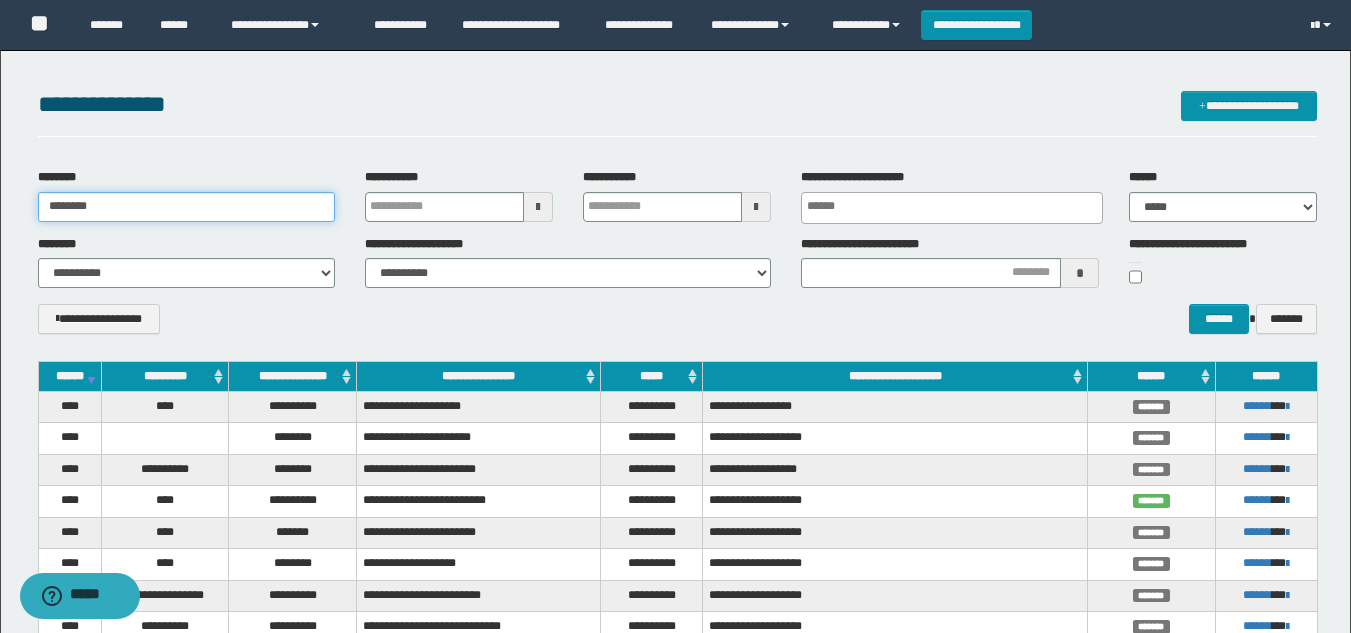 type on "********" 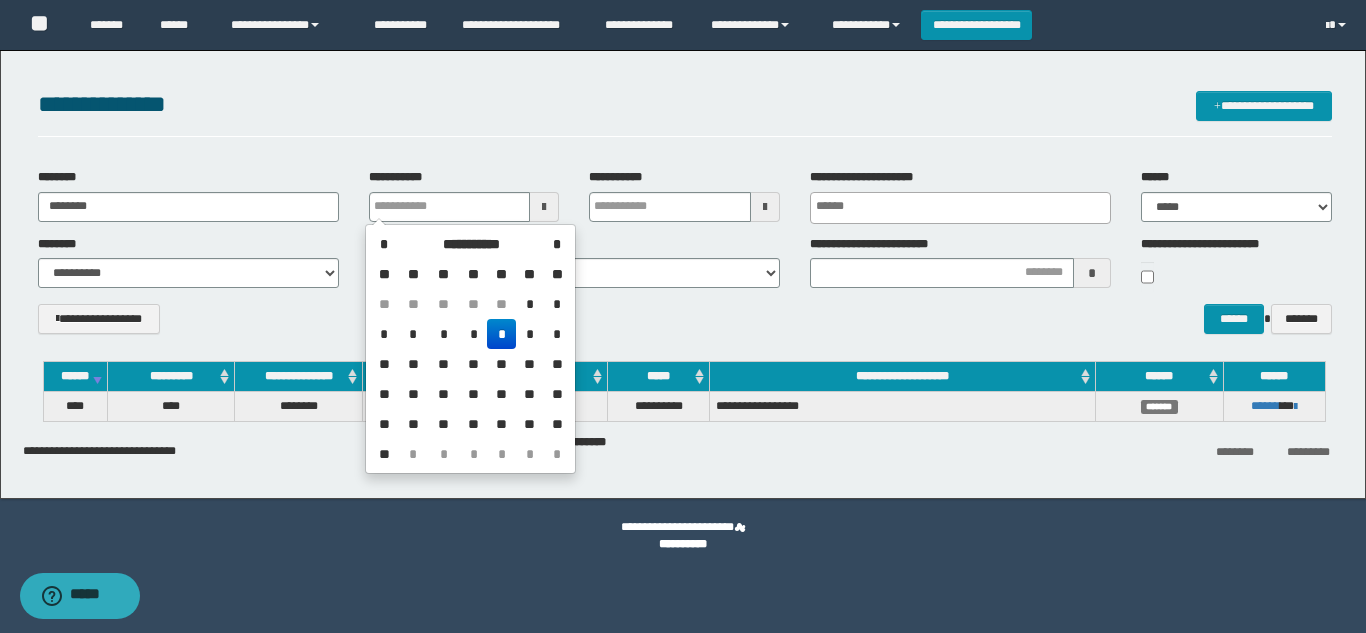 click on "**********" at bounding box center [685, 326] 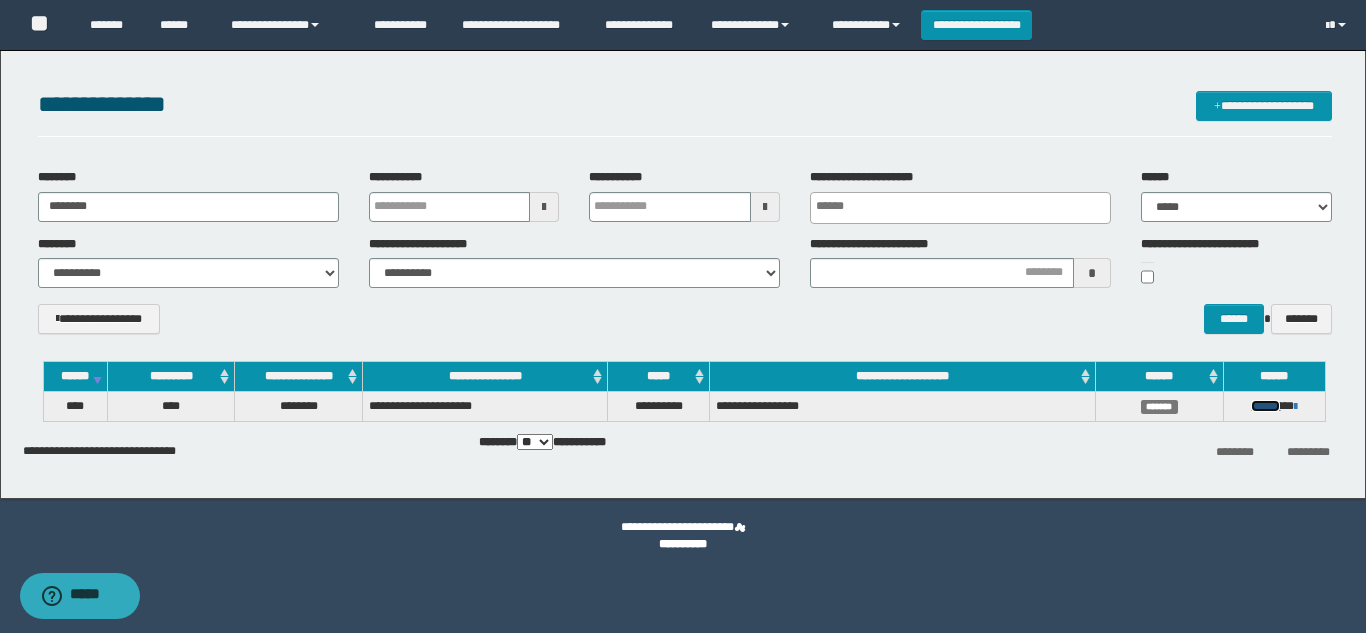 click on "******" at bounding box center (1265, 406) 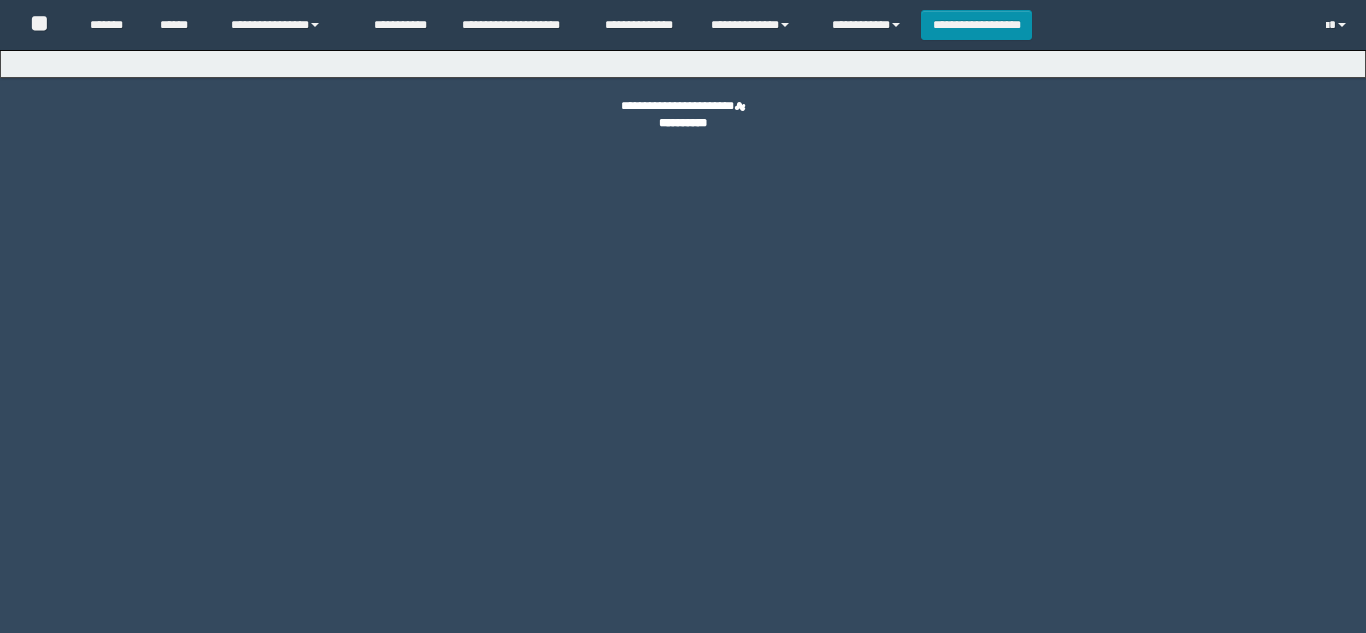 scroll, scrollTop: 0, scrollLeft: 0, axis: both 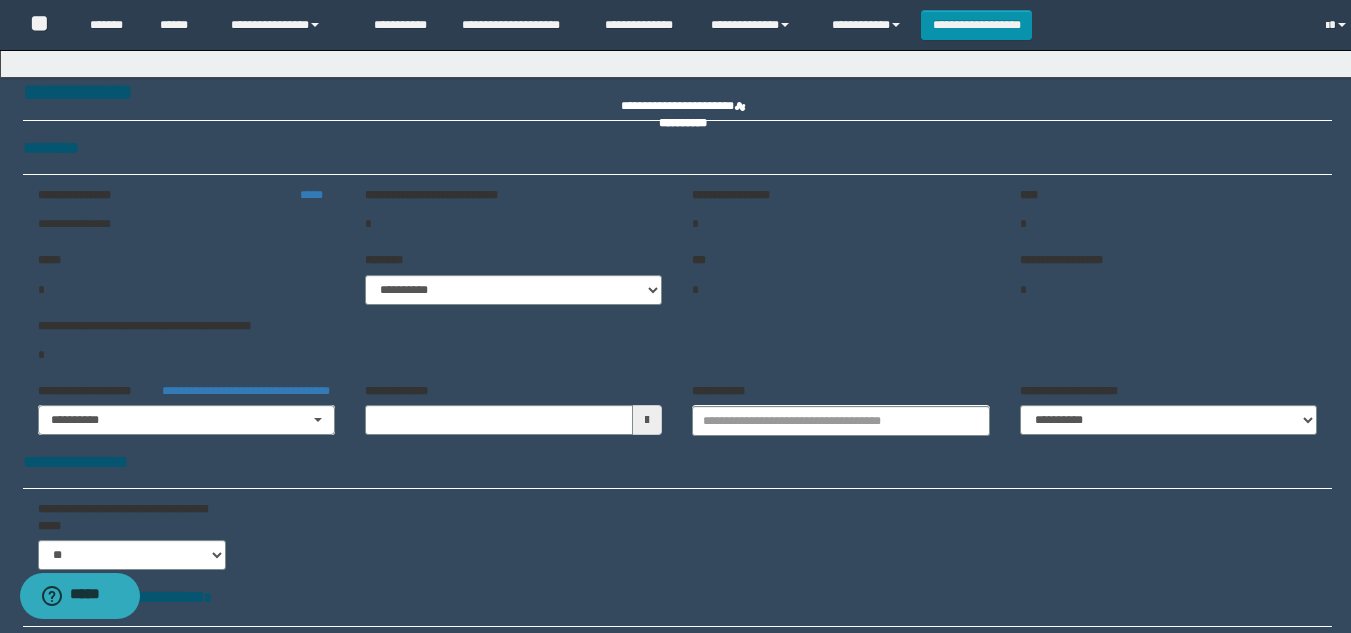 type on "**********" 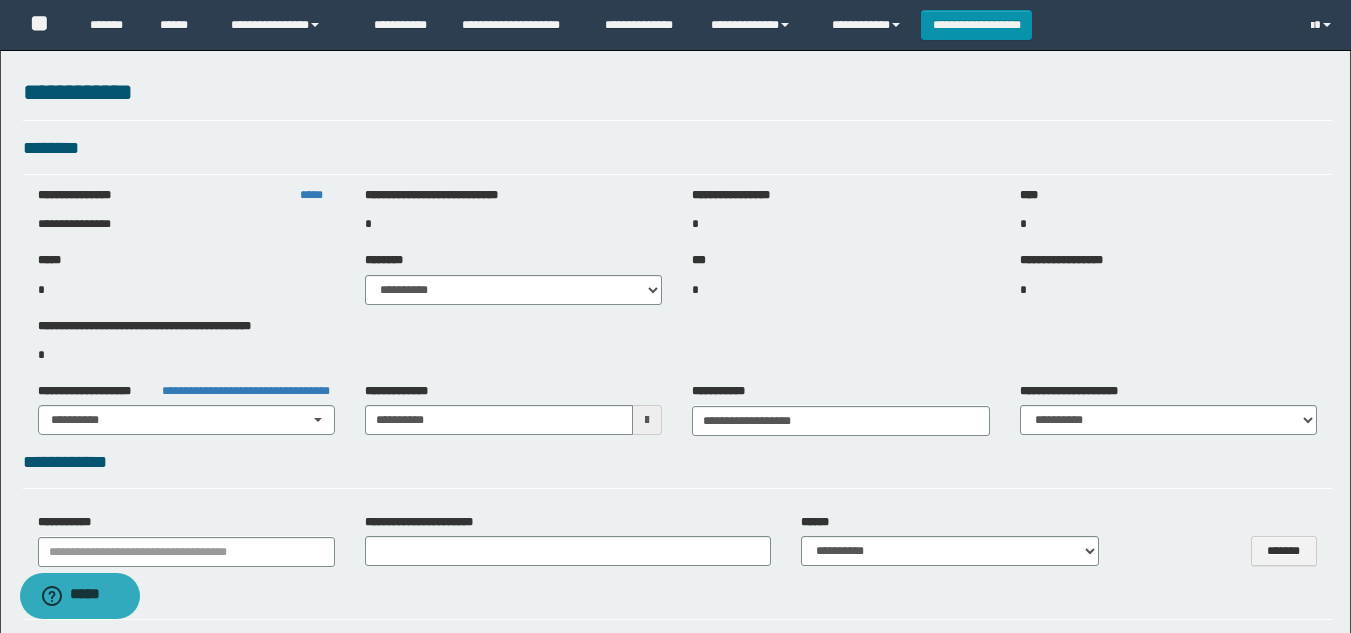 select on "***" 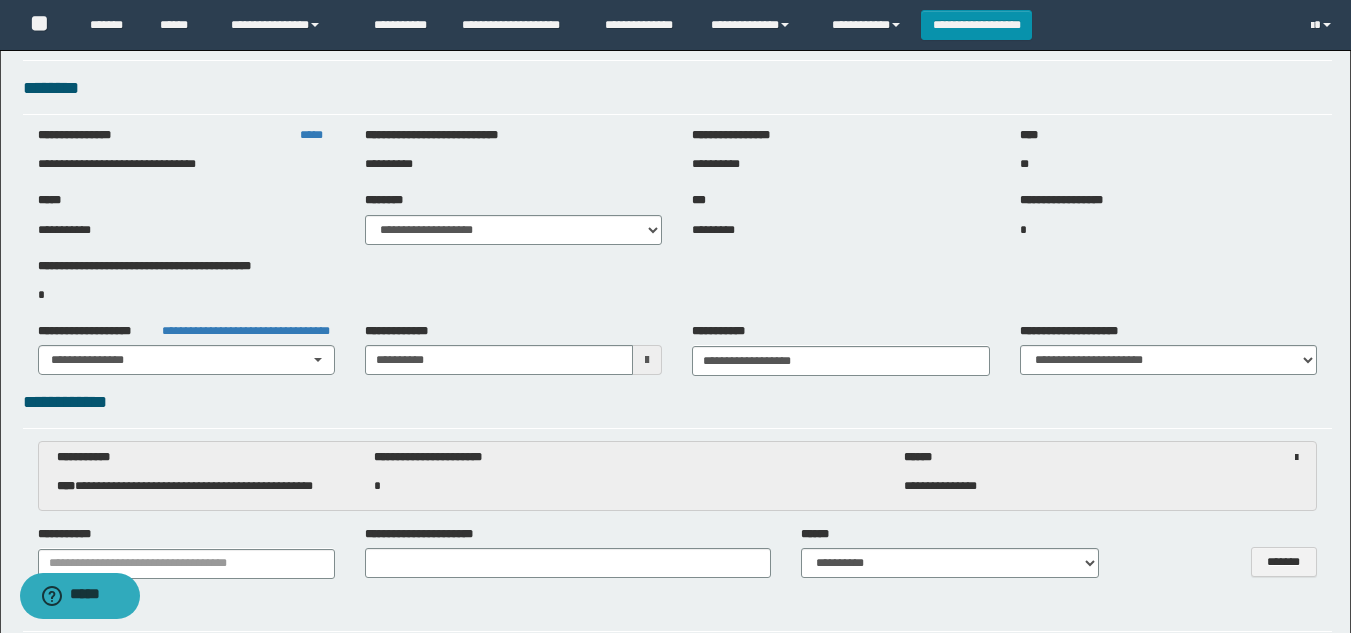 scroll, scrollTop: 0, scrollLeft: 0, axis: both 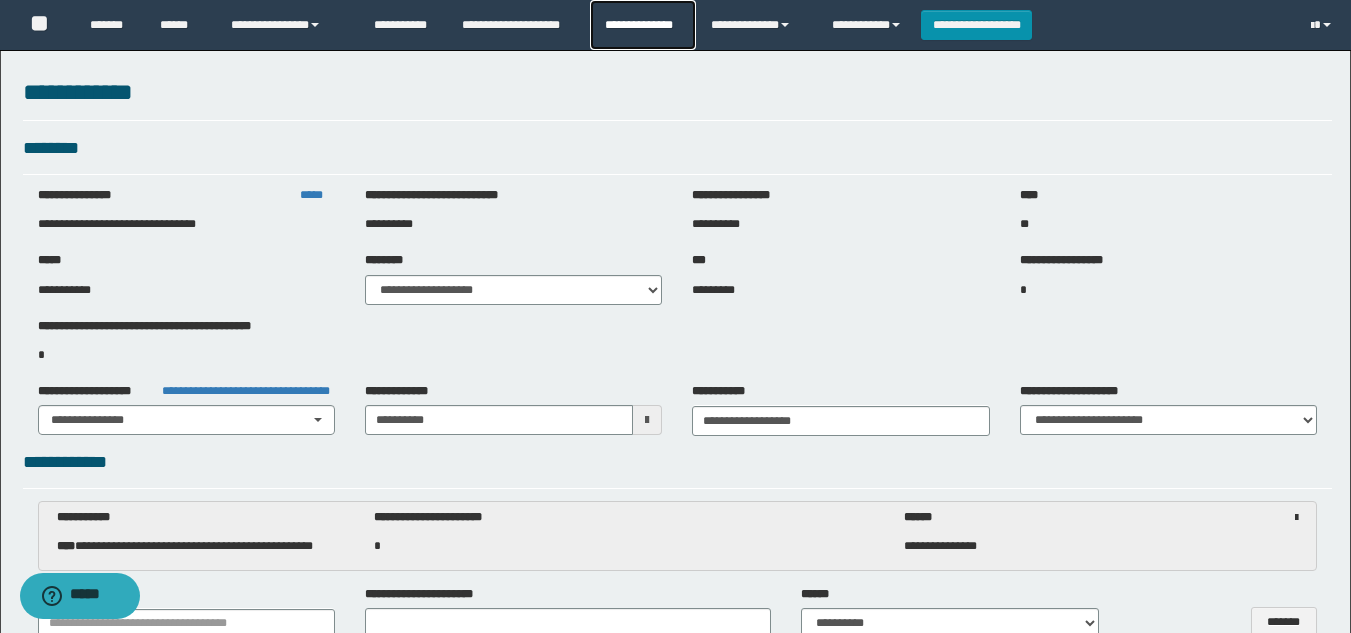 click on "**********" at bounding box center (642, 25) 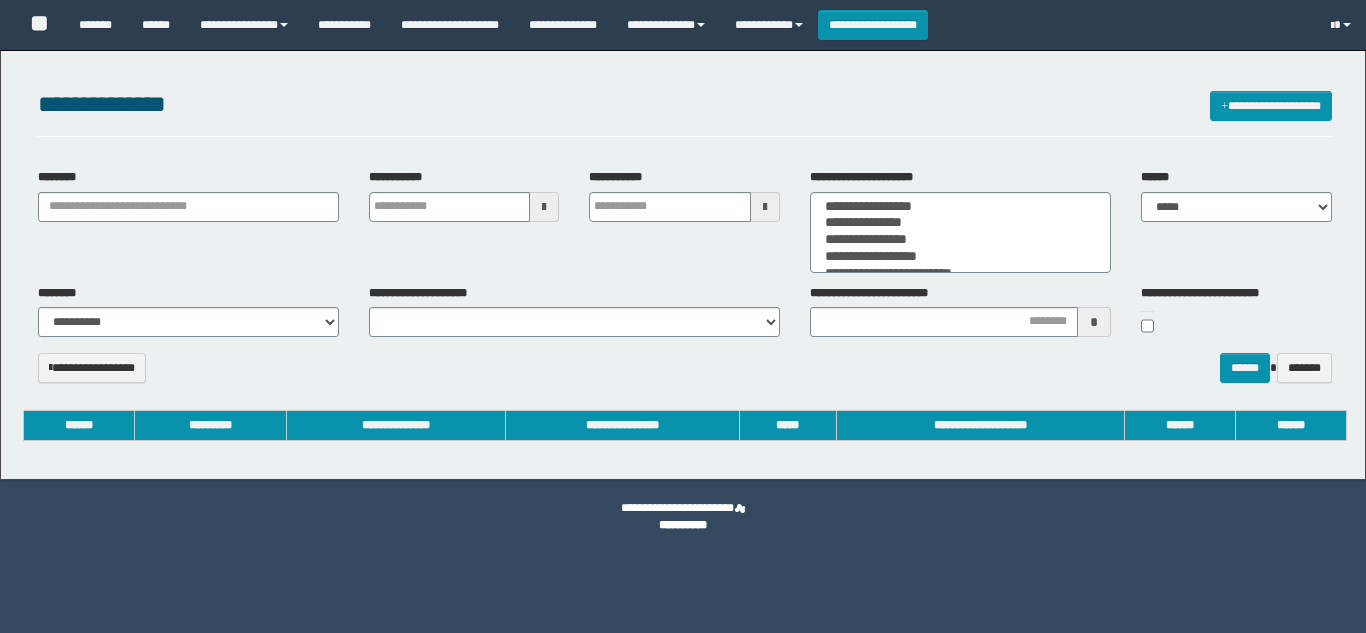 select 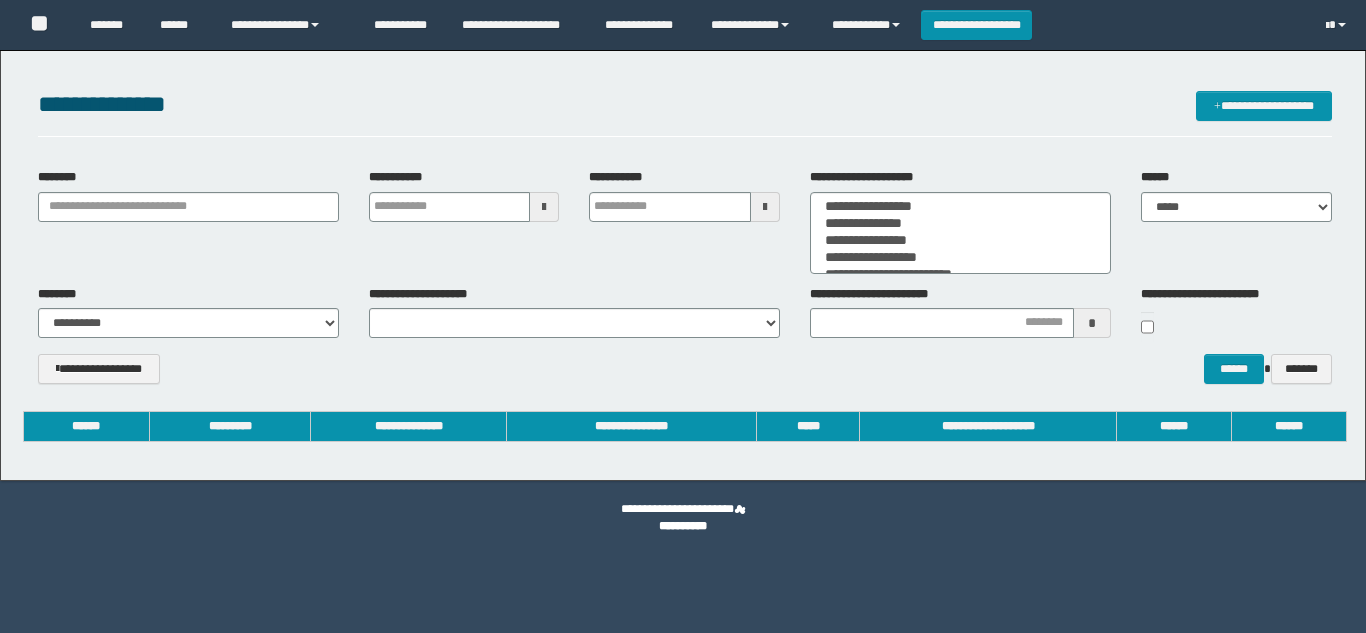 scroll, scrollTop: 0, scrollLeft: 0, axis: both 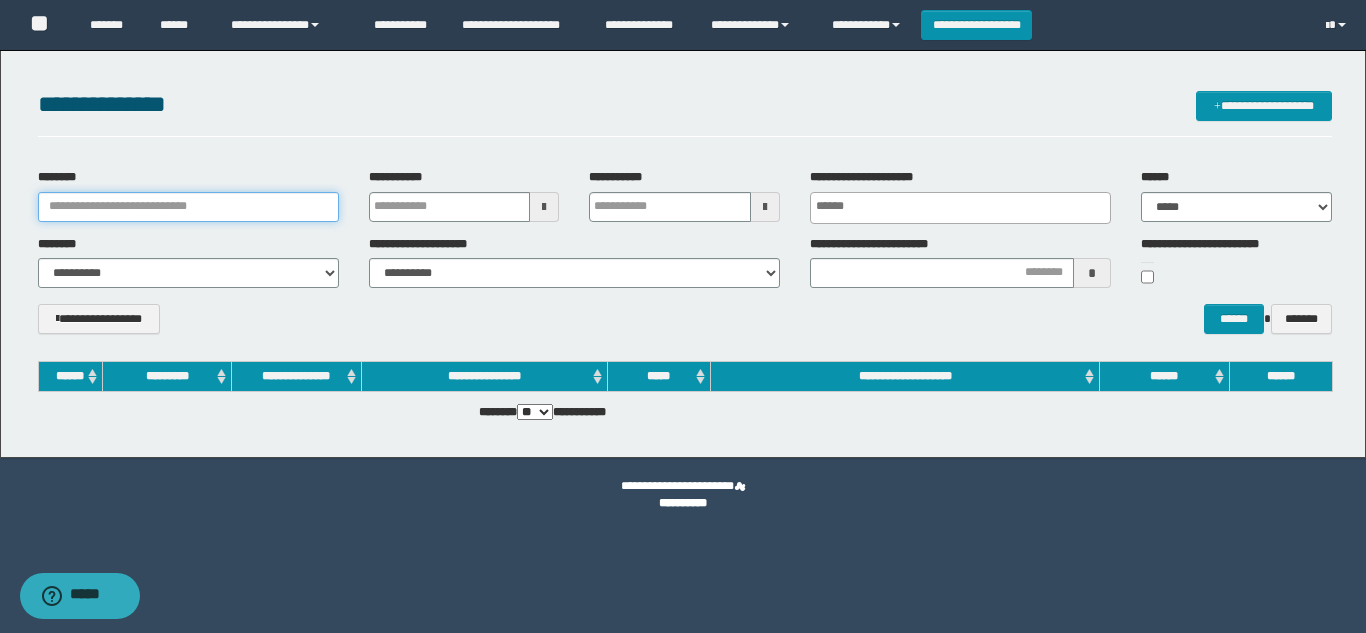 click on "********" at bounding box center [188, 207] 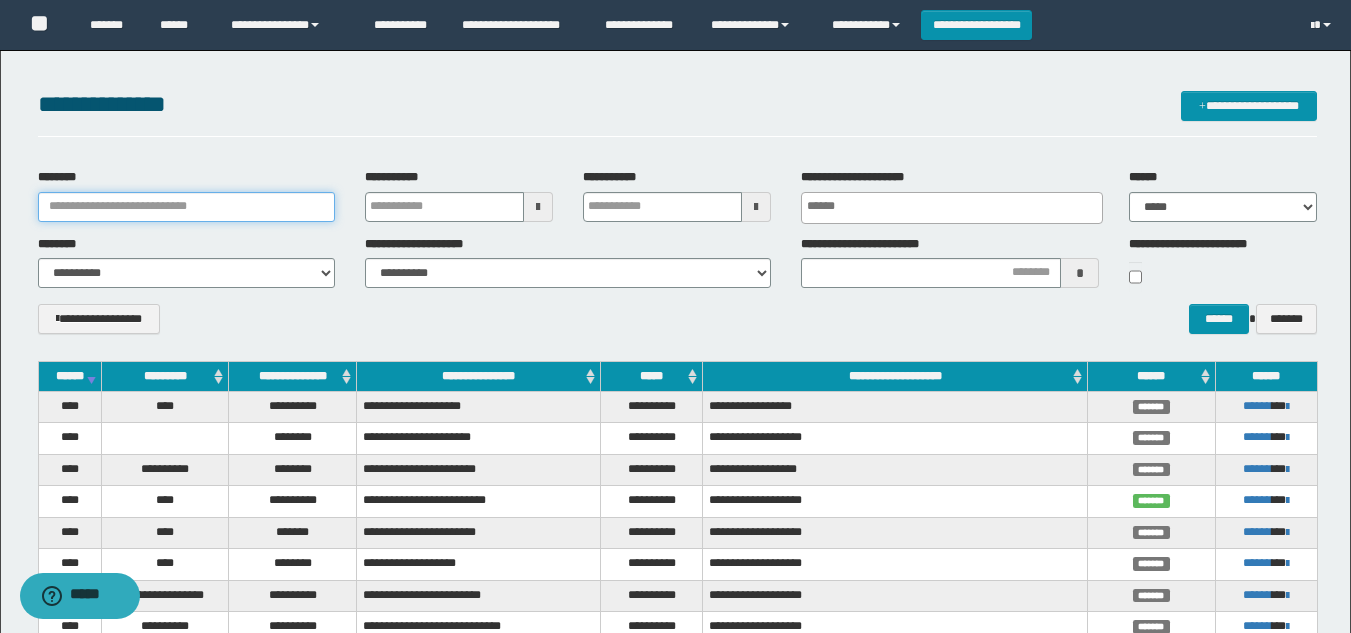 paste on "**********" 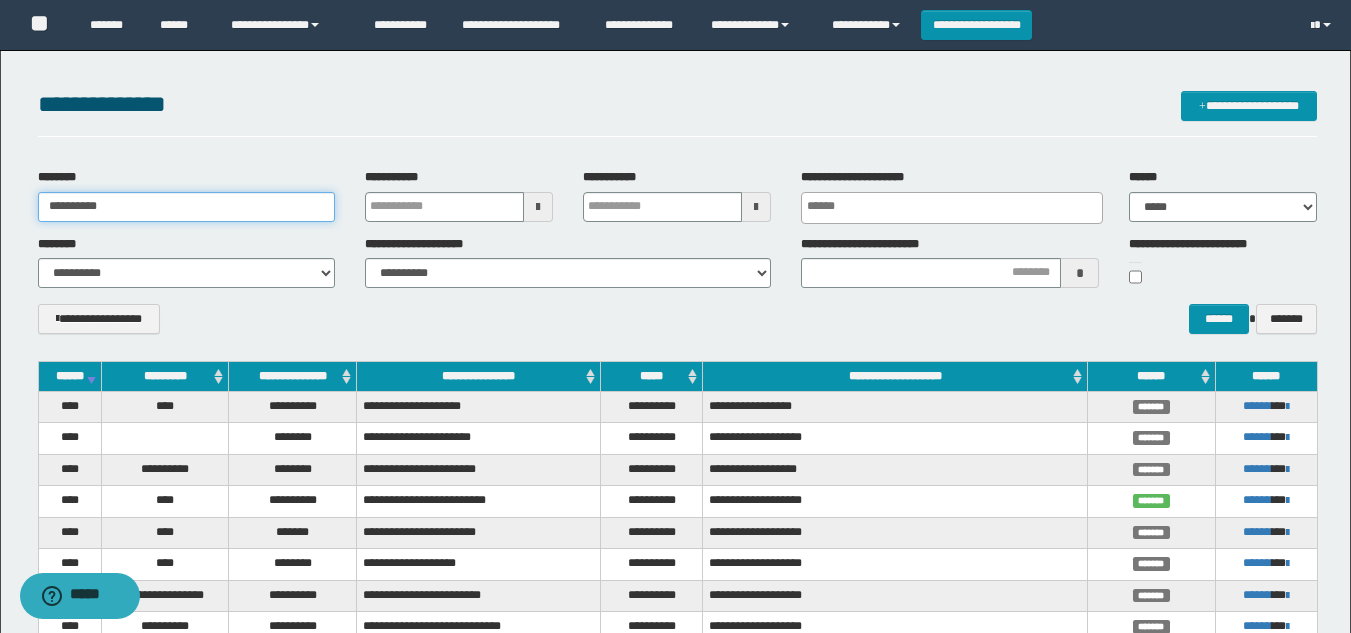 type on "**********" 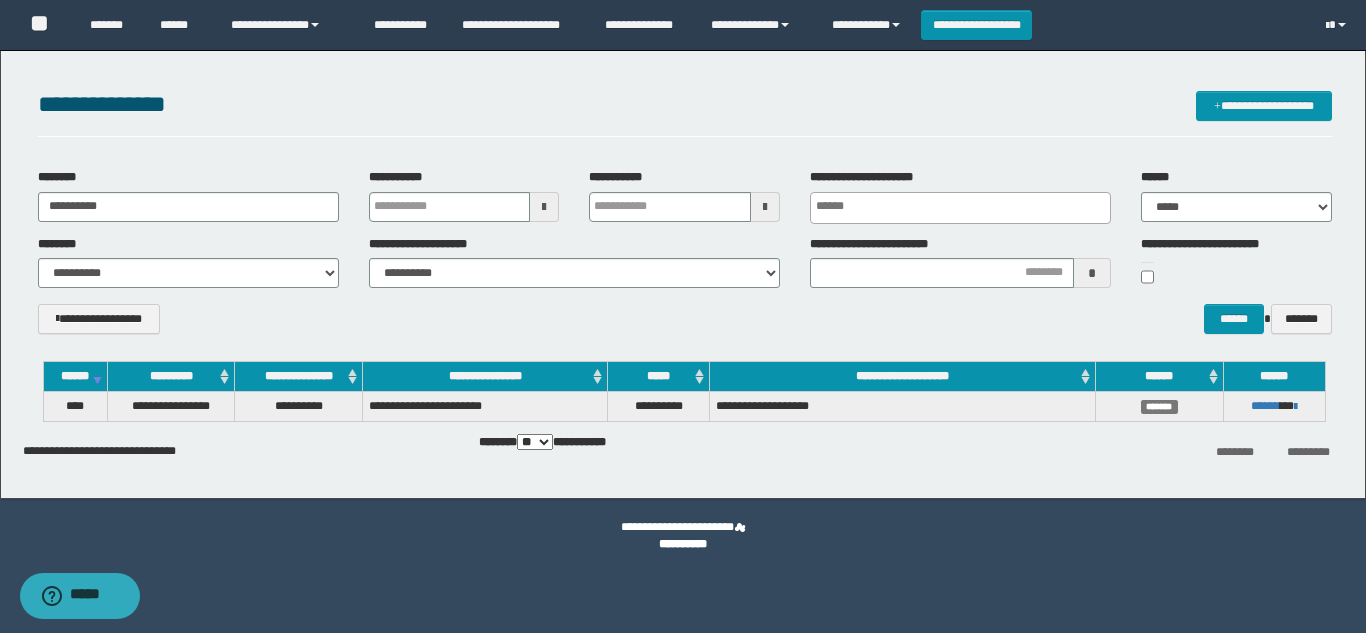 click on "**********" at bounding box center (685, 326) 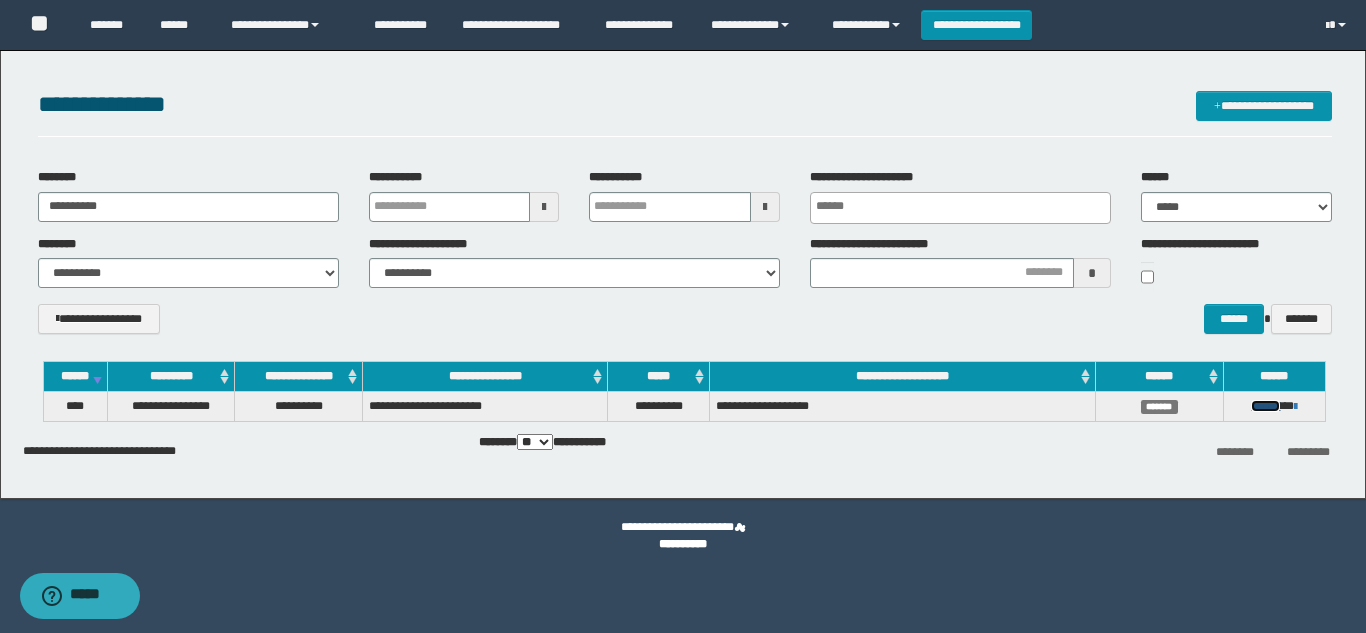 click on "******" at bounding box center [1265, 406] 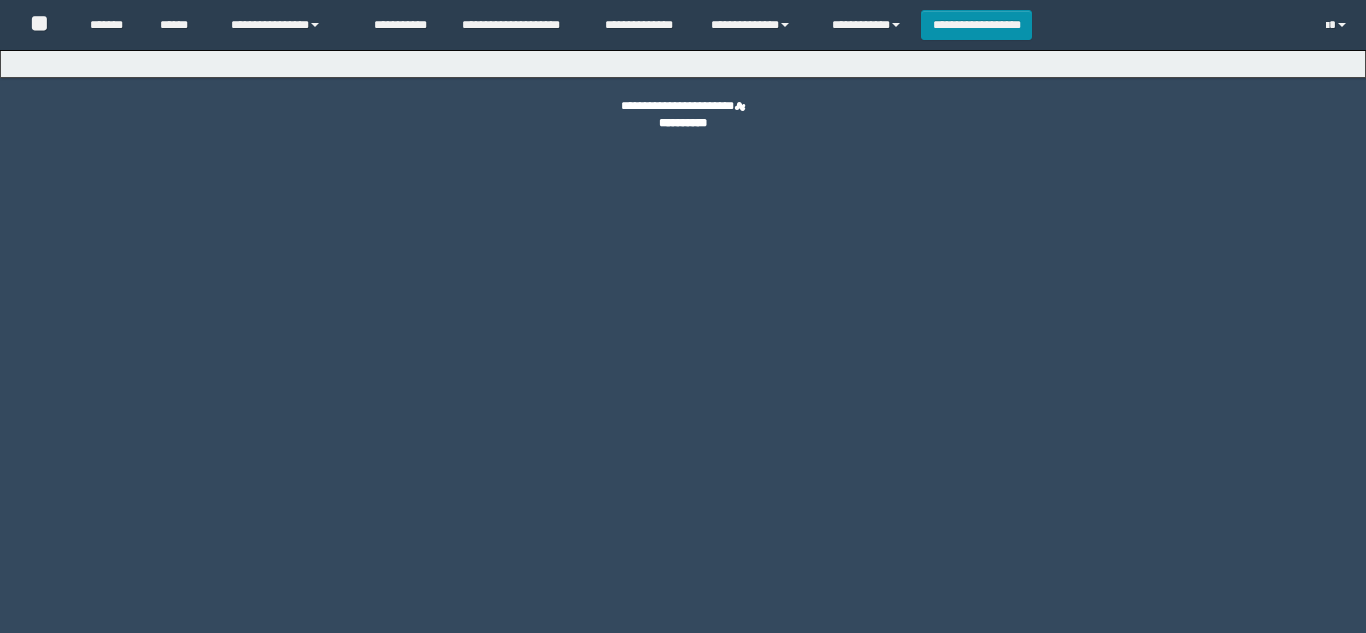 scroll, scrollTop: 0, scrollLeft: 0, axis: both 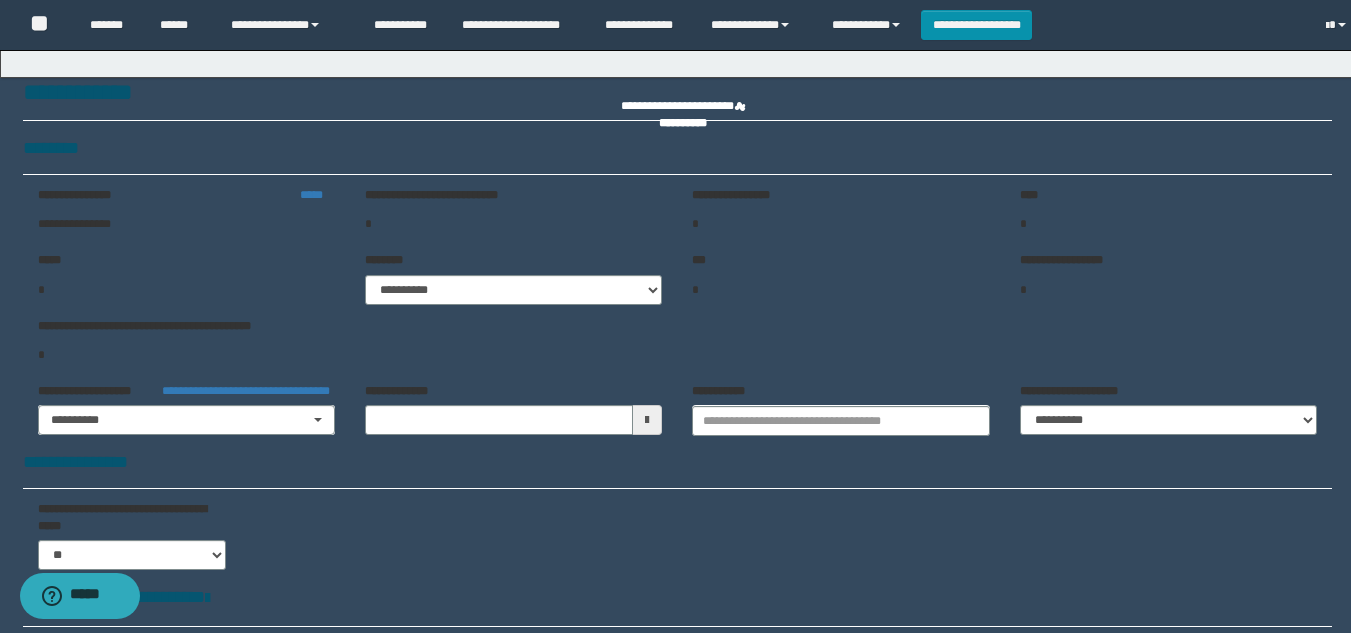 type on "**********" 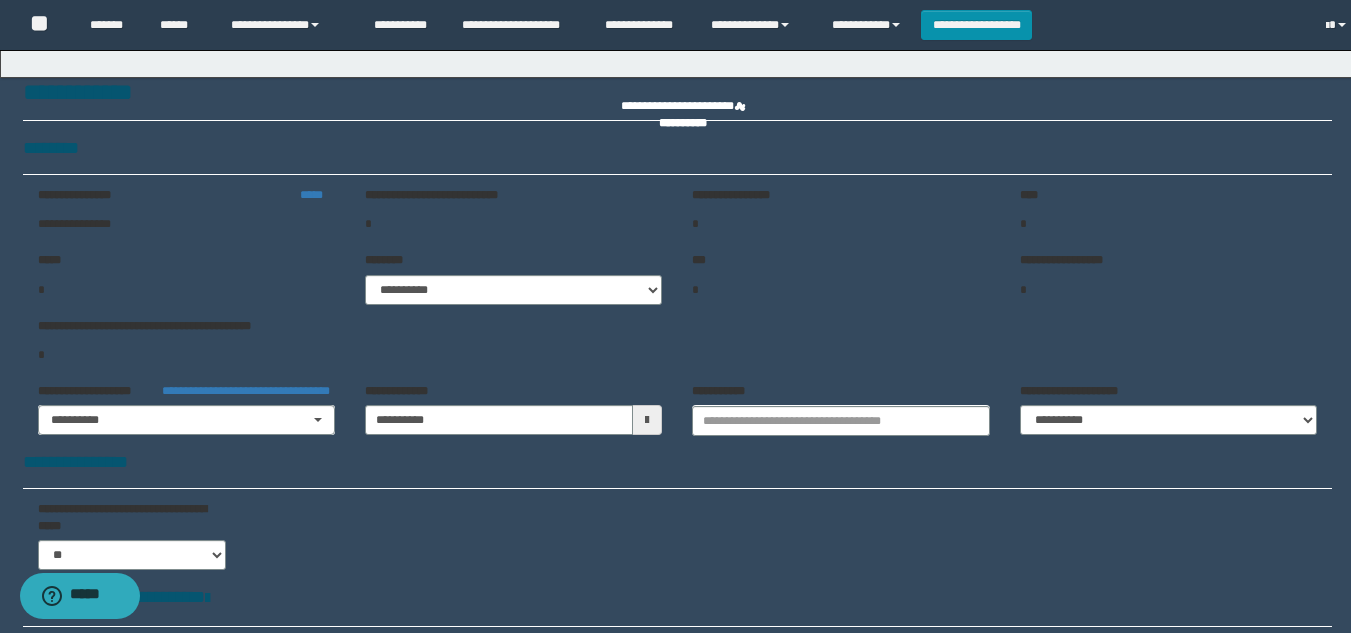type on "**********" 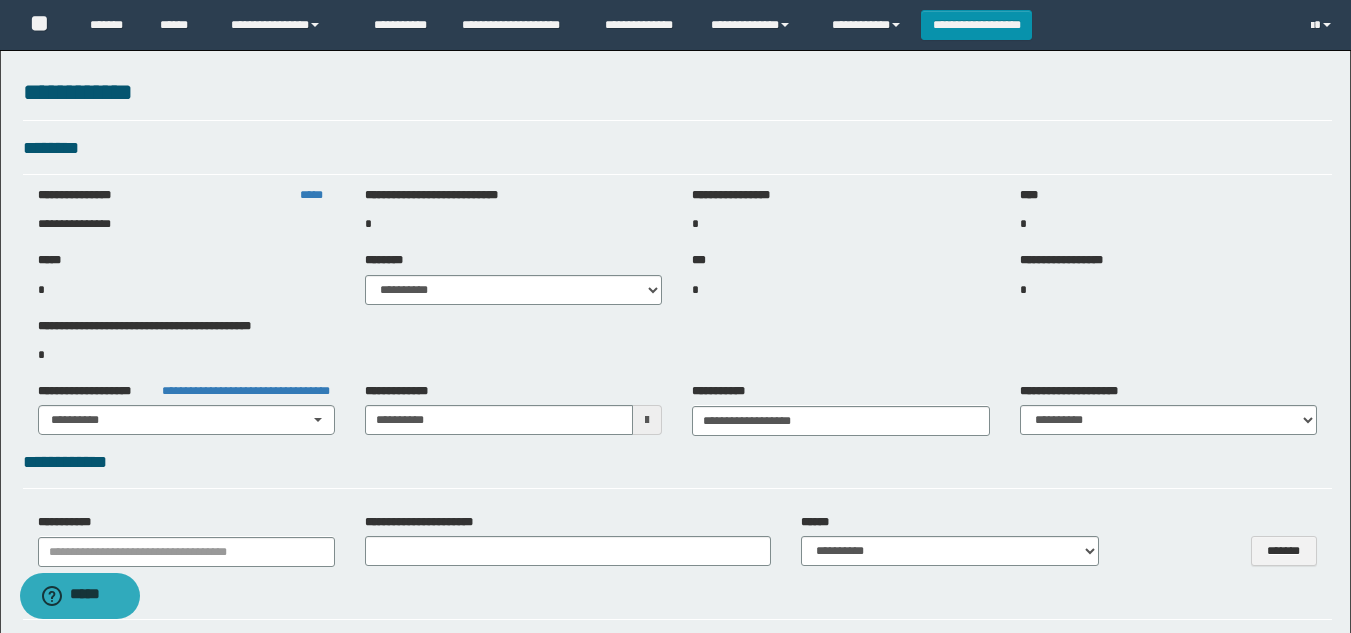 select on "***" 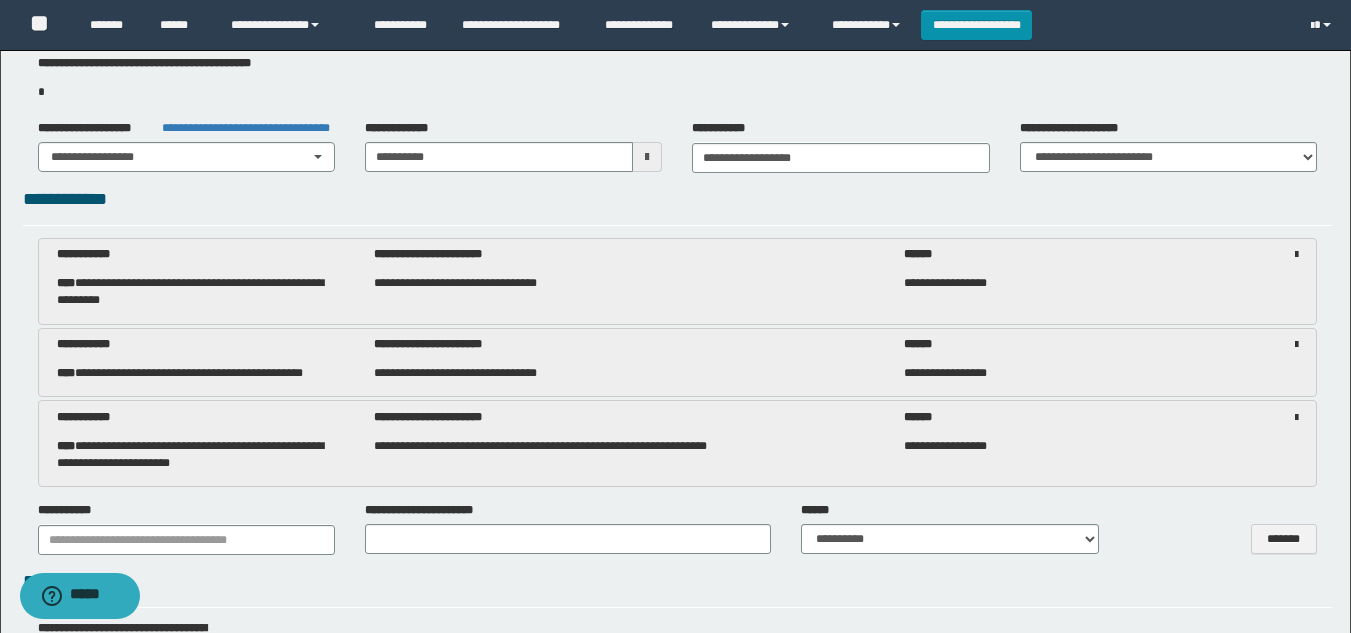 scroll, scrollTop: 0, scrollLeft: 0, axis: both 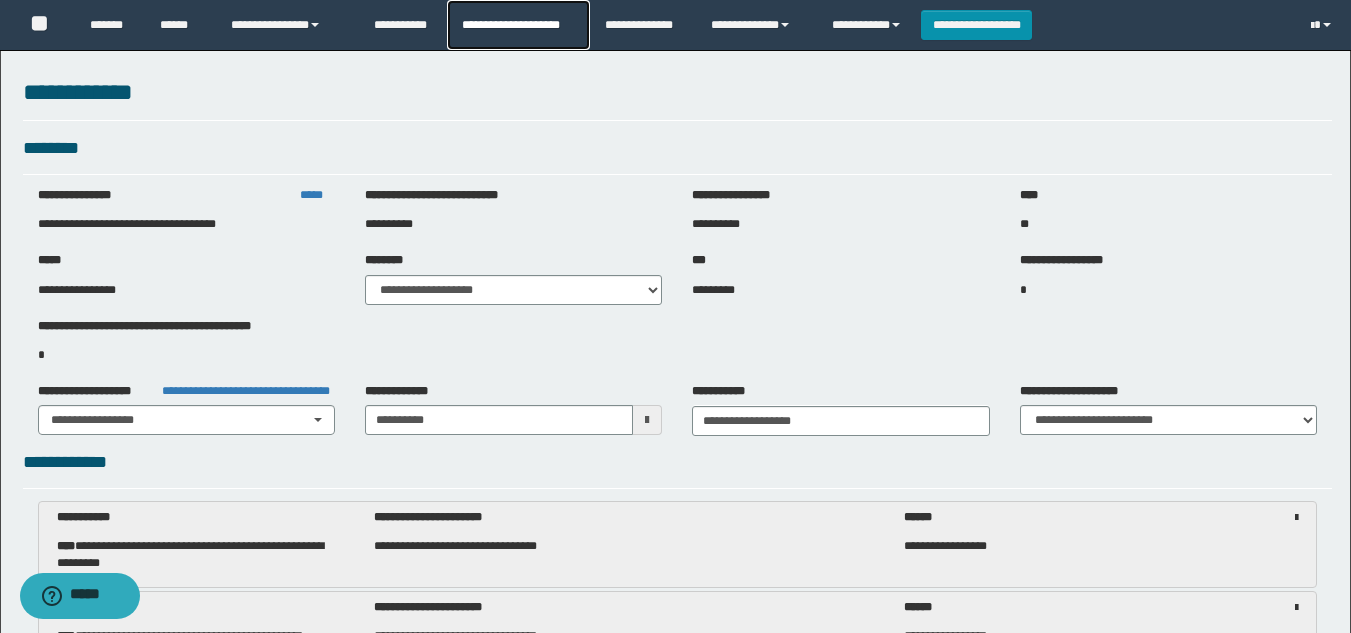 click on "**********" at bounding box center (518, 25) 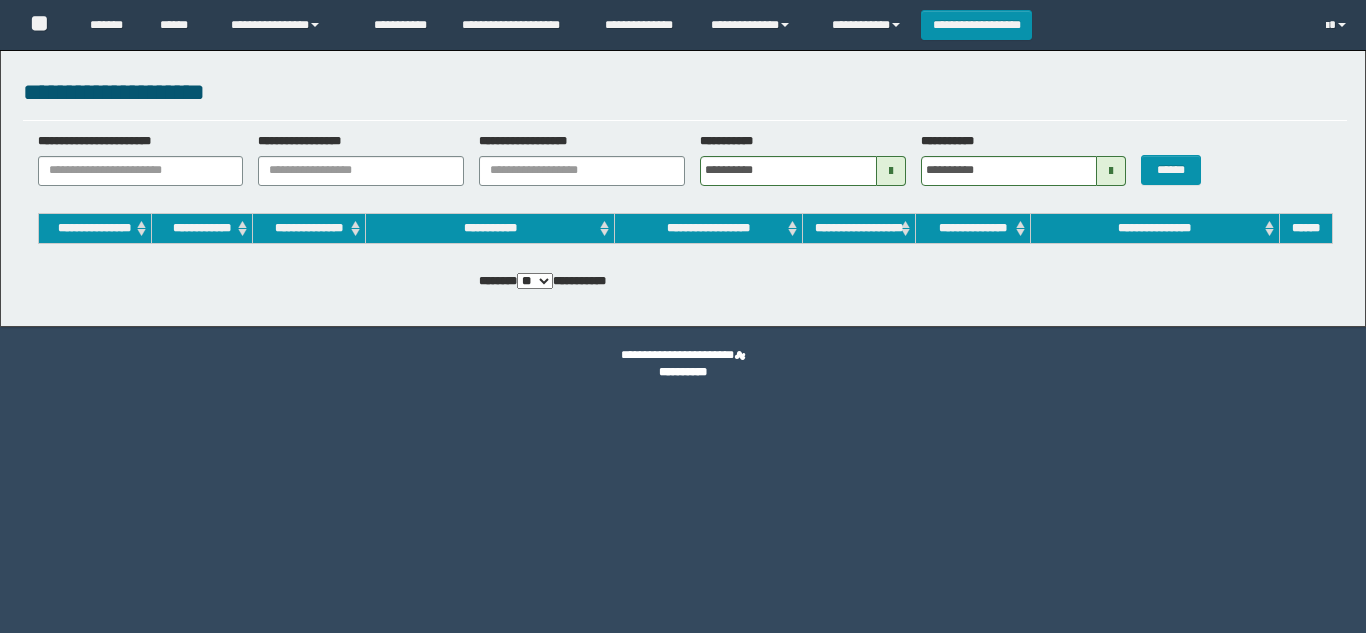 scroll, scrollTop: 0, scrollLeft: 0, axis: both 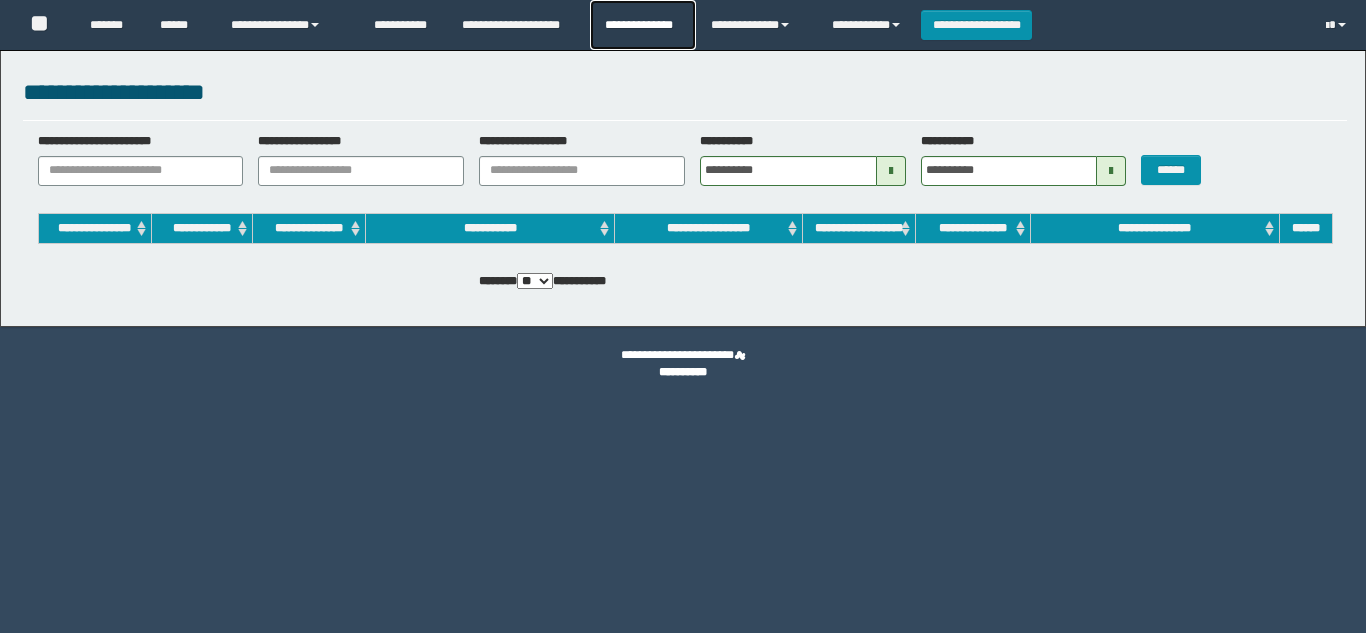 click on "**********" at bounding box center [642, 25] 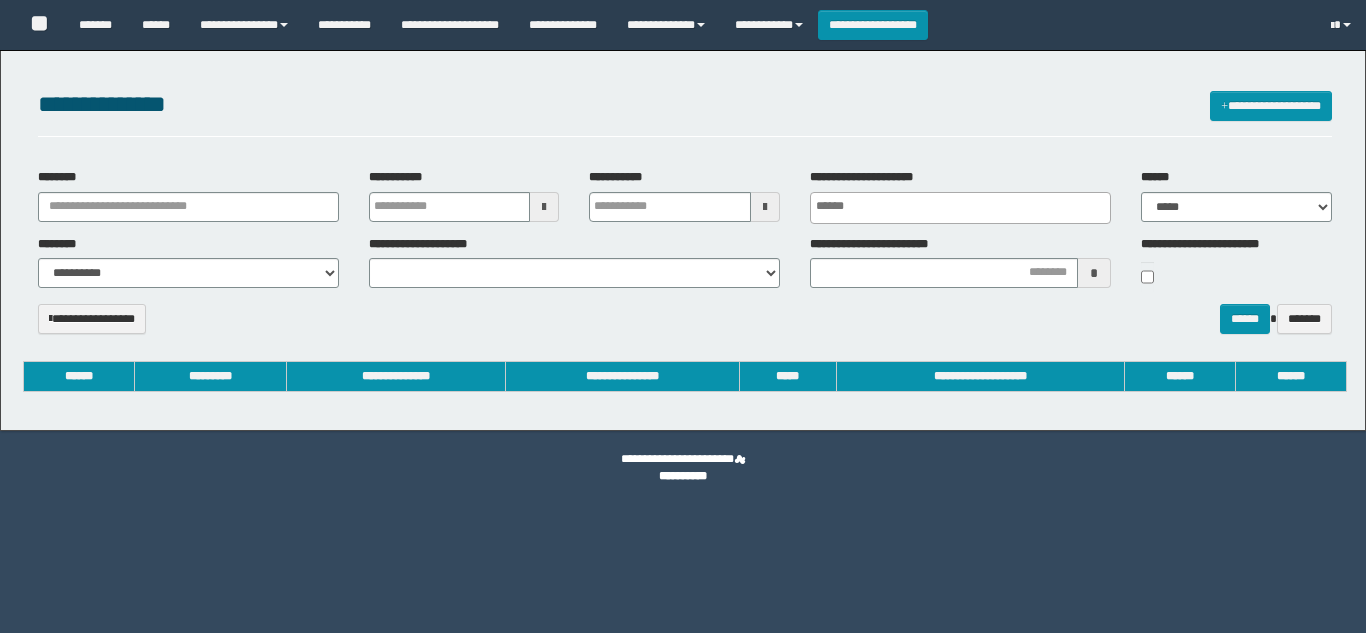 select 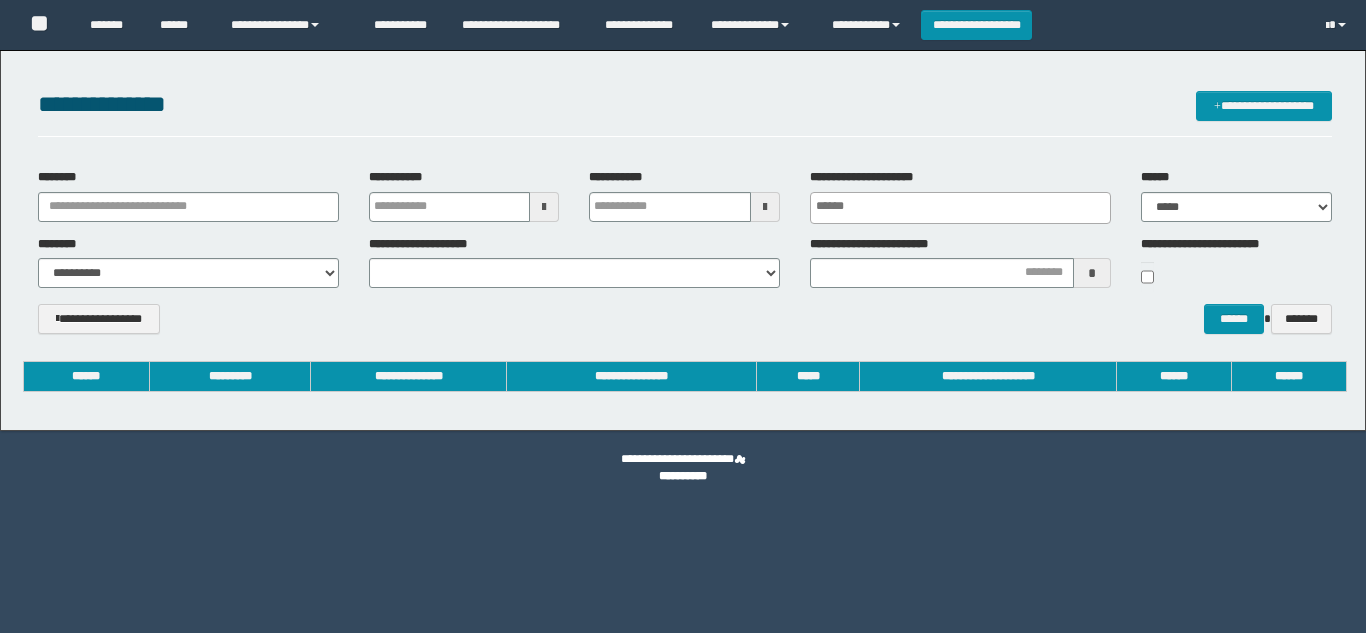 scroll, scrollTop: 0, scrollLeft: 0, axis: both 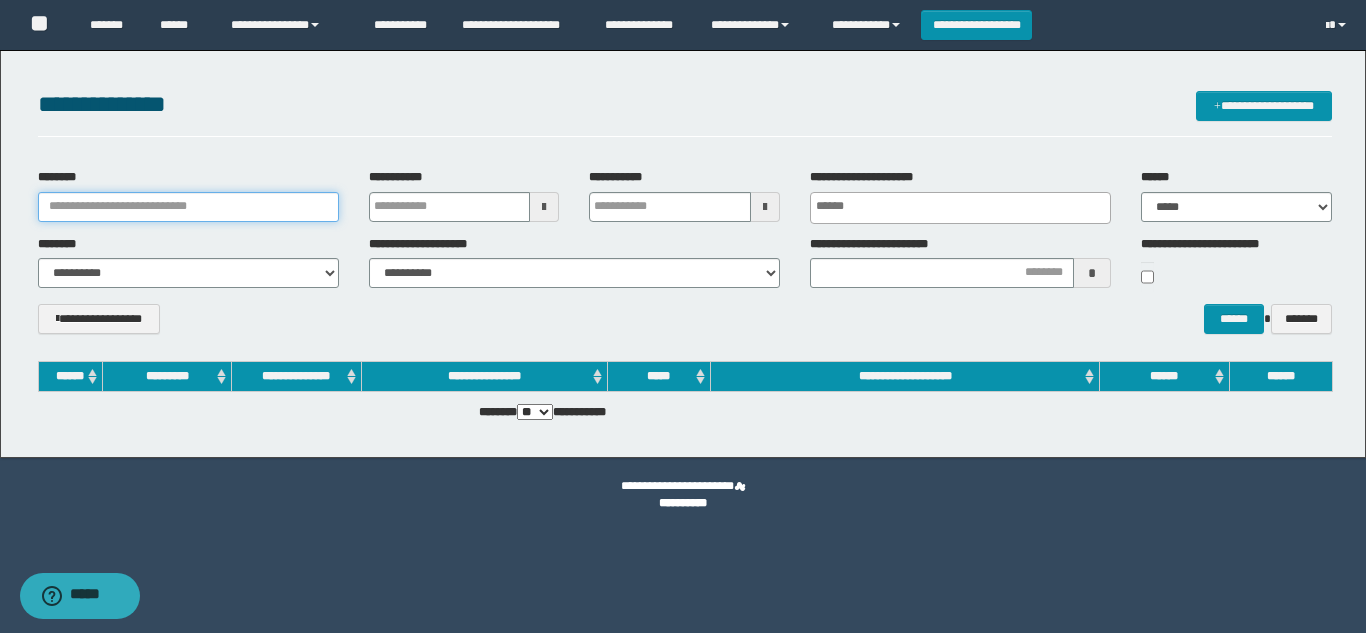 click on "********" at bounding box center (188, 207) 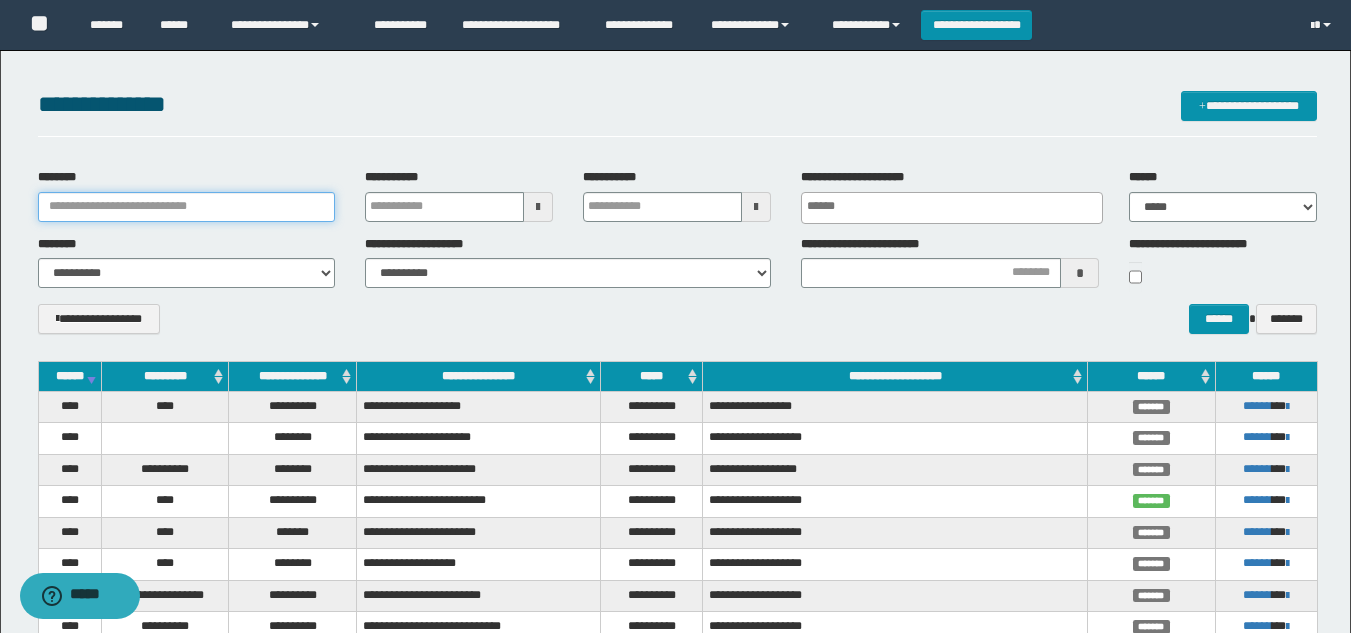 paste on "**********" 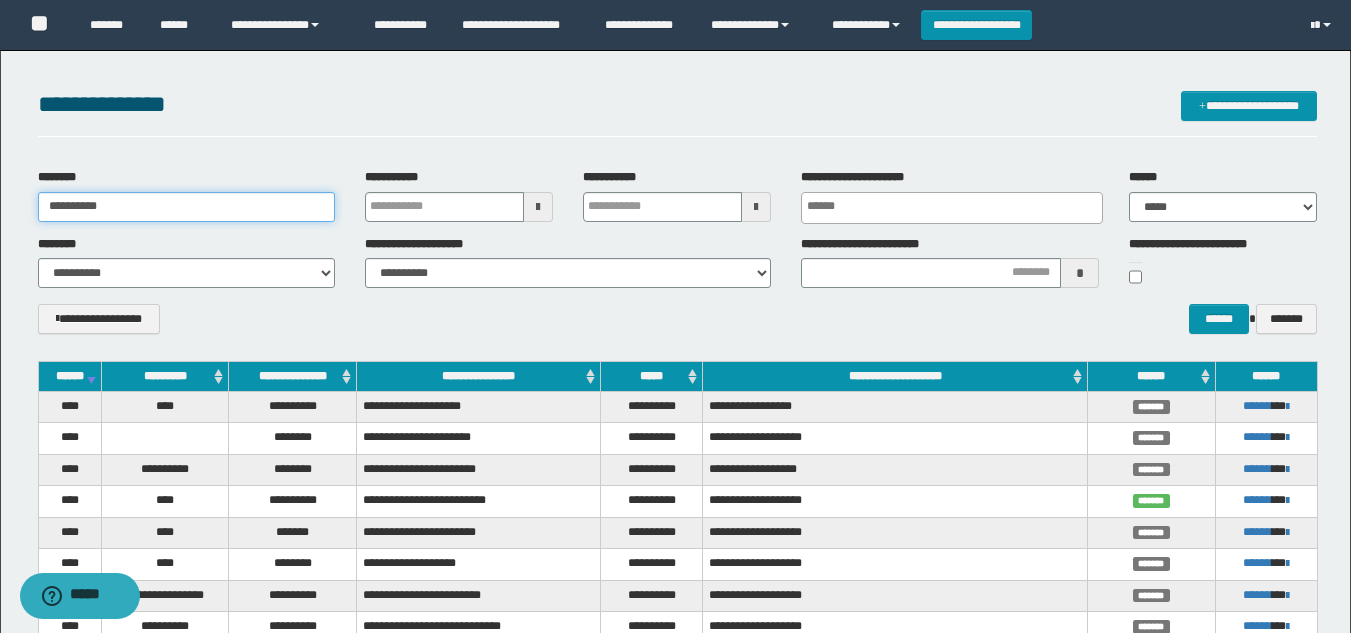 type on "**********" 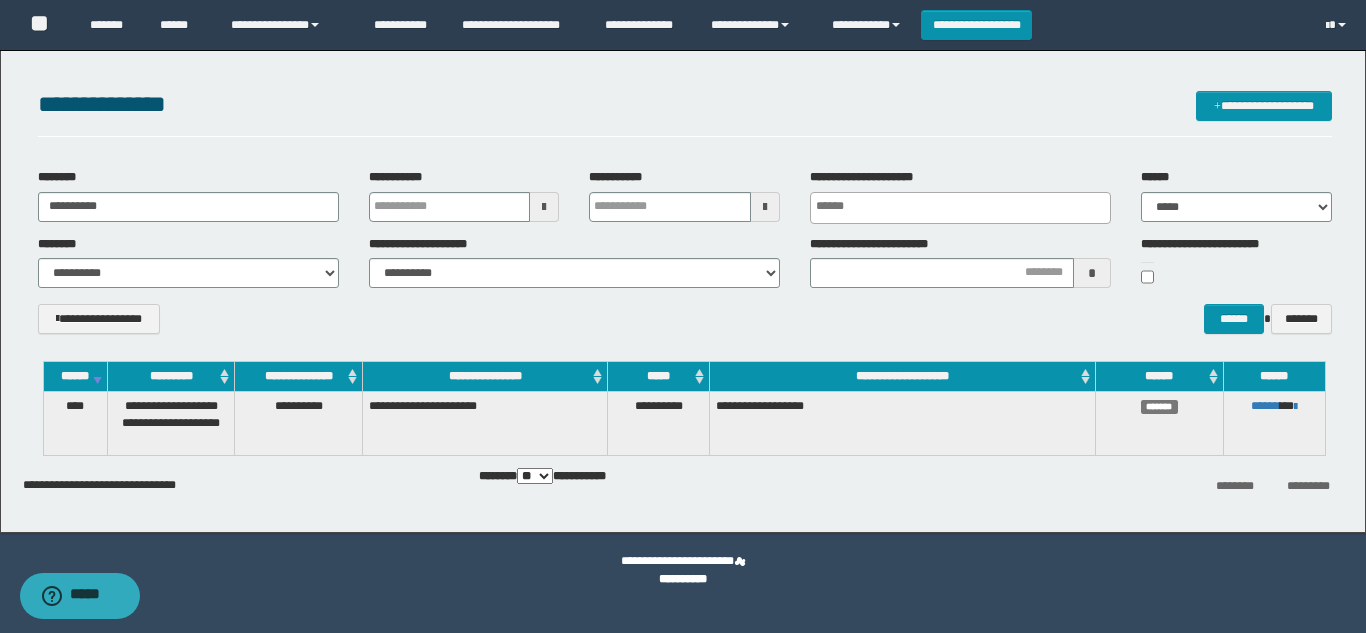 click on "**********" at bounding box center [685, 326] 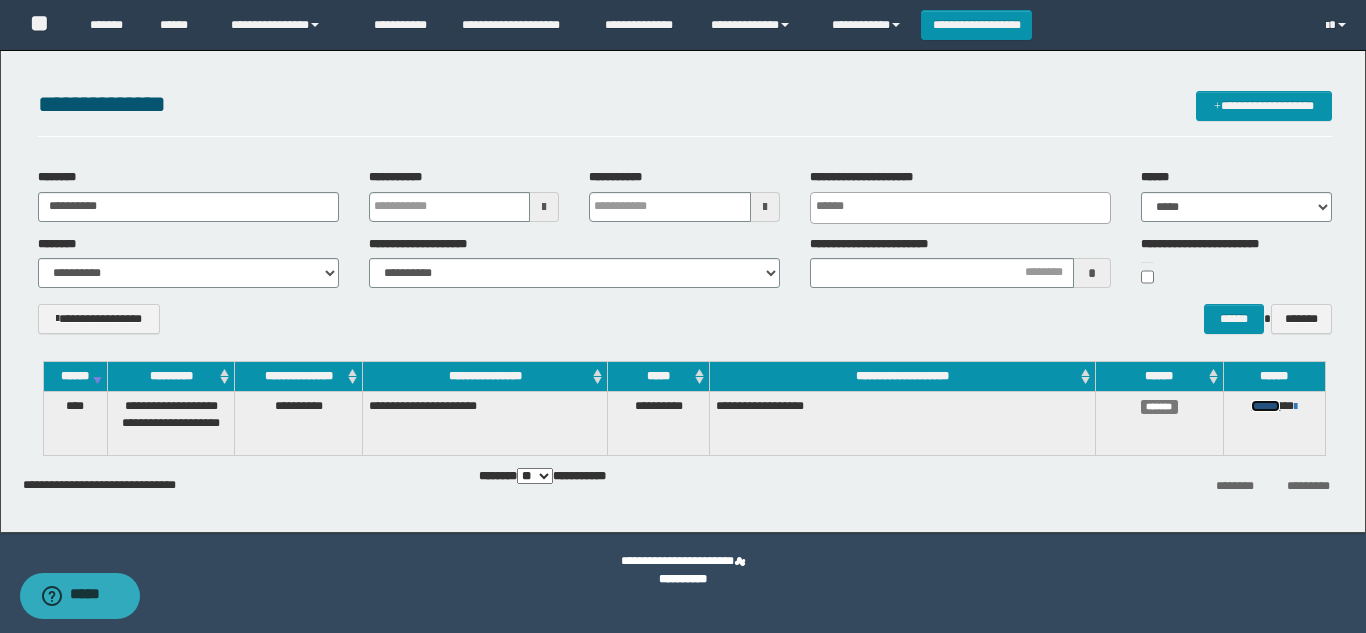 click on "******" at bounding box center (1265, 406) 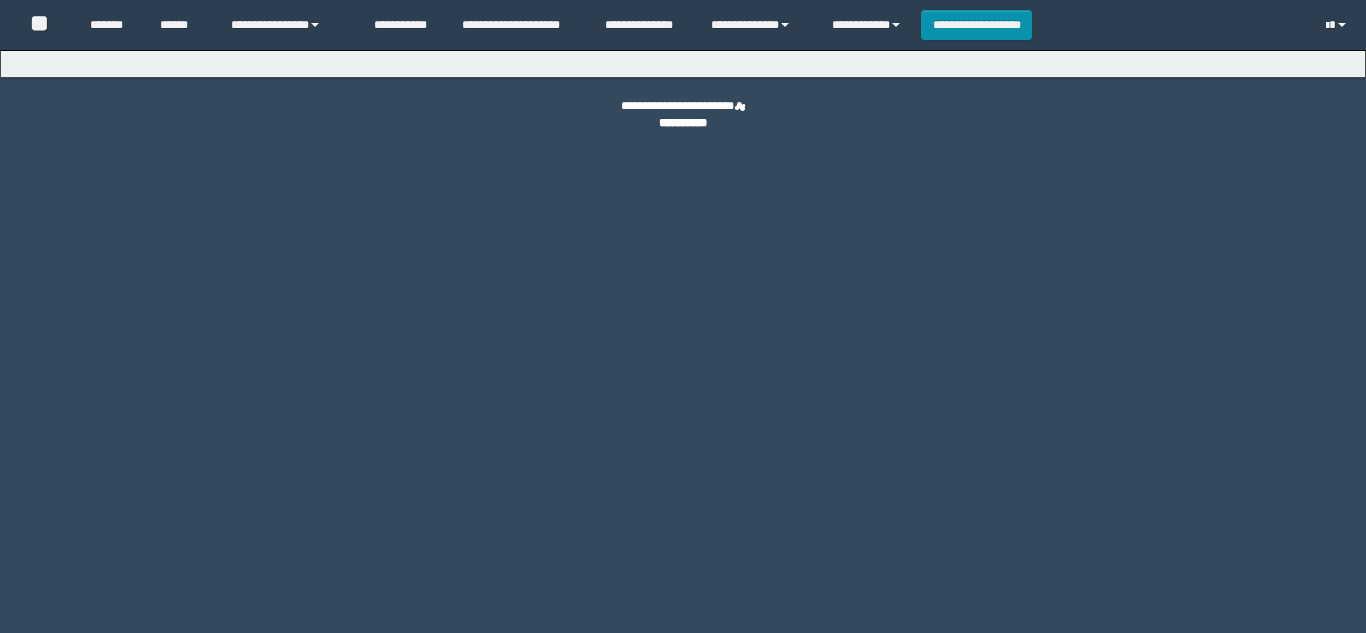 scroll, scrollTop: 0, scrollLeft: 0, axis: both 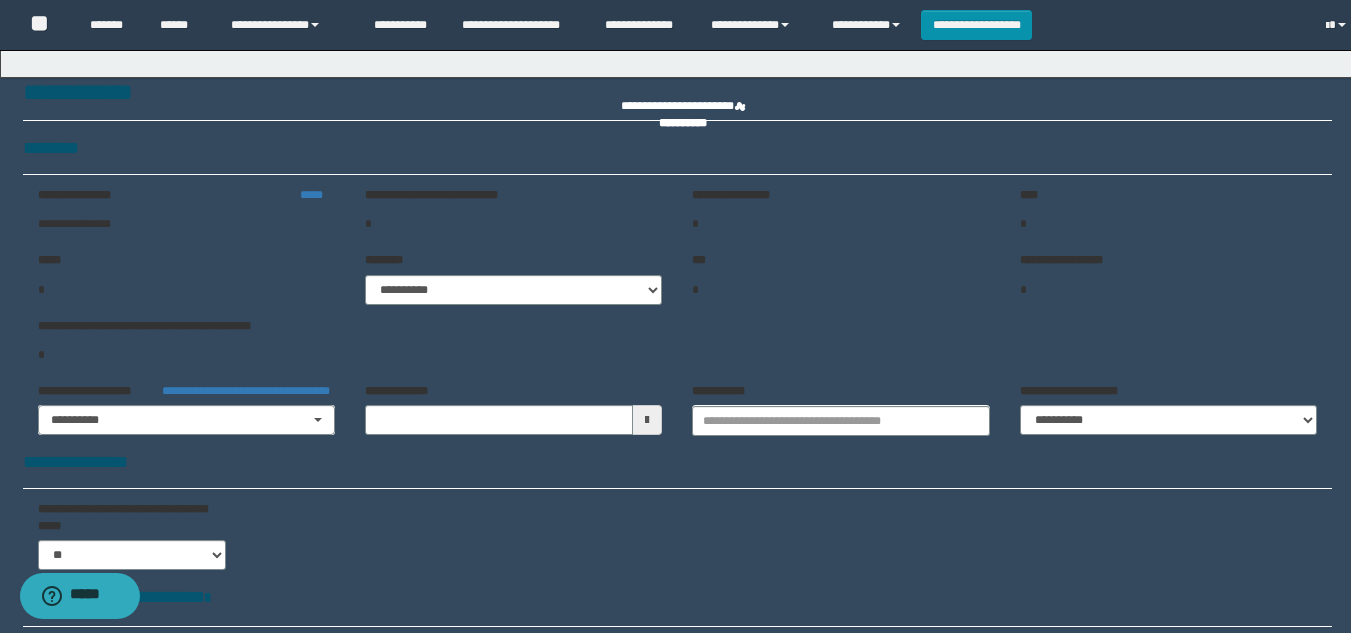 type on "**********" 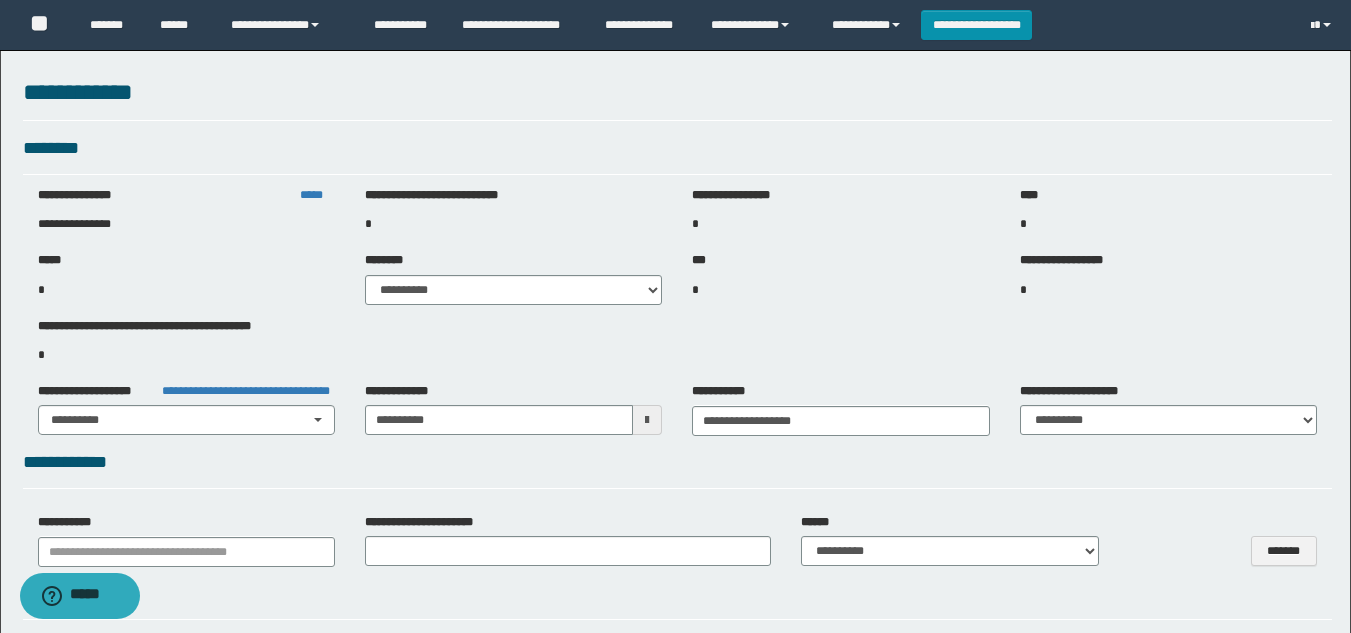 select on "***" 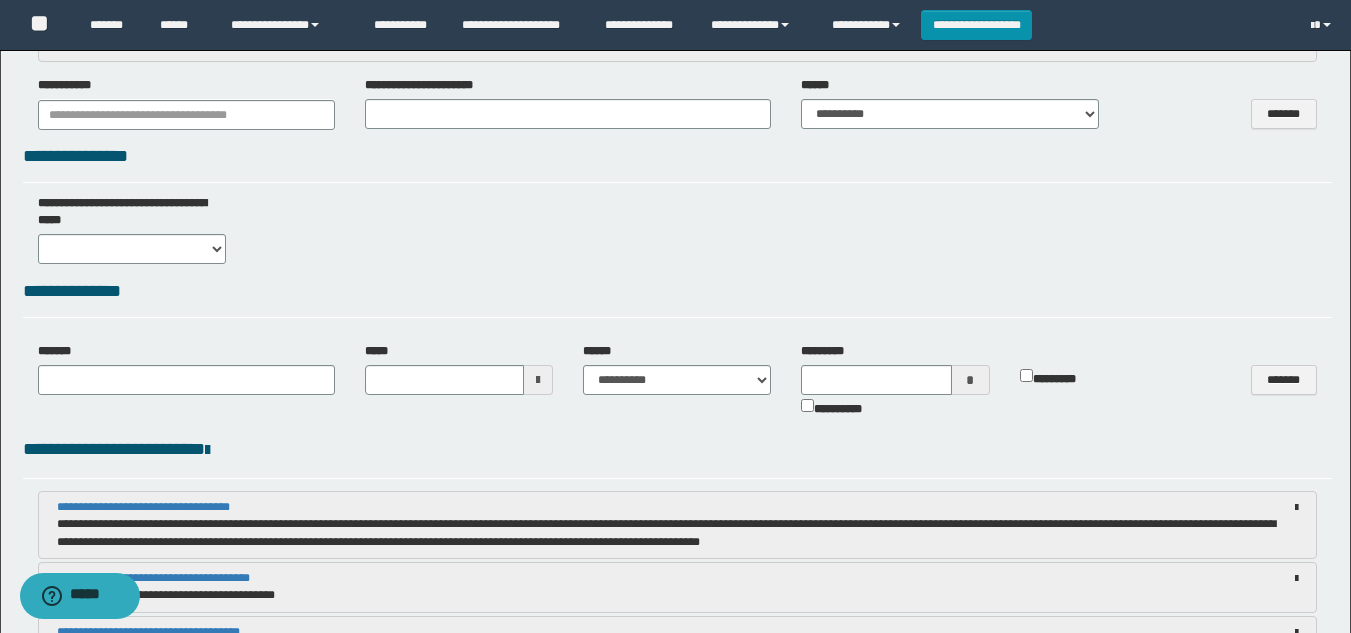 scroll, scrollTop: 1200, scrollLeft: 0, axis: vertical 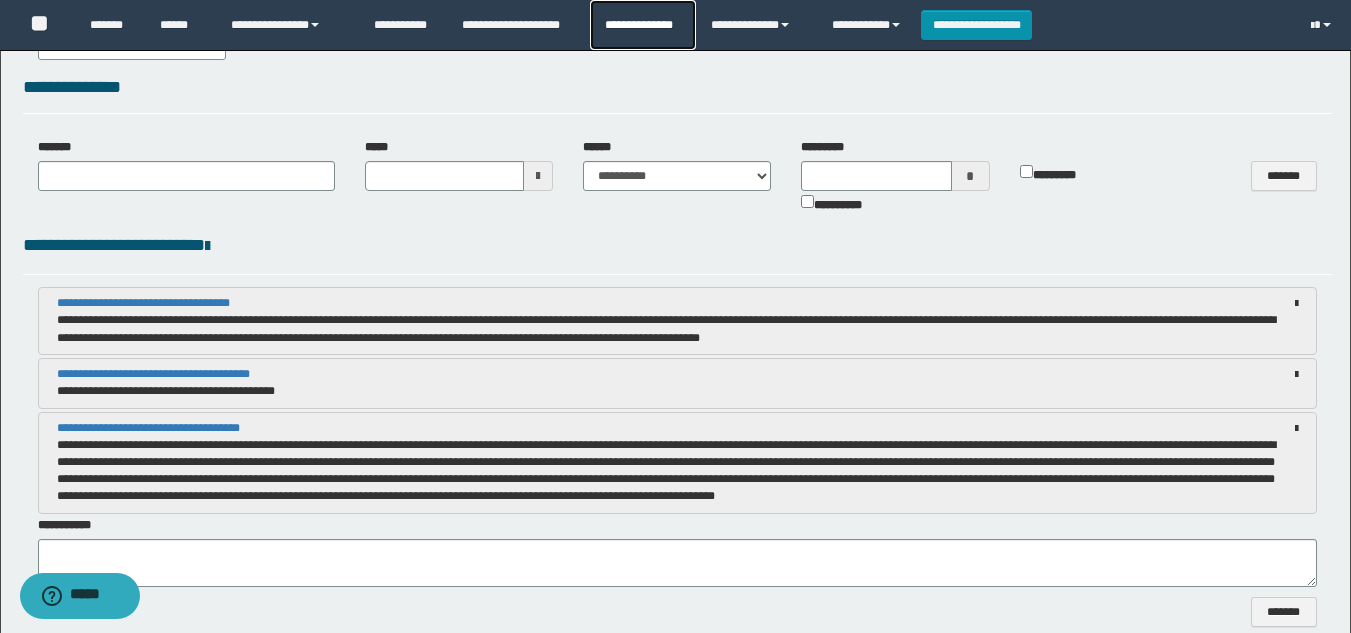 click on "**********" at bounding box center [642, 25] 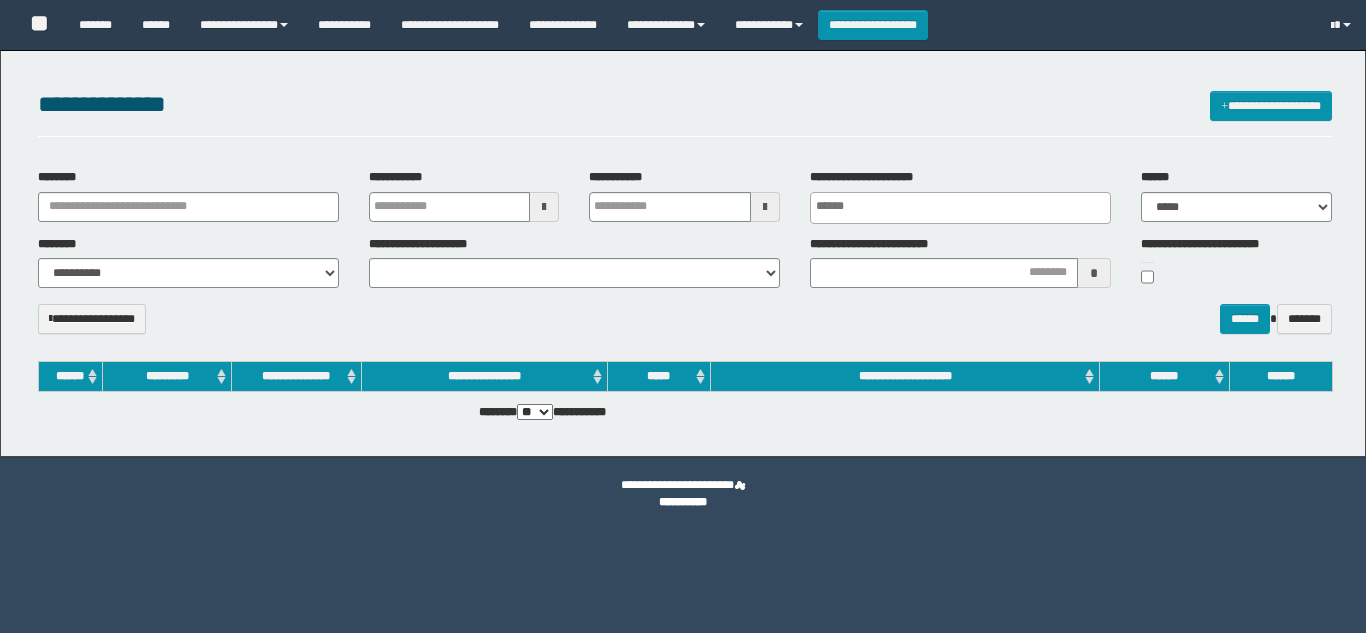 select 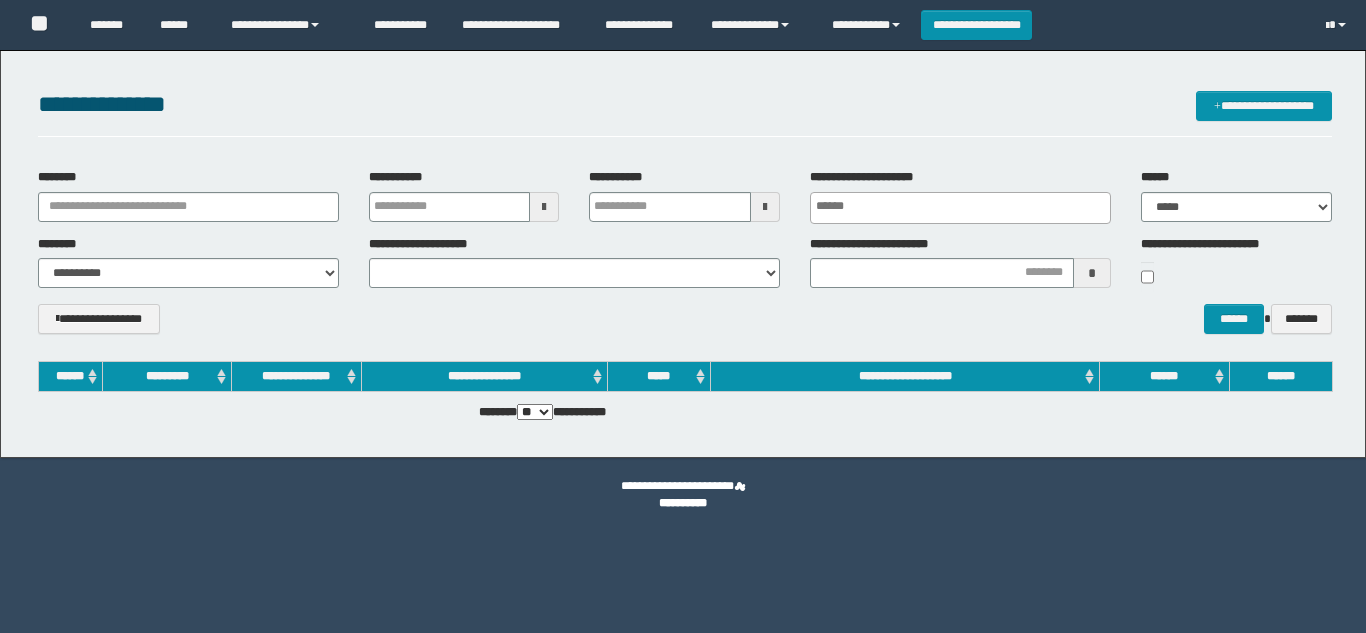 scroll, scrollTop: 0, scrollLeft: 0, axis: both 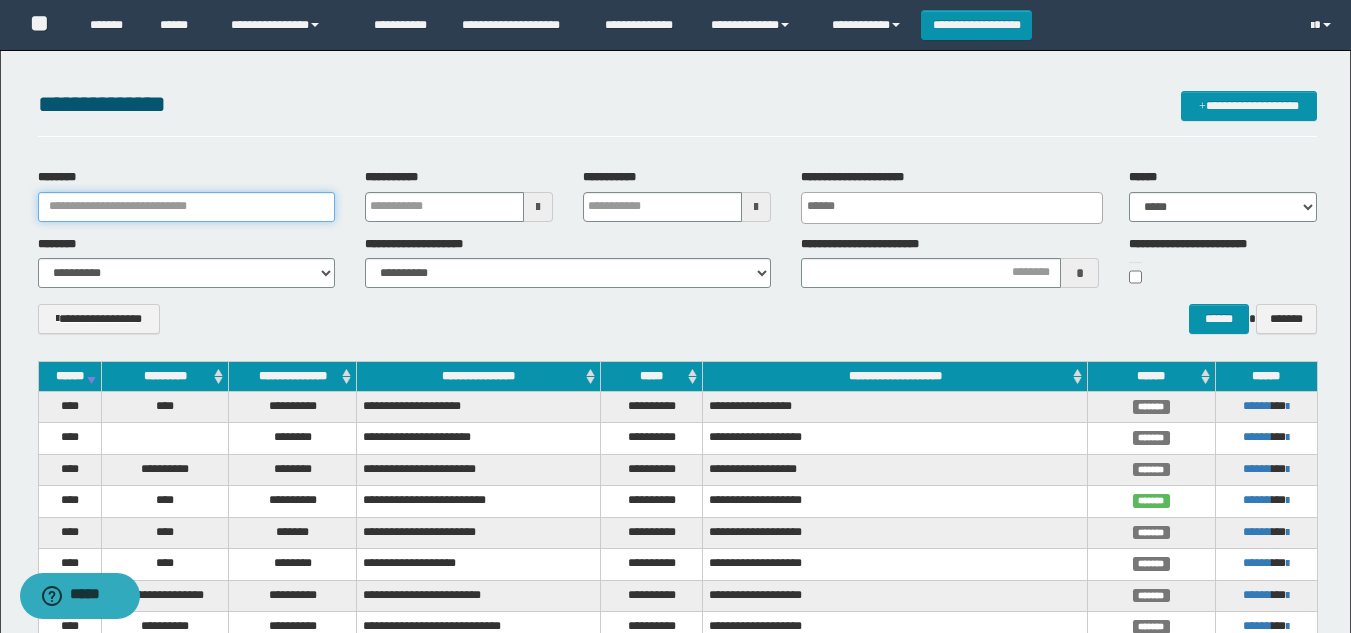 click on "********" at bounding box center [186, 207] 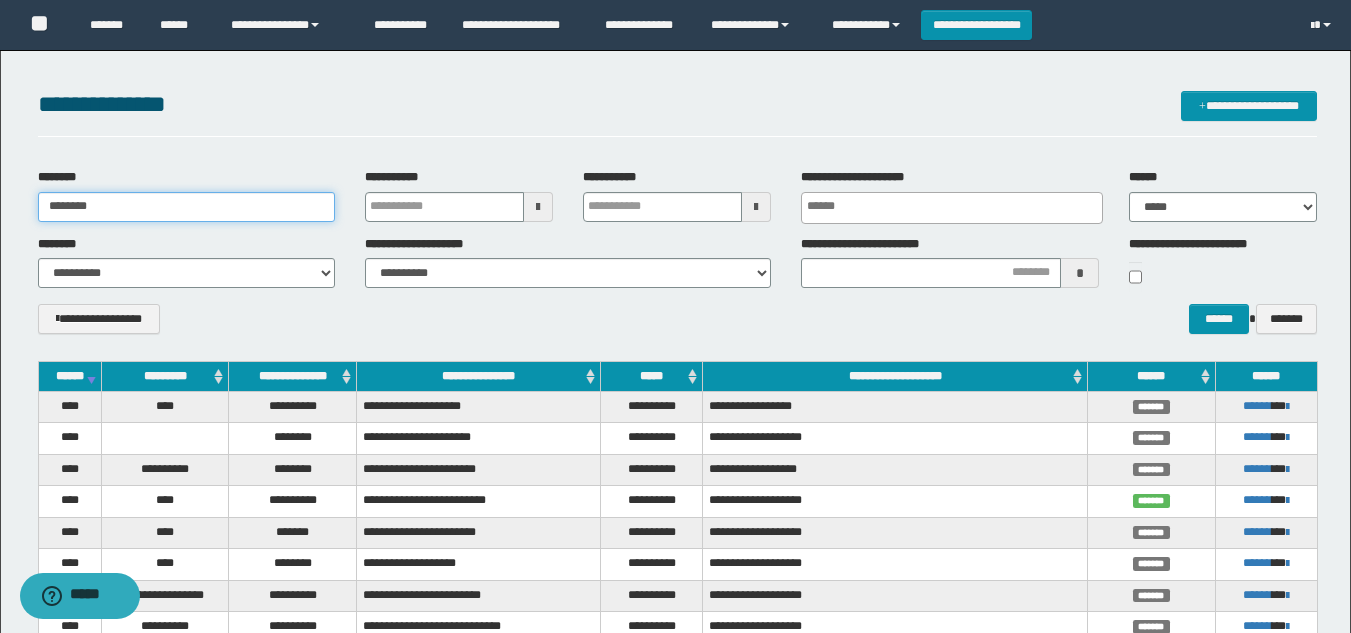 type on "********" 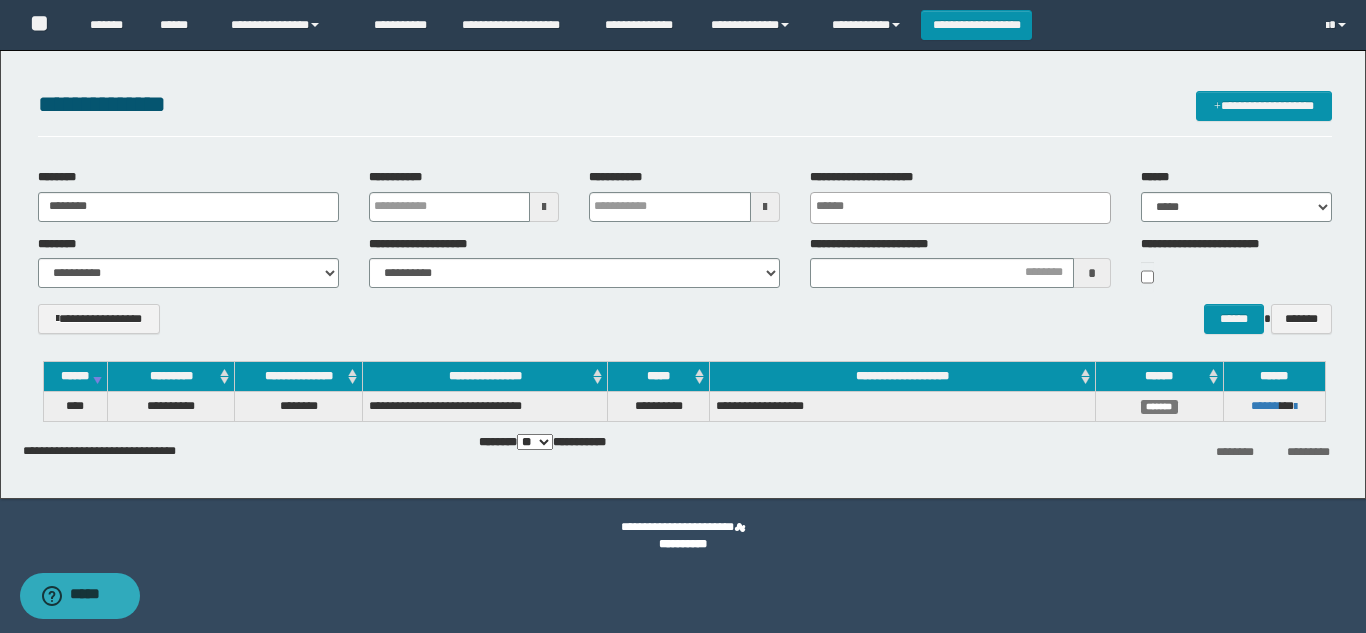 click on "**********" at bounding box center (685, 326) 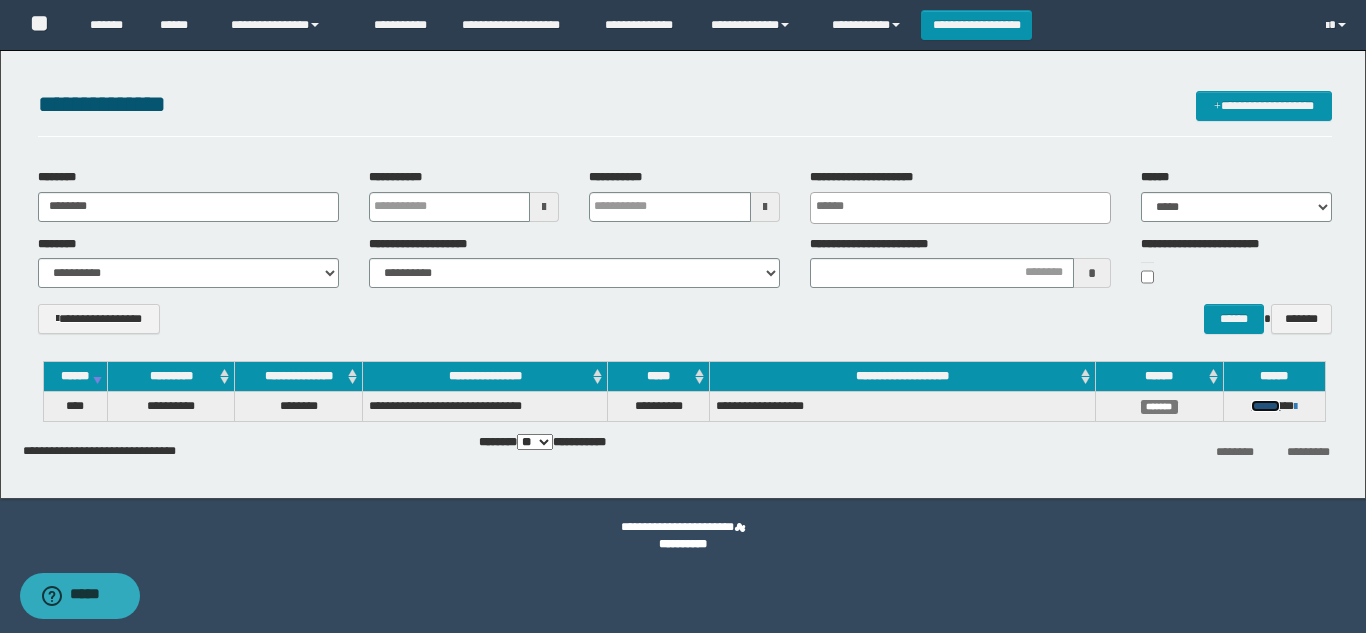 click on "******" at bounding box center [1265, 406] 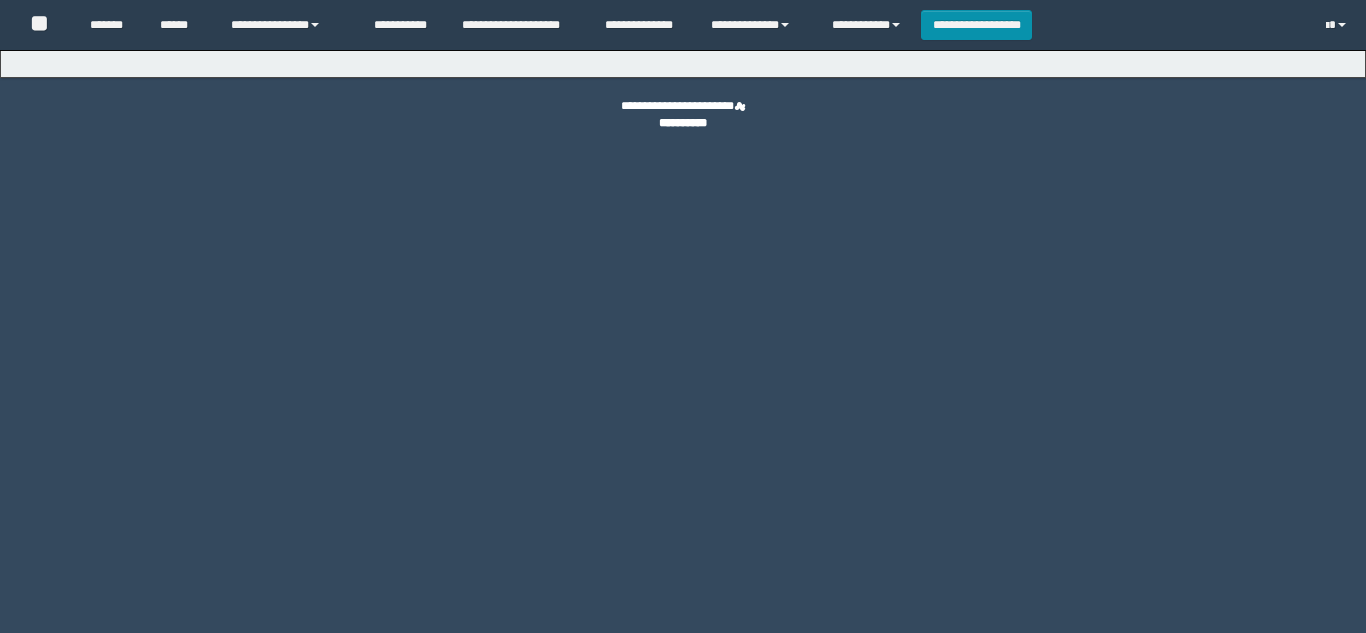 scroll, scrollTop: 0, scrollLeft: 0, axis: both 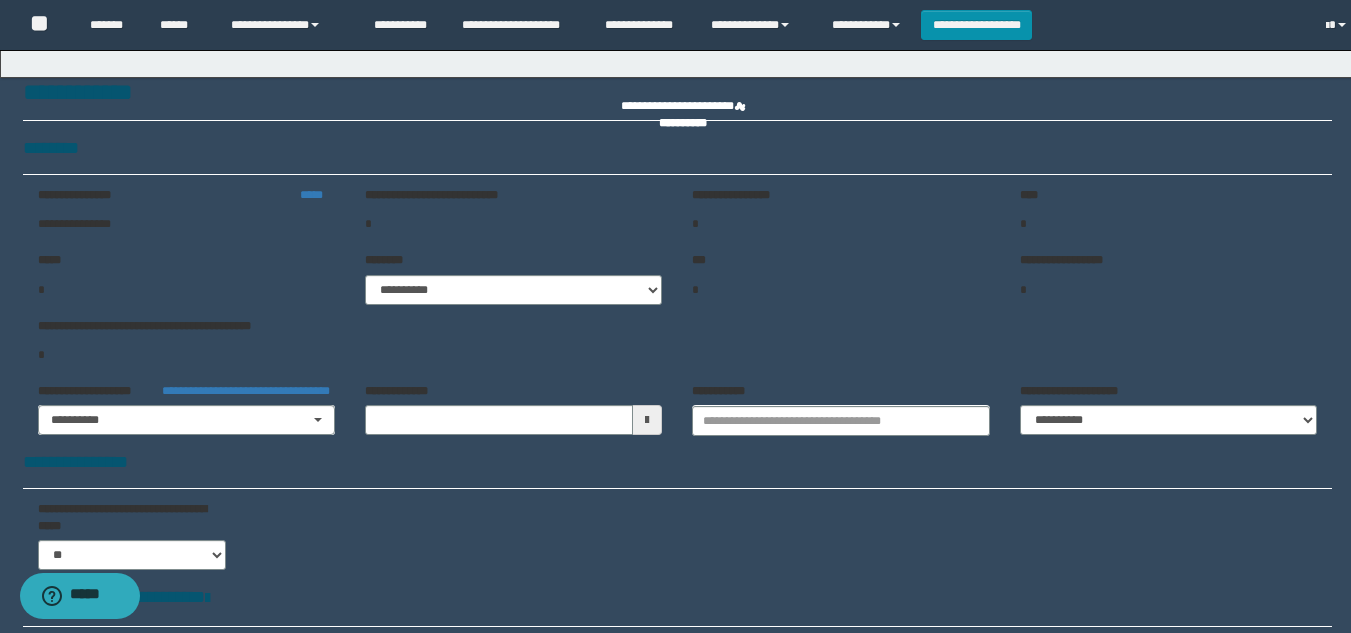 type on "**********" 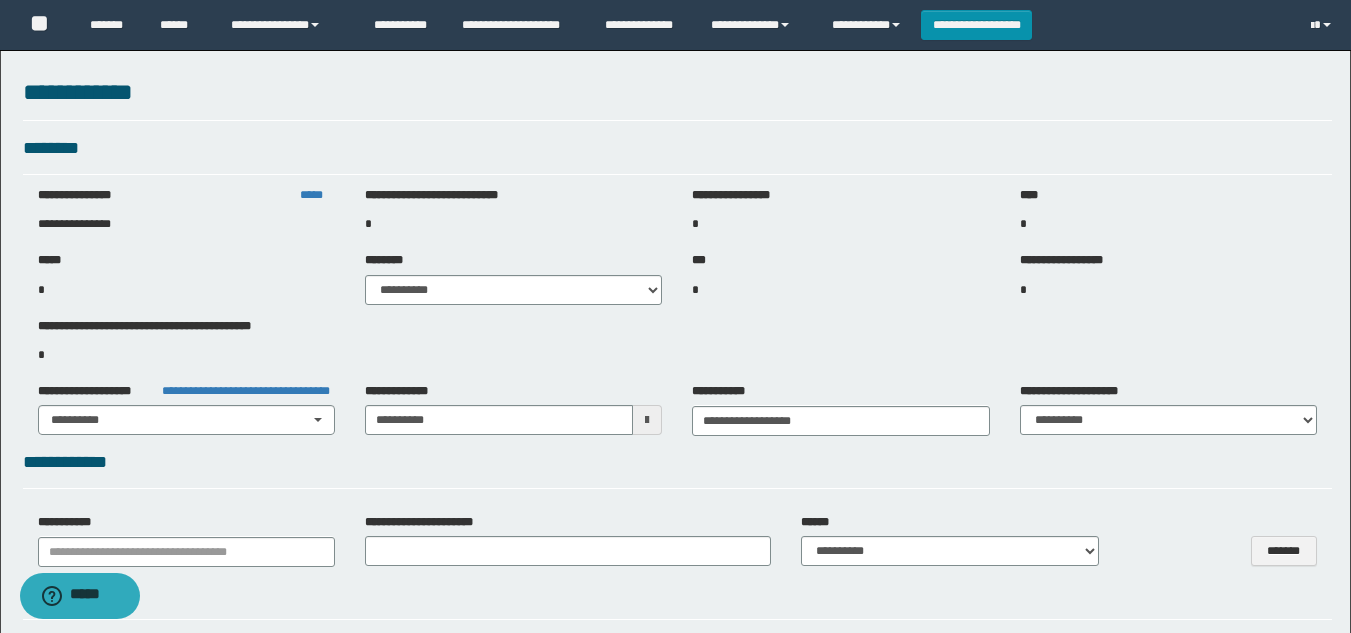 select on "***" 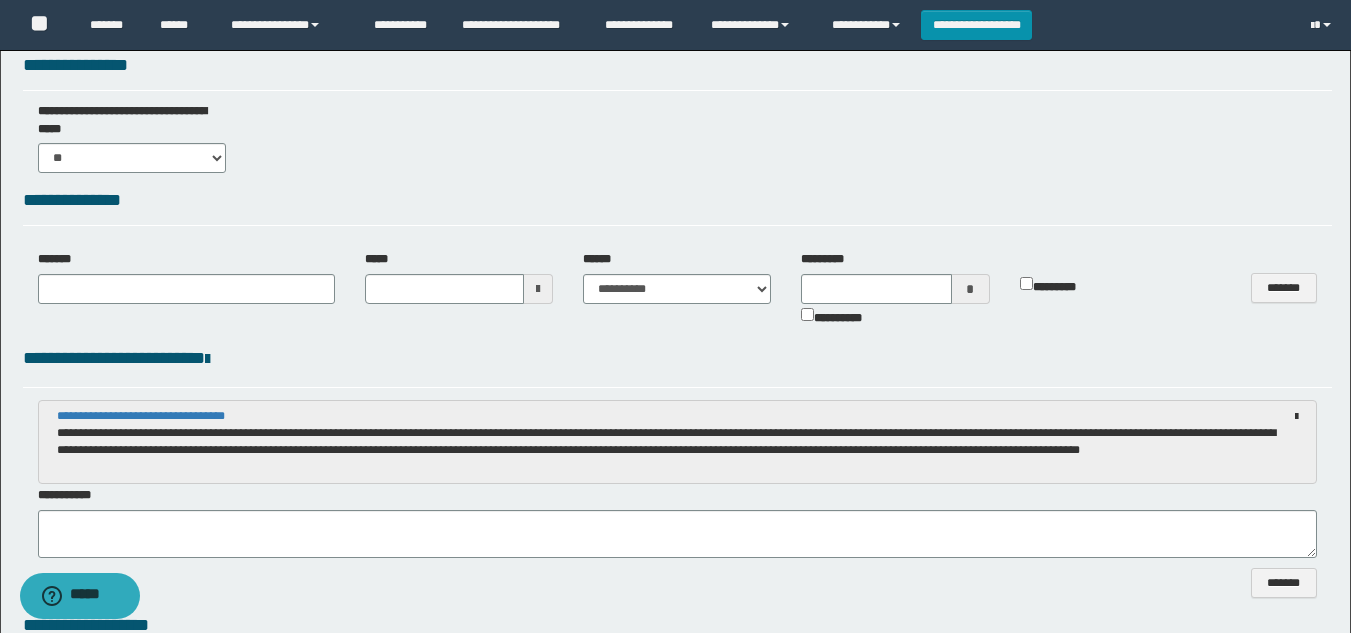 scroll, scrollTop: 600, scrollLeft: 0, axis: vertical 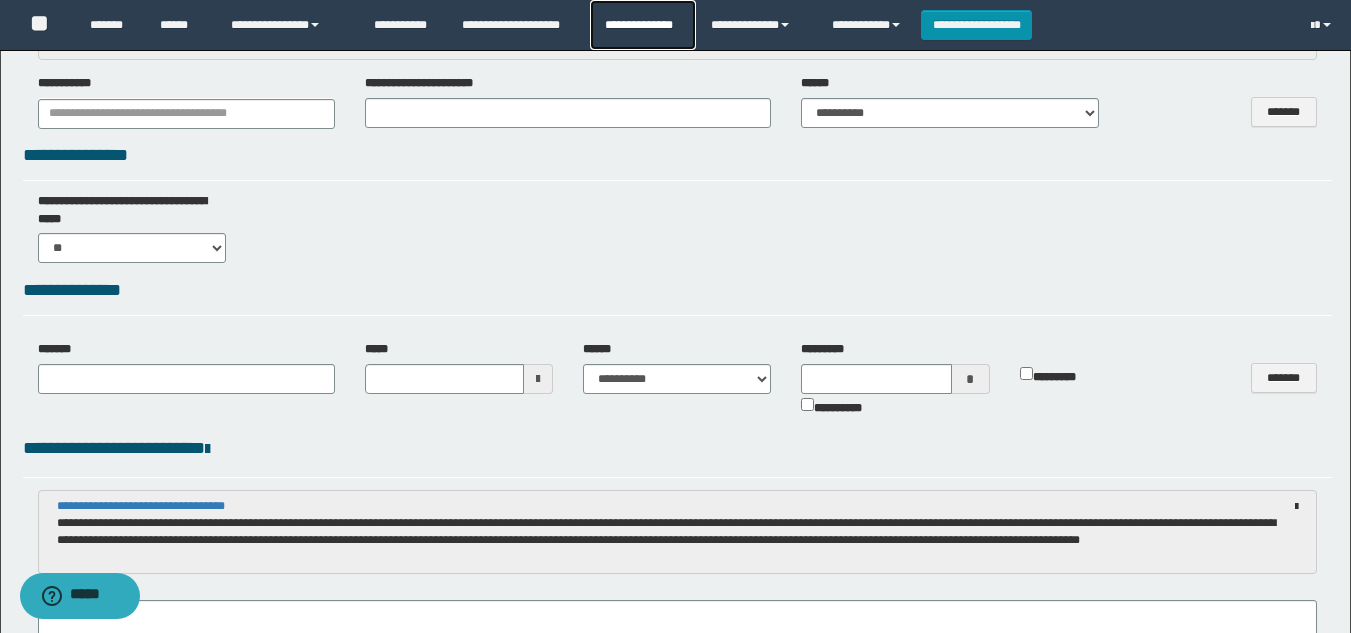 click on "**********" at bounding box center (642, 25) 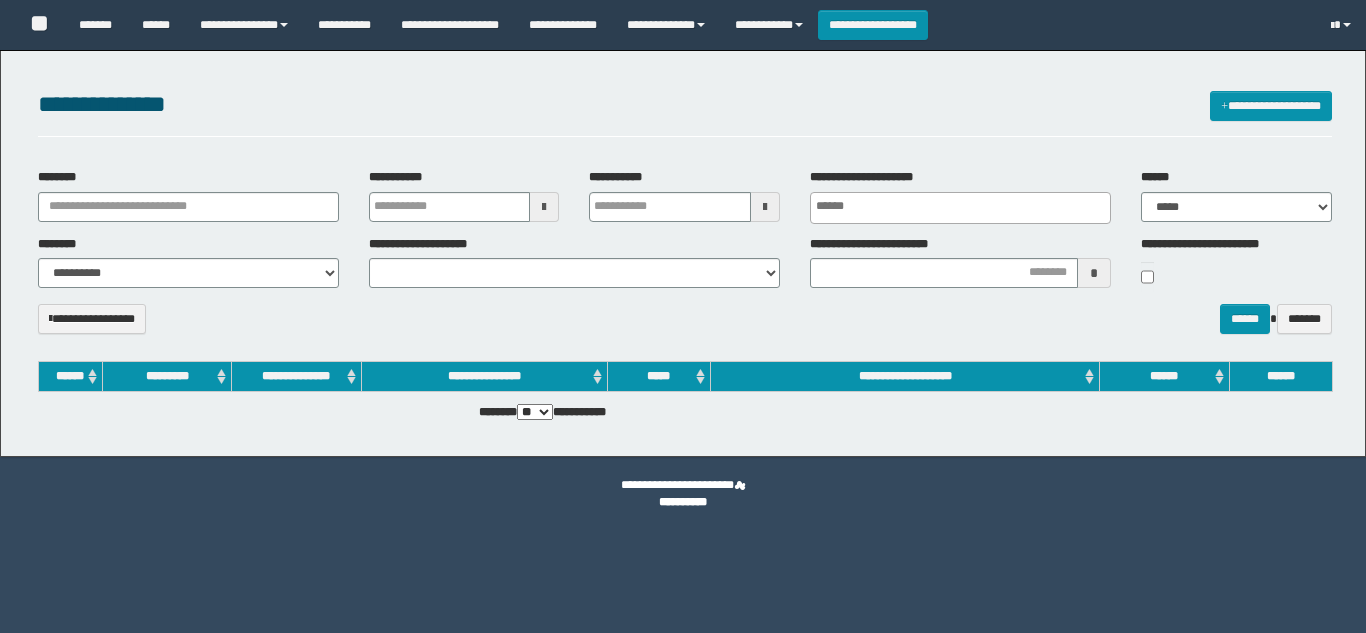 select 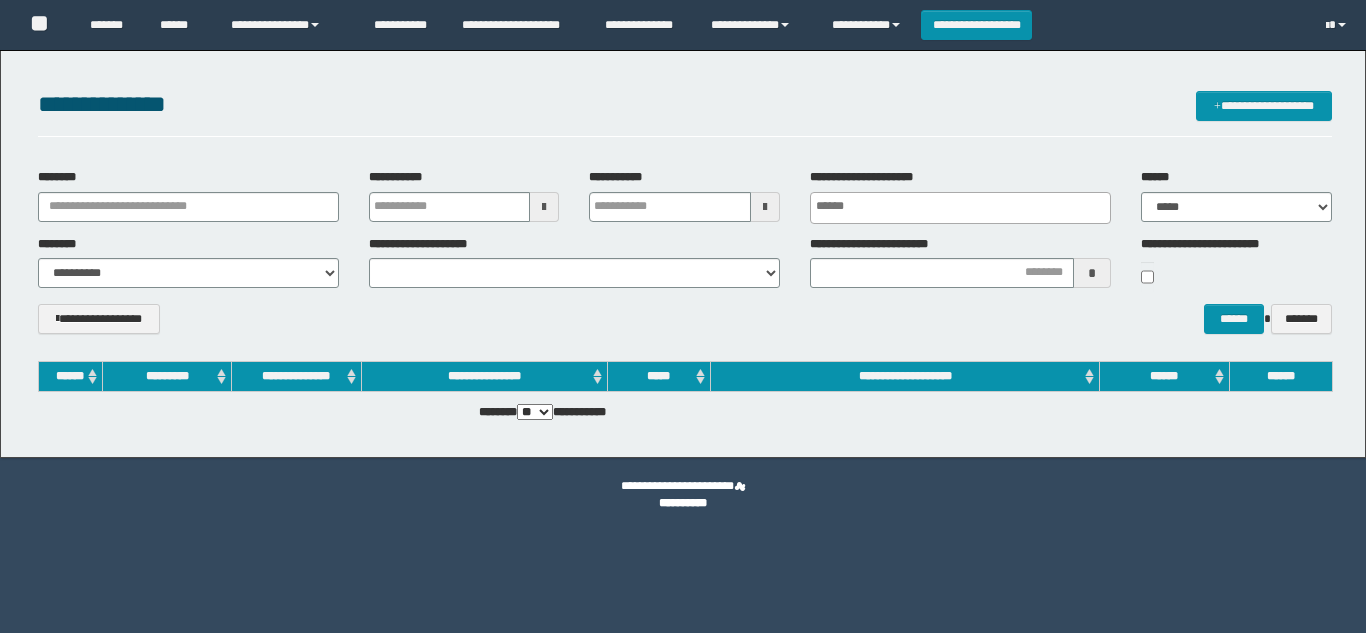 scroll, scrollTop: 0, scrollLeft: 0, axis: both 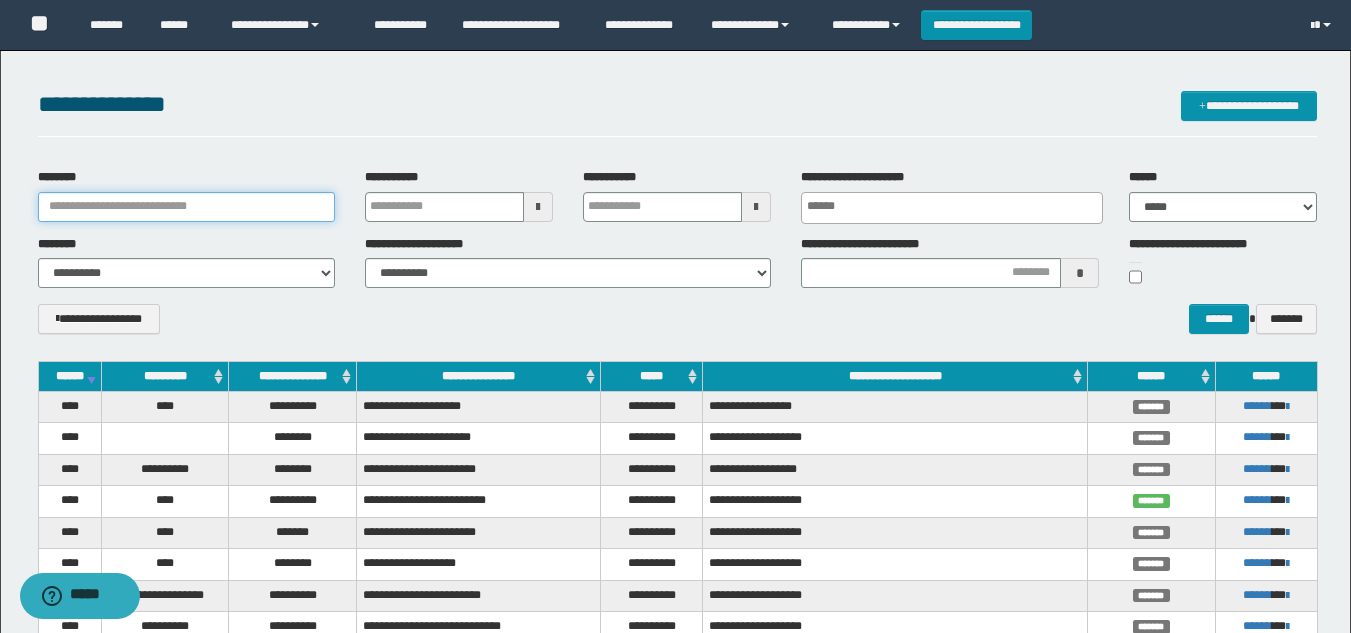 click on "********" at bounding box center (186, 207) 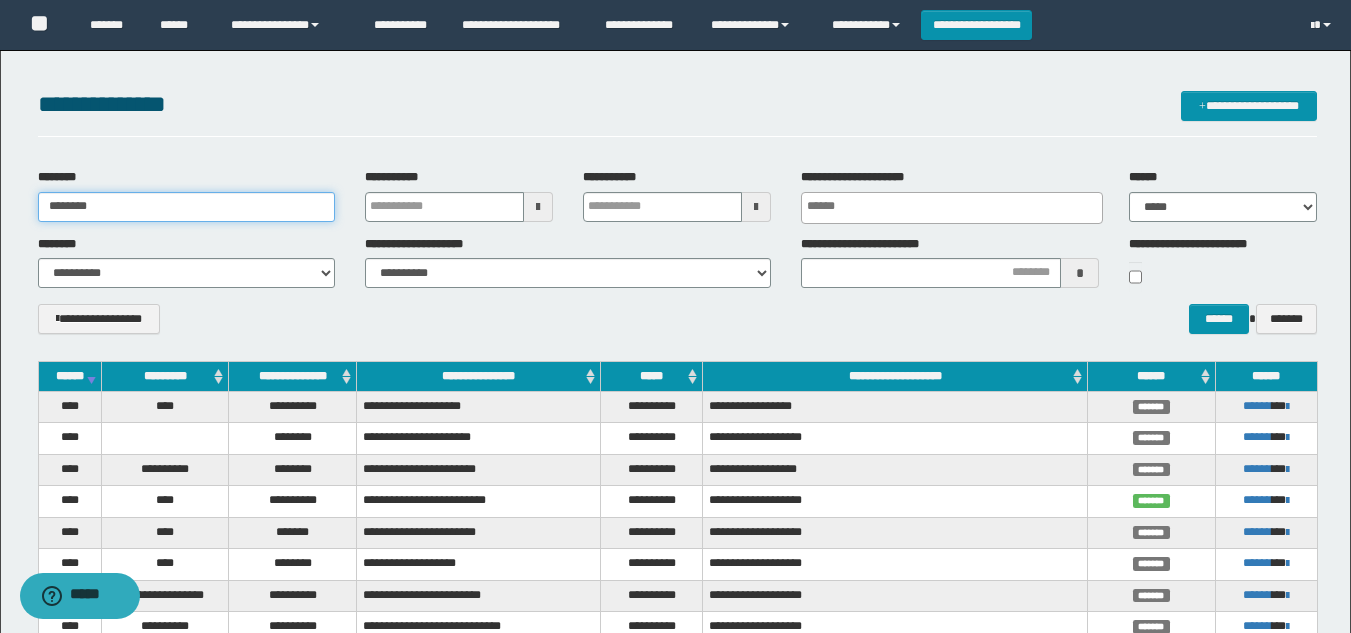 click on "********" at bounding box center (186, 207) 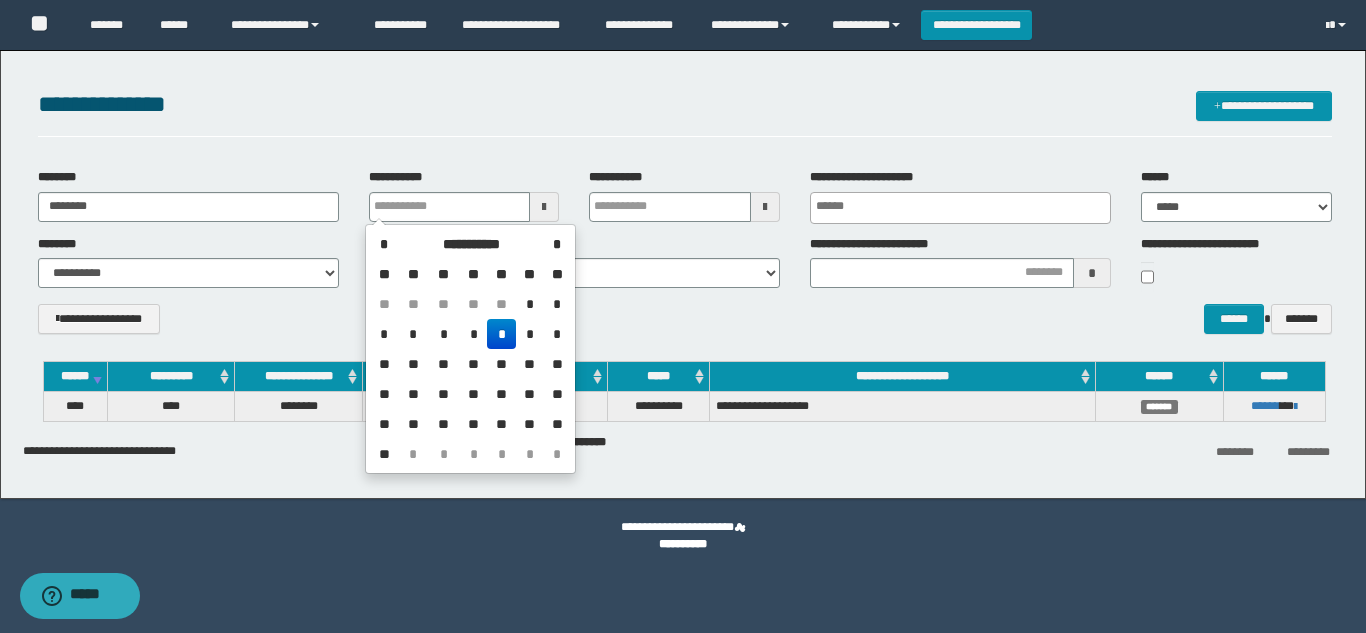 click on "**********" at bounding box center [685, 326] 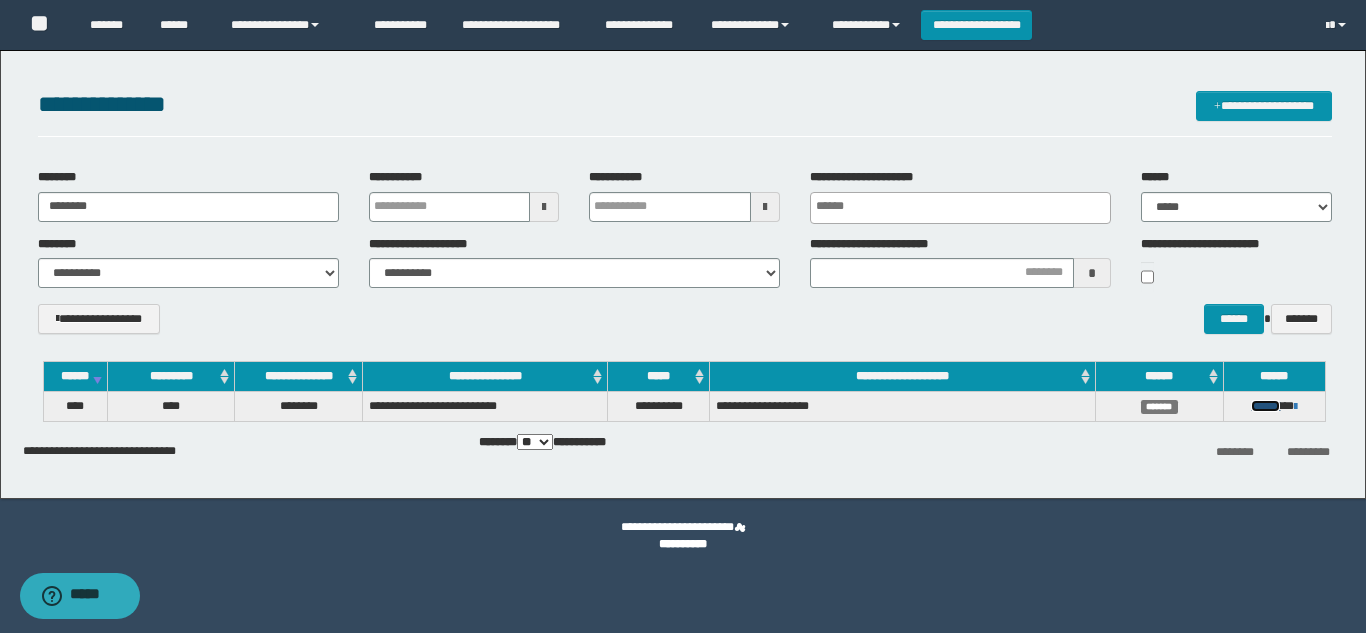 click on "******" at bounding box center [1265, 406] 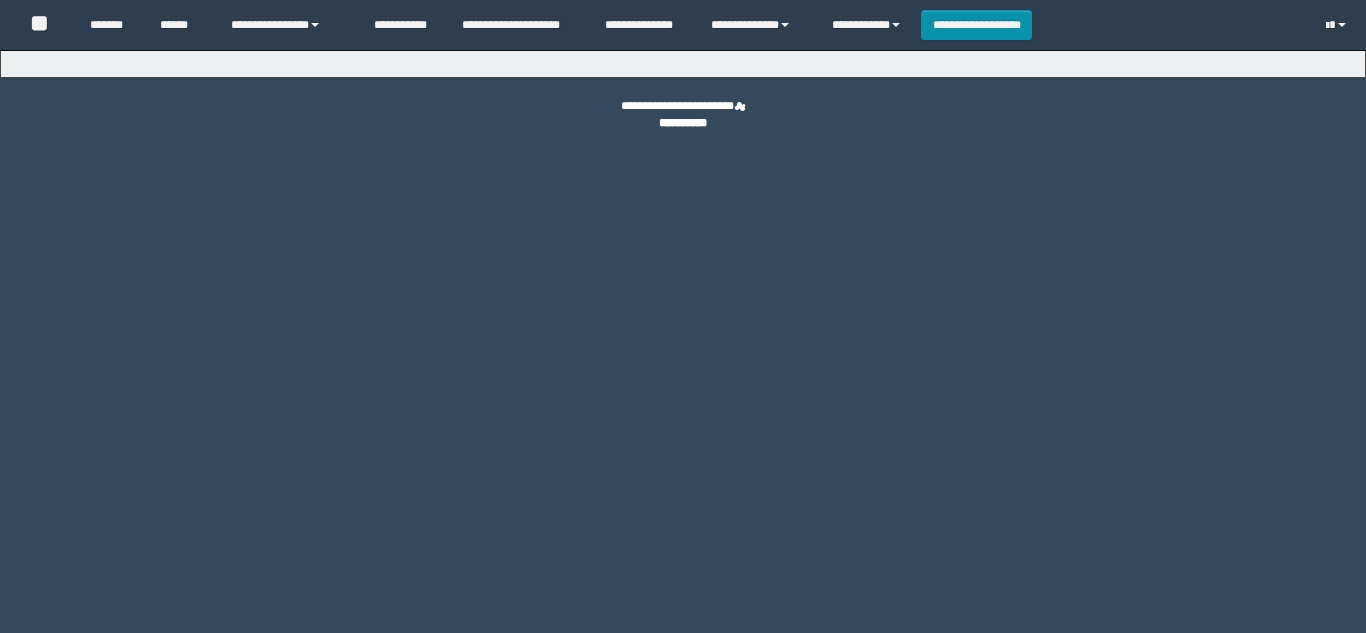 scroll, scrollTop: 0, scrollLeft: 0, axis: both 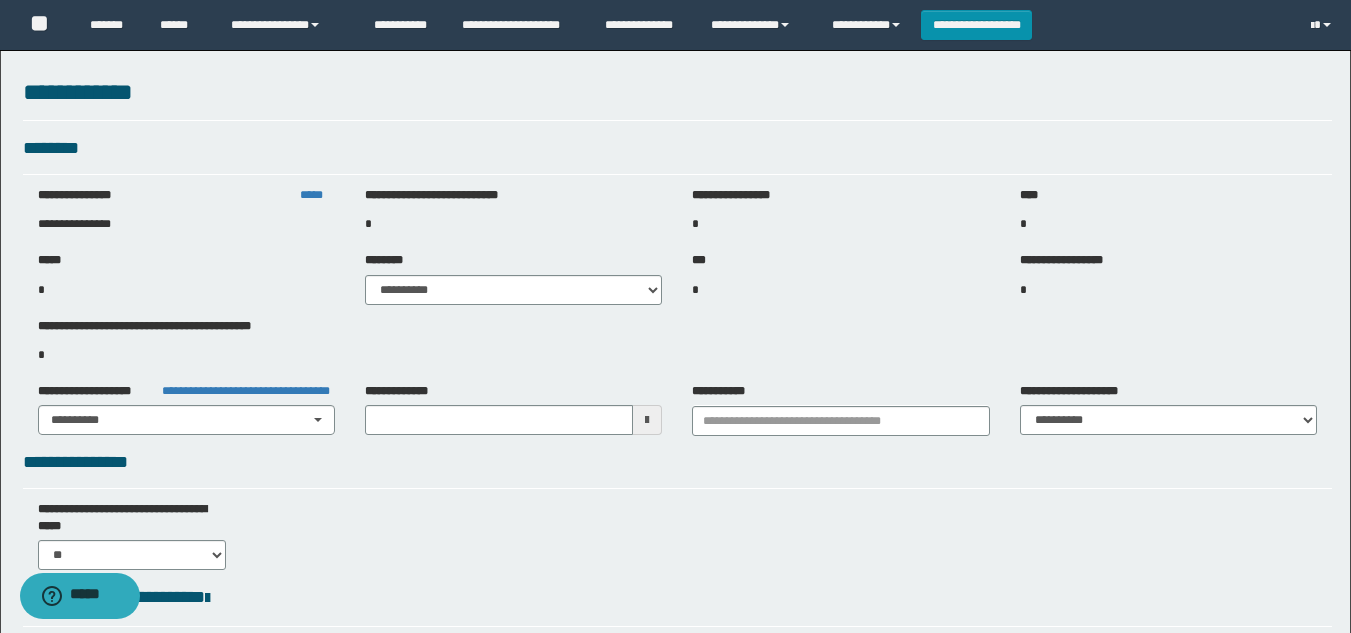 type on "**********" 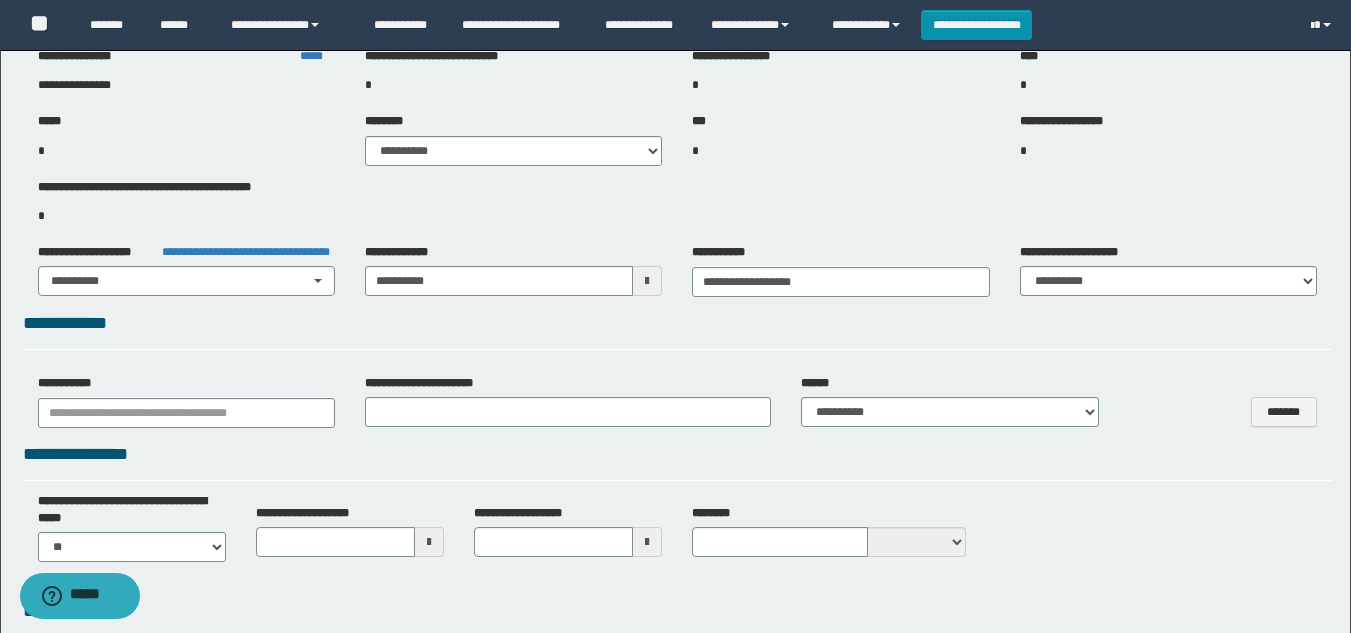 type 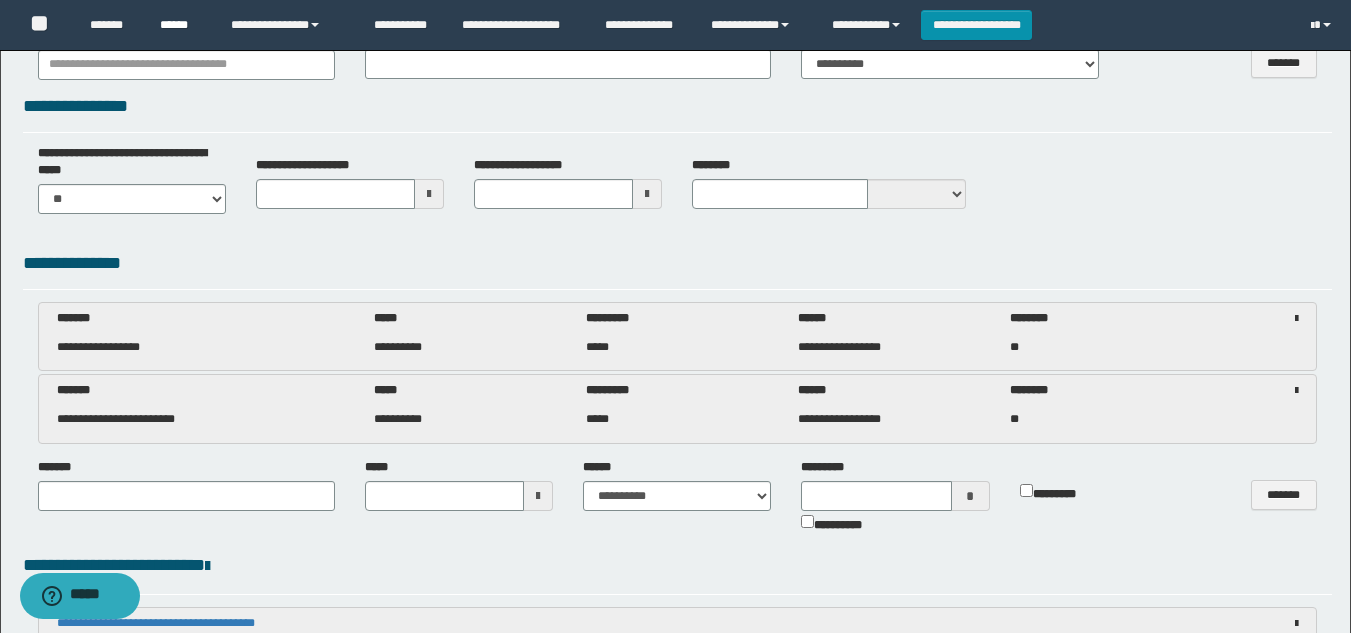 scroll, scrollTop: 400, scrollLeft: 0, axis: vertical 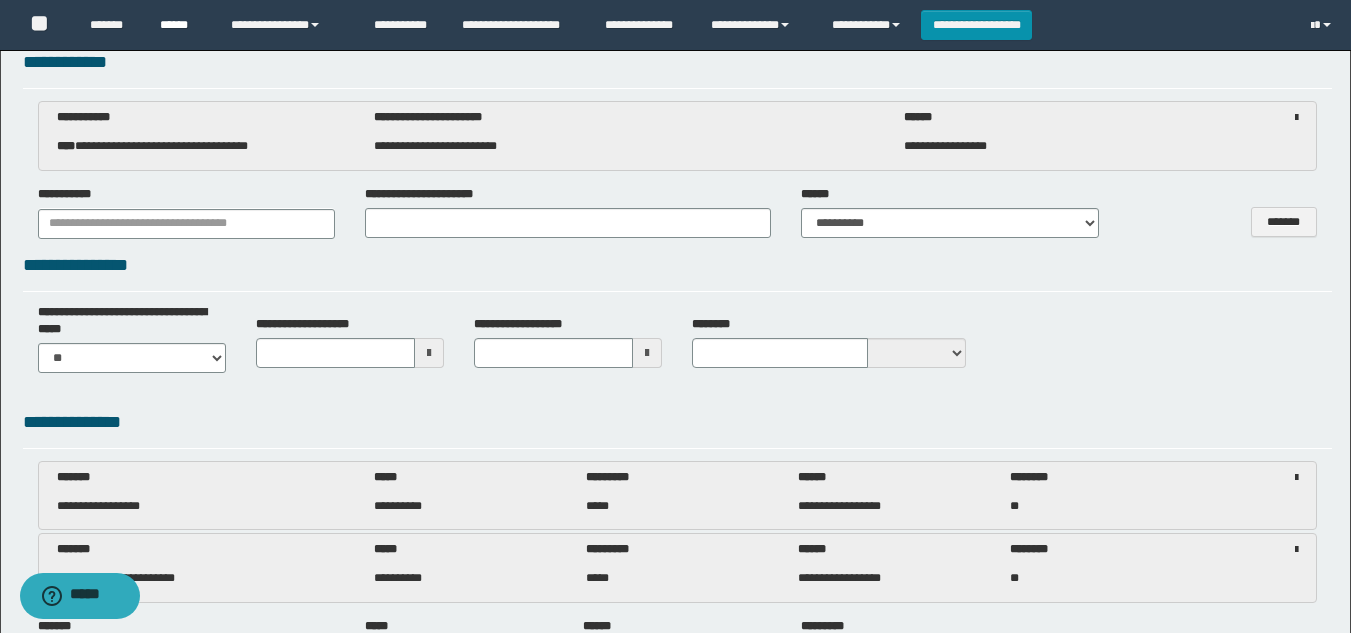 type 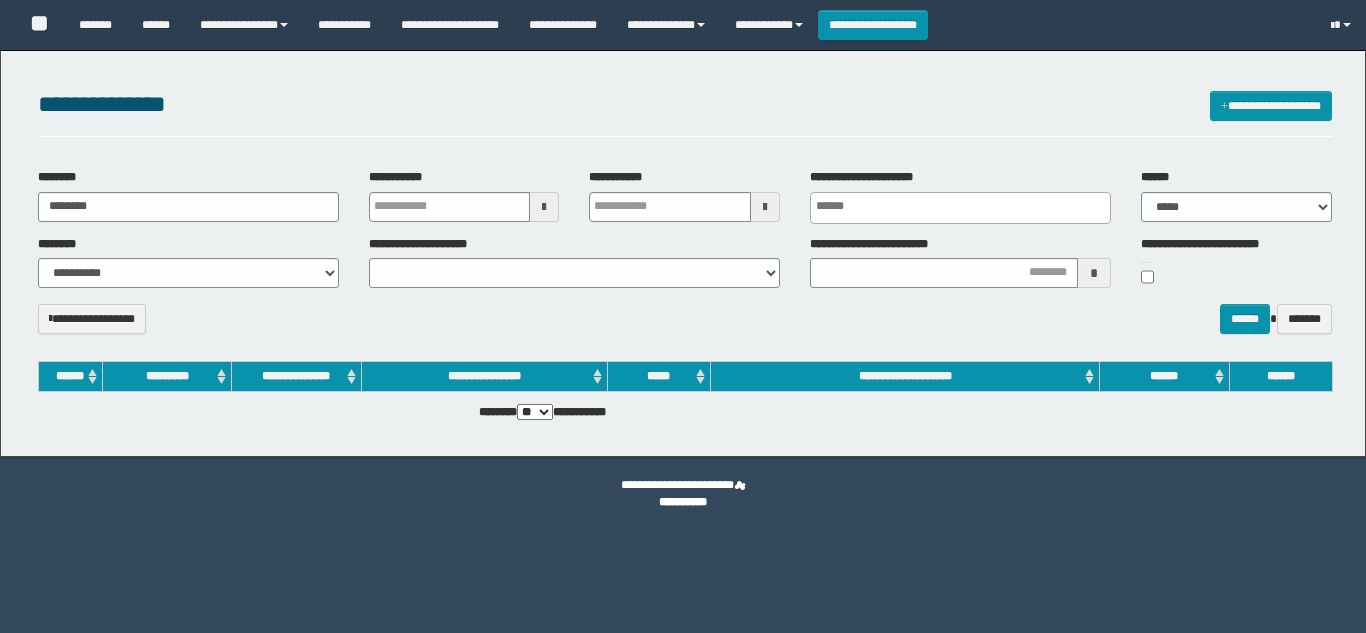 select 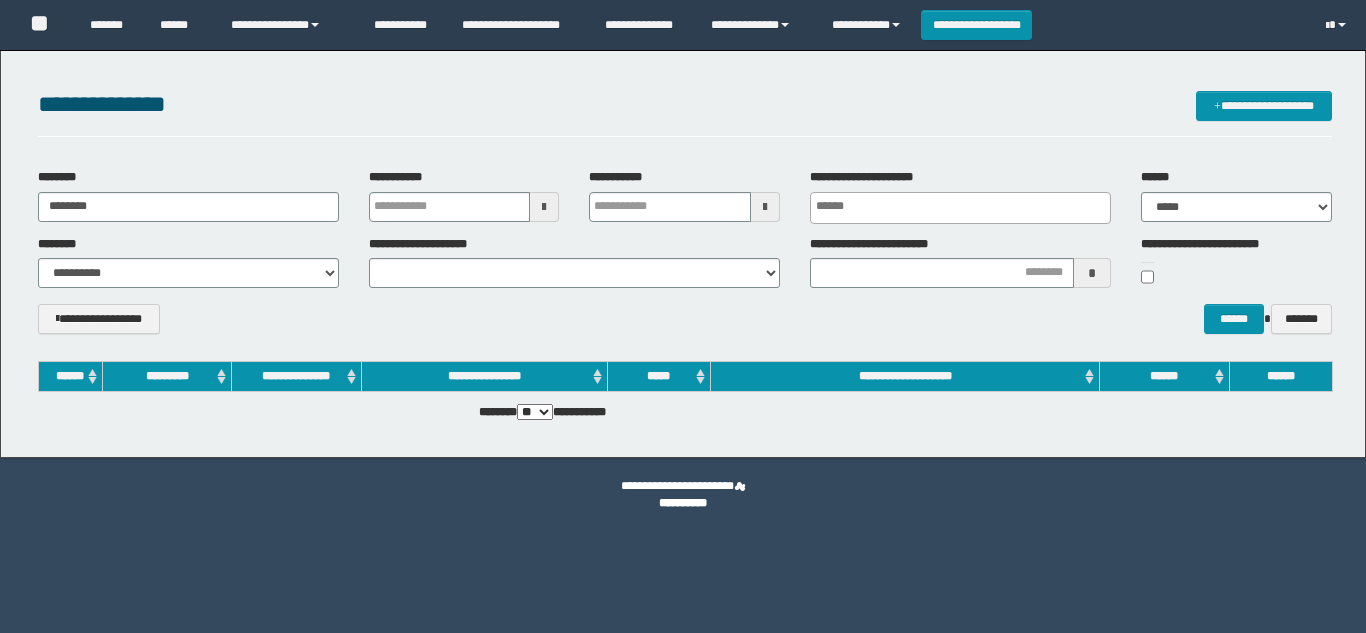 scroll, scrollTop: 0, scrollLeft: 0, axis: both 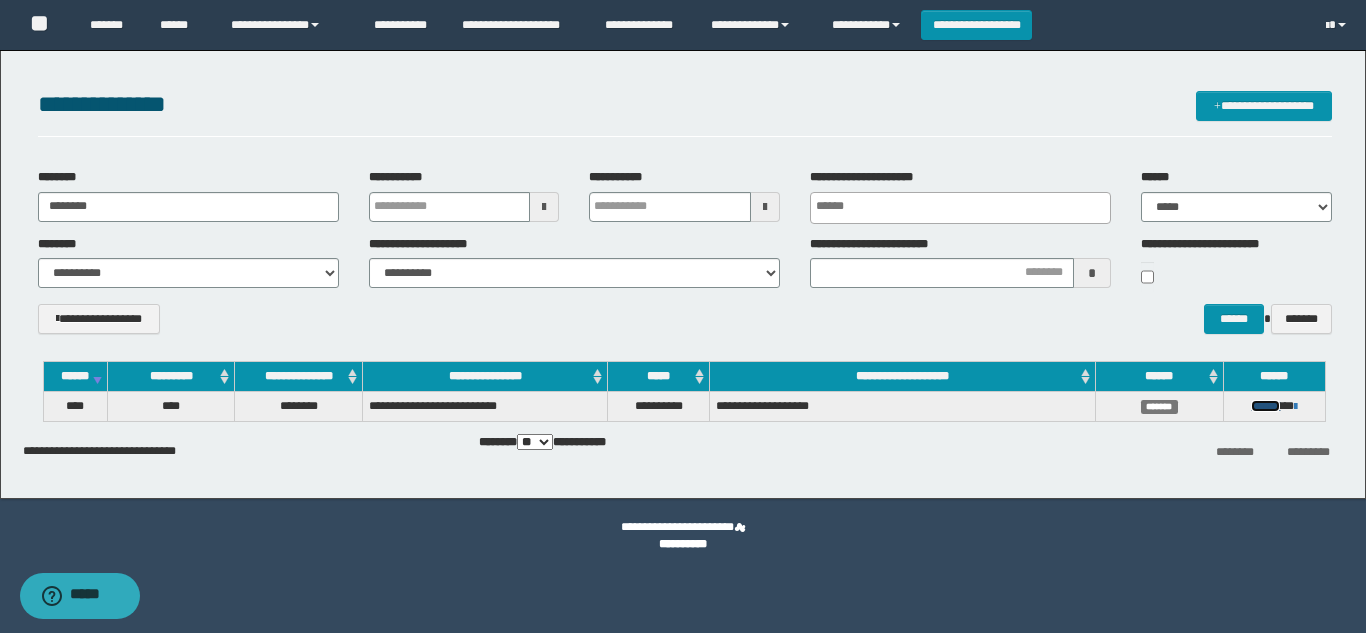 click on "******" at bounding box center [1265, 406] 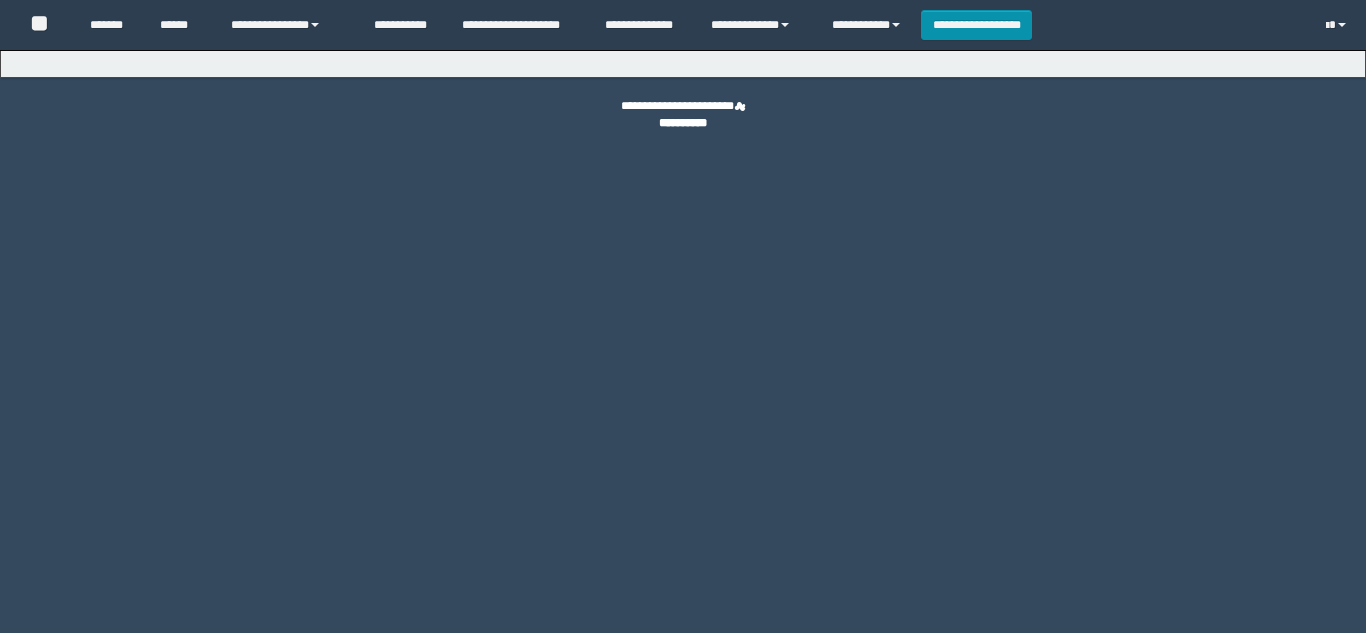 scroll, scrollTop: 0, scrollLeft: 0, axis: both 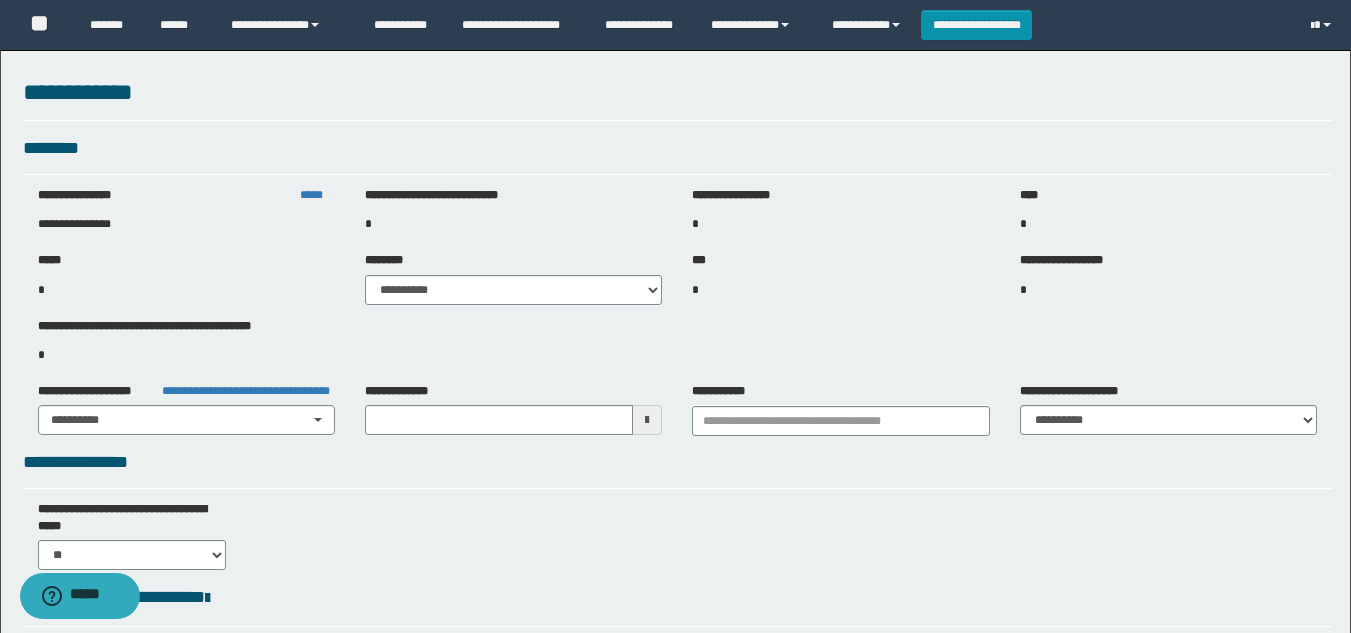 type on "**********" 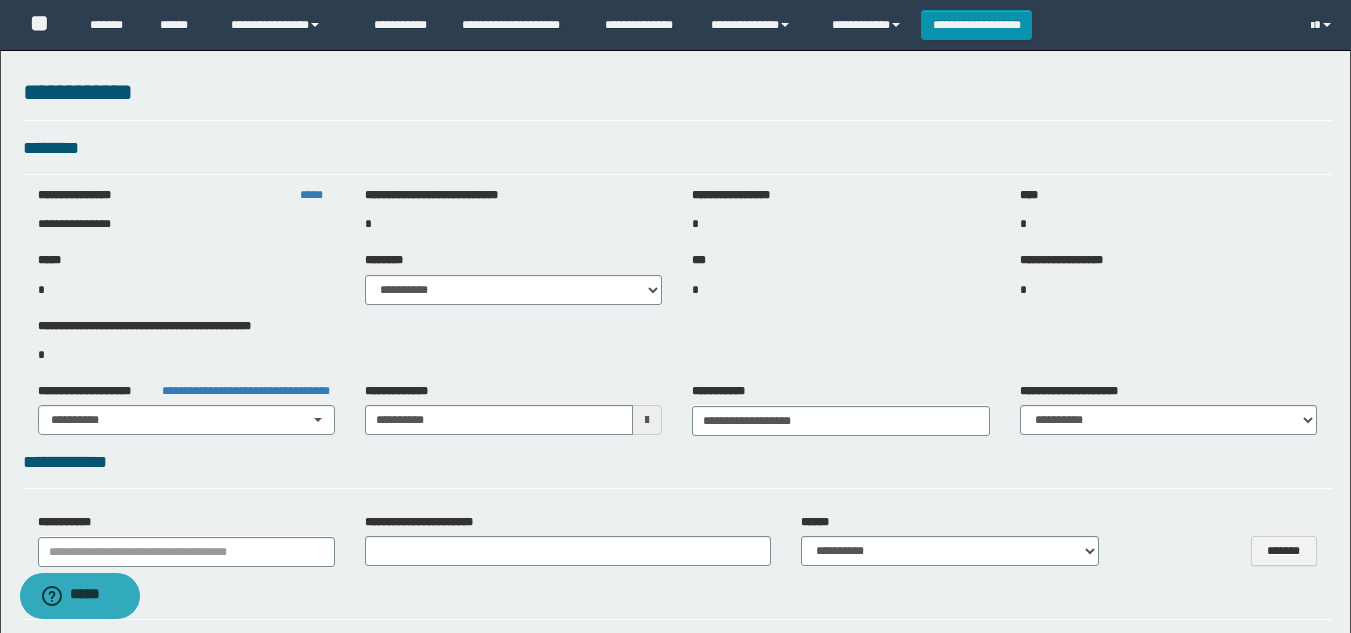 select on "***" 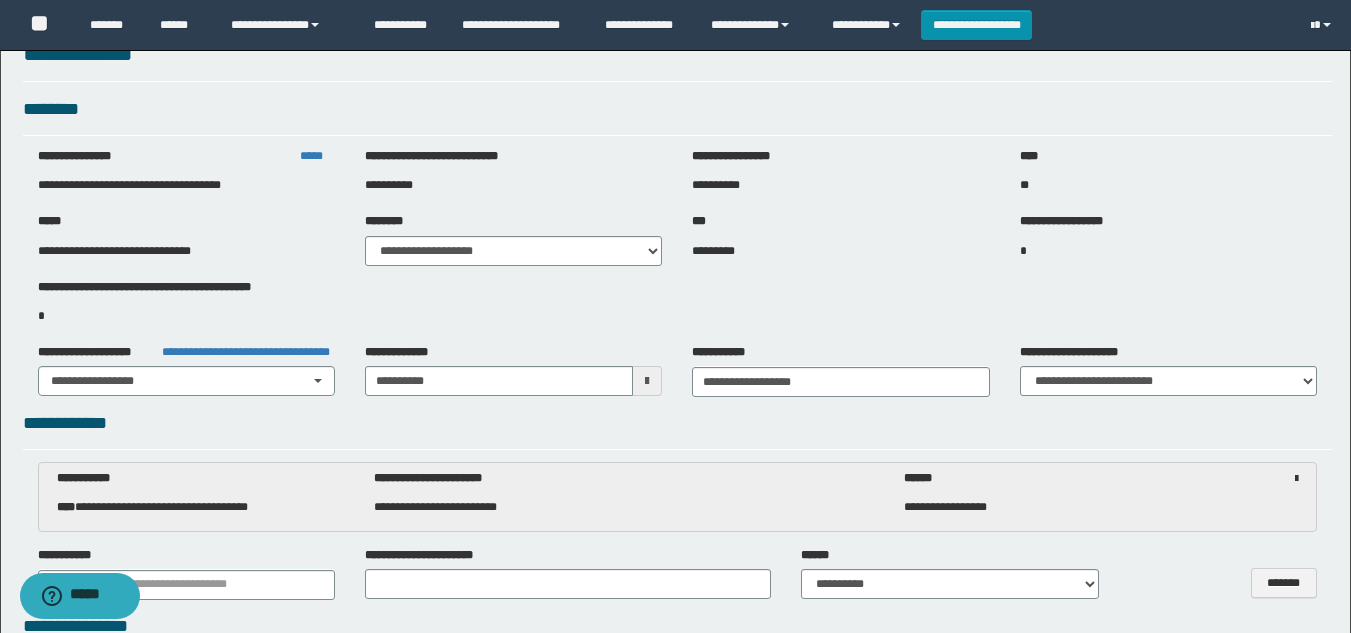 scroll, scrollTop: 0, scrollLeft: 0, axis: both 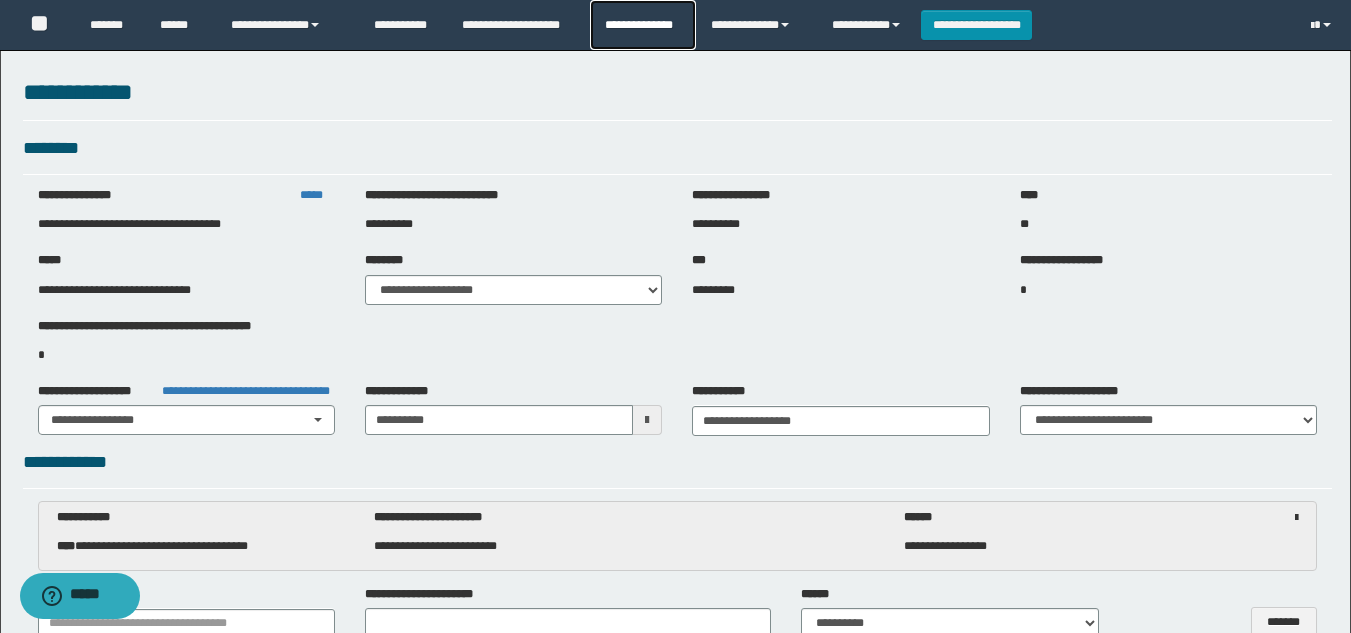 click on "**********" at bounding box center [642, 25] 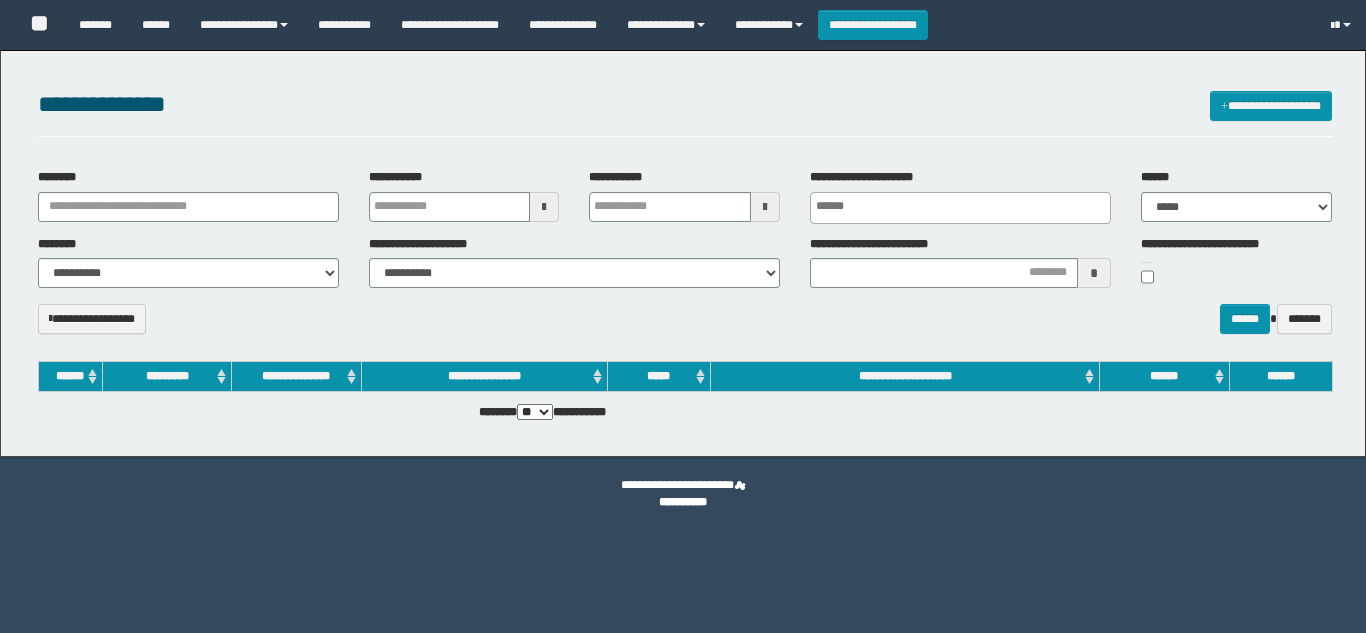select 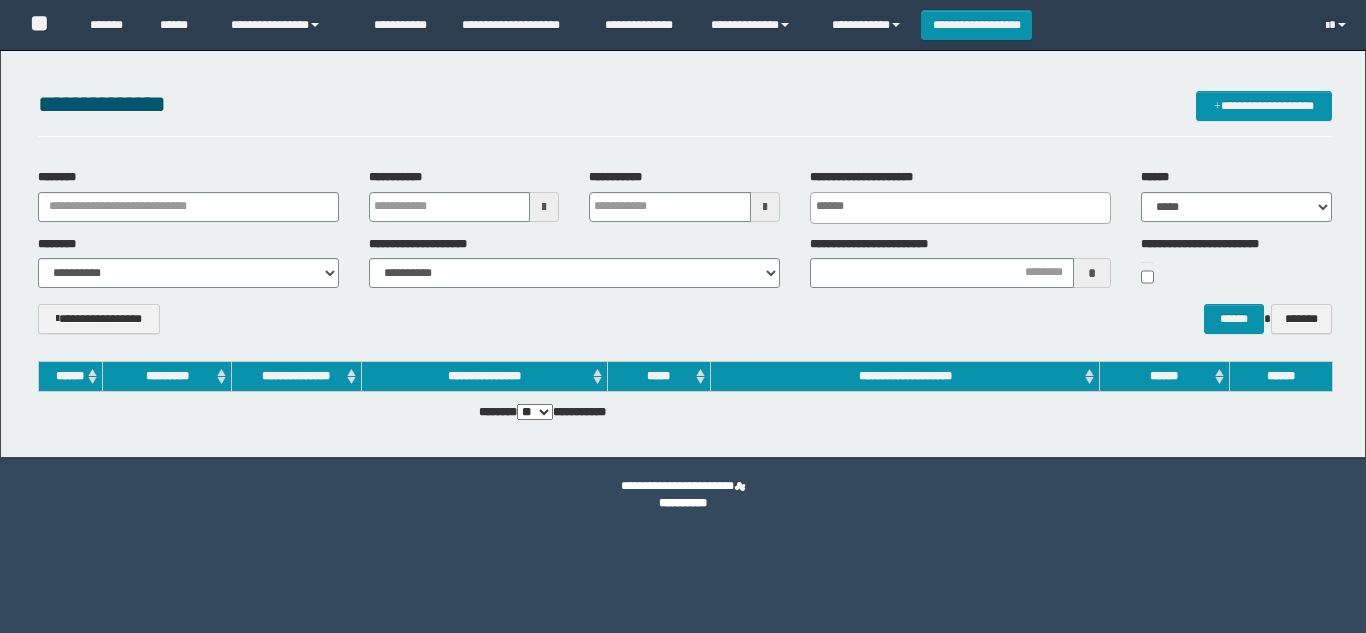 click on "********" at bounding box center (188, 207) 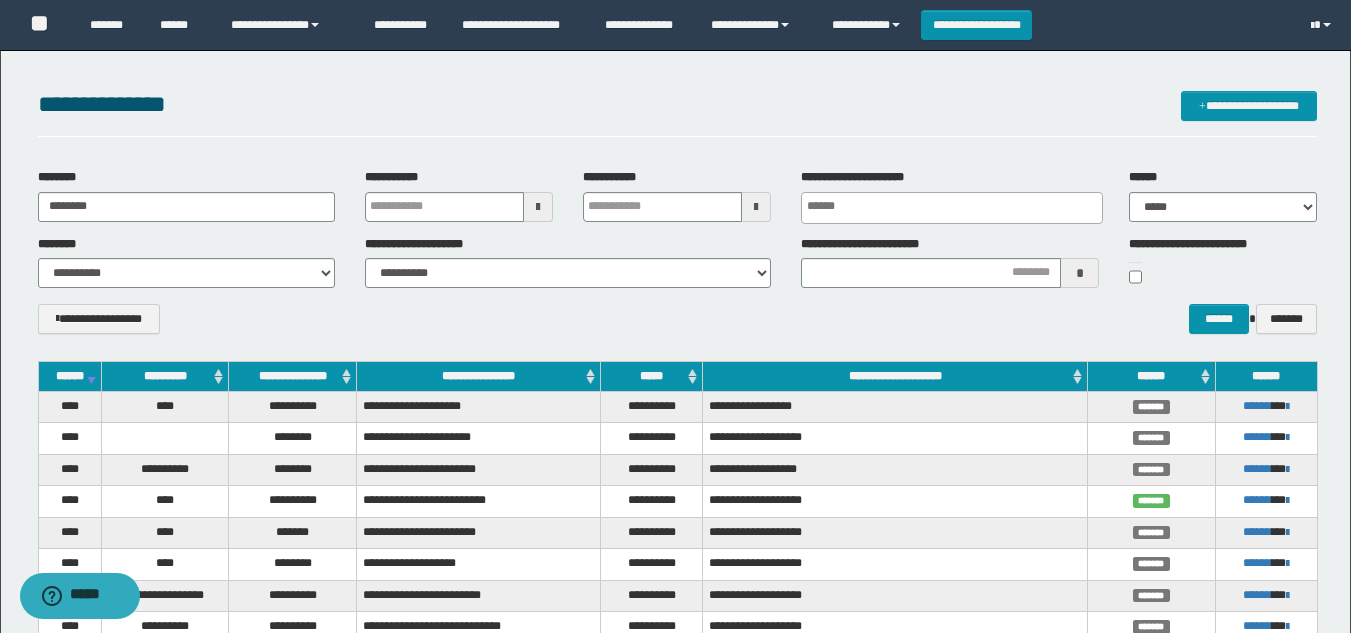 type on "********" 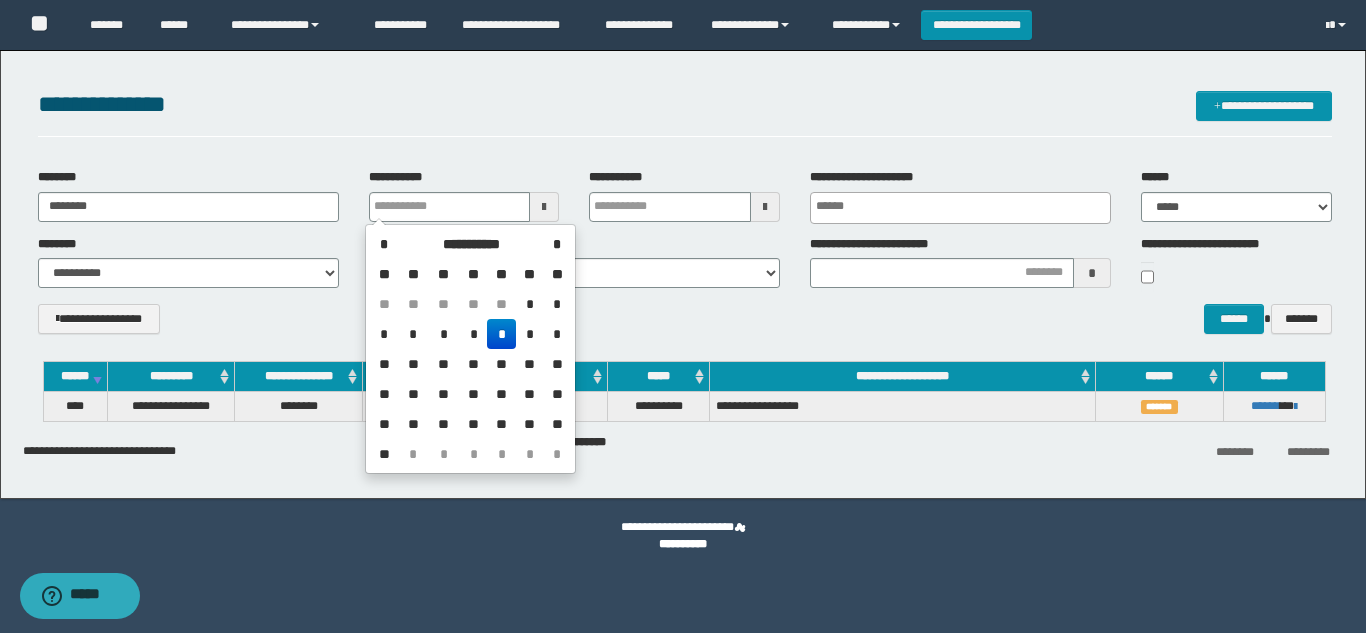 click on "**********" at bounding box center [685, 326] 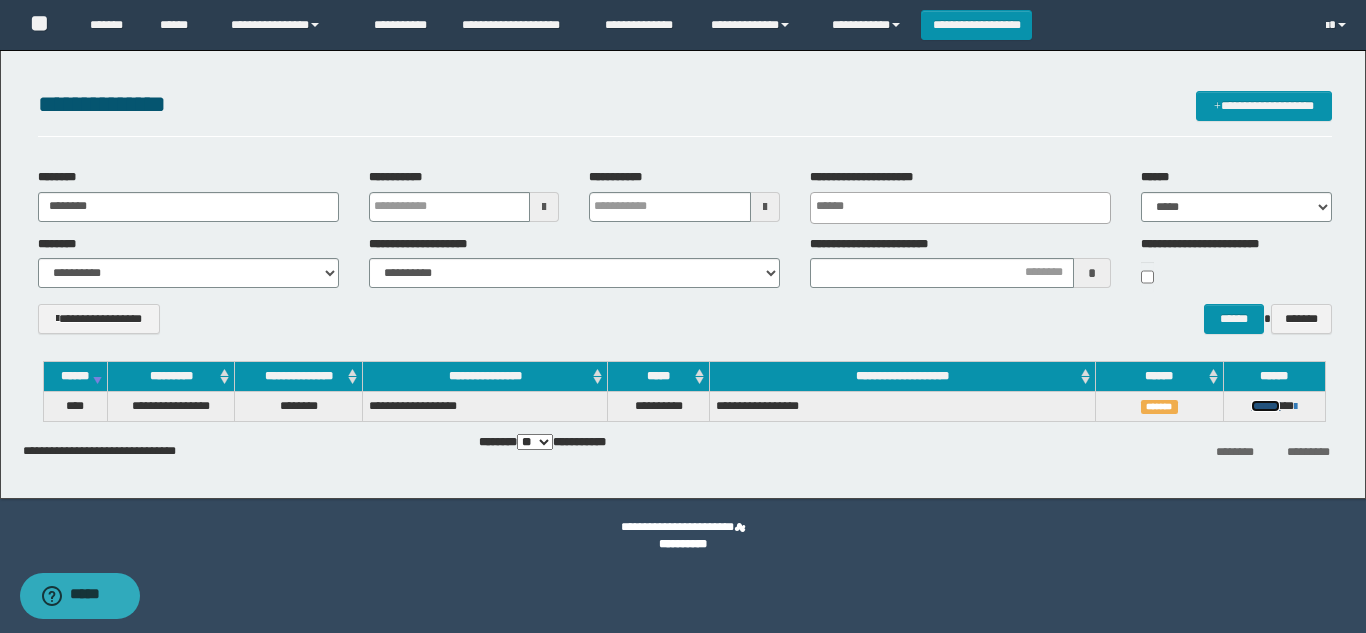 click on "******" at bounding box center (1265, 406) 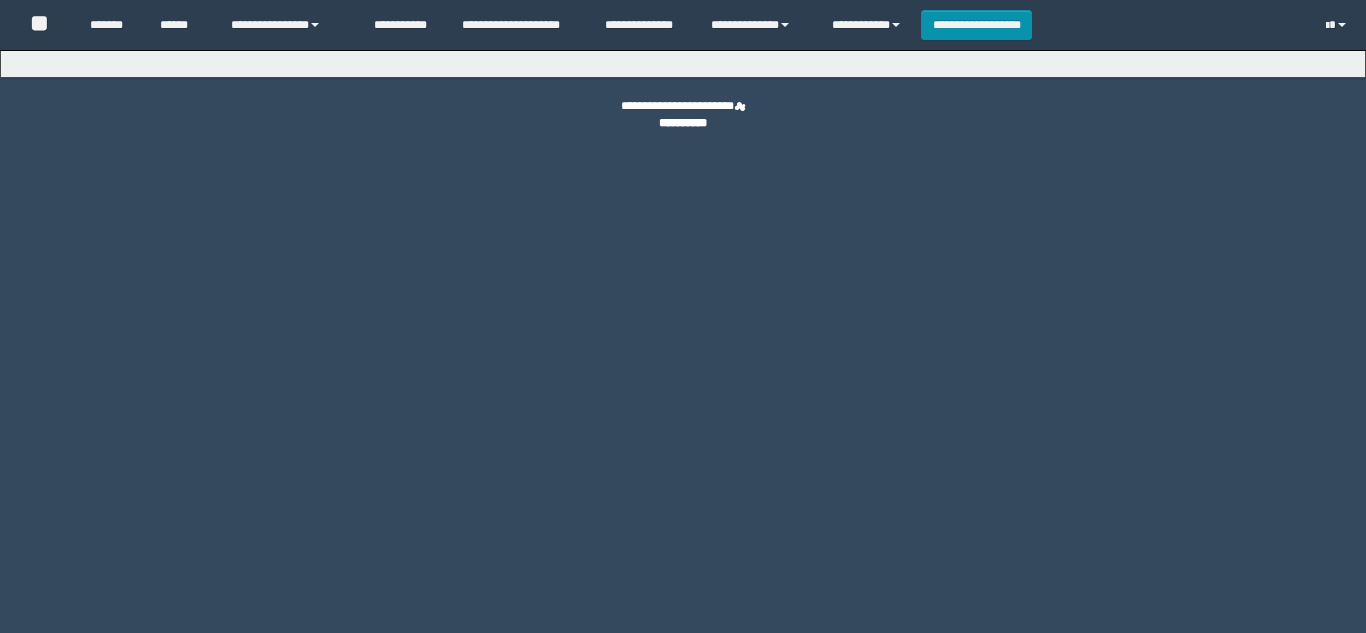 scroll, scrollTop: 0, scrollLeft: 0, axis: both 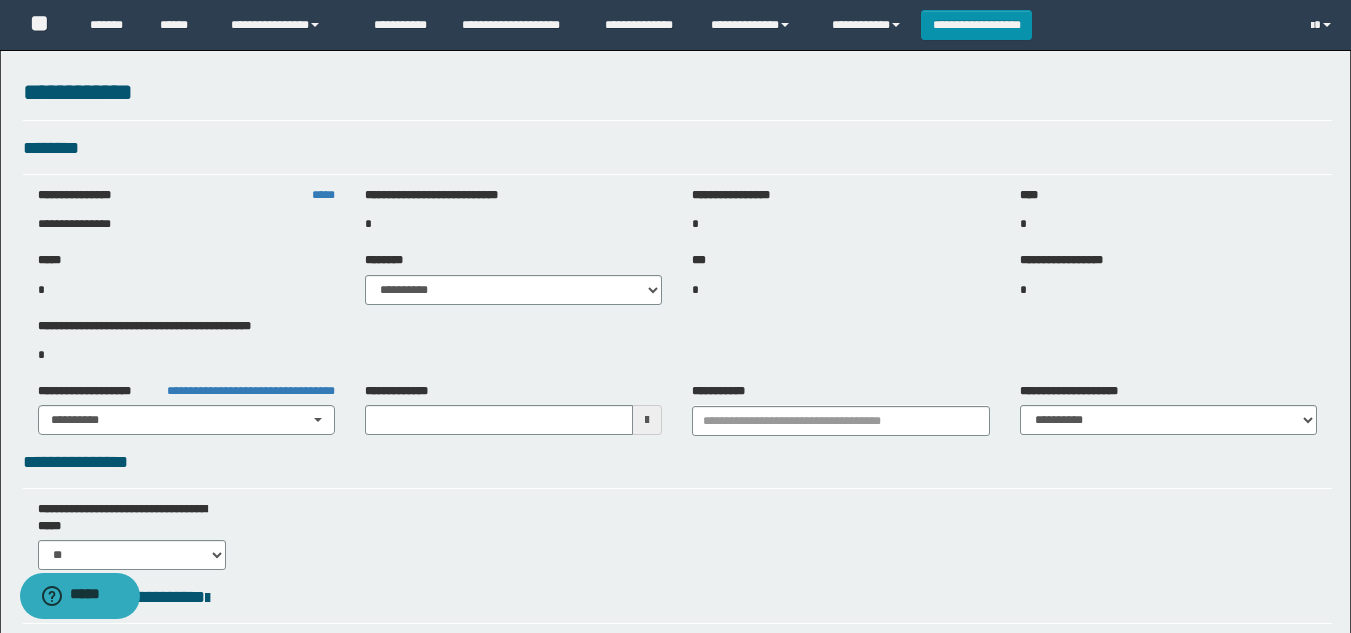 type on "**********" 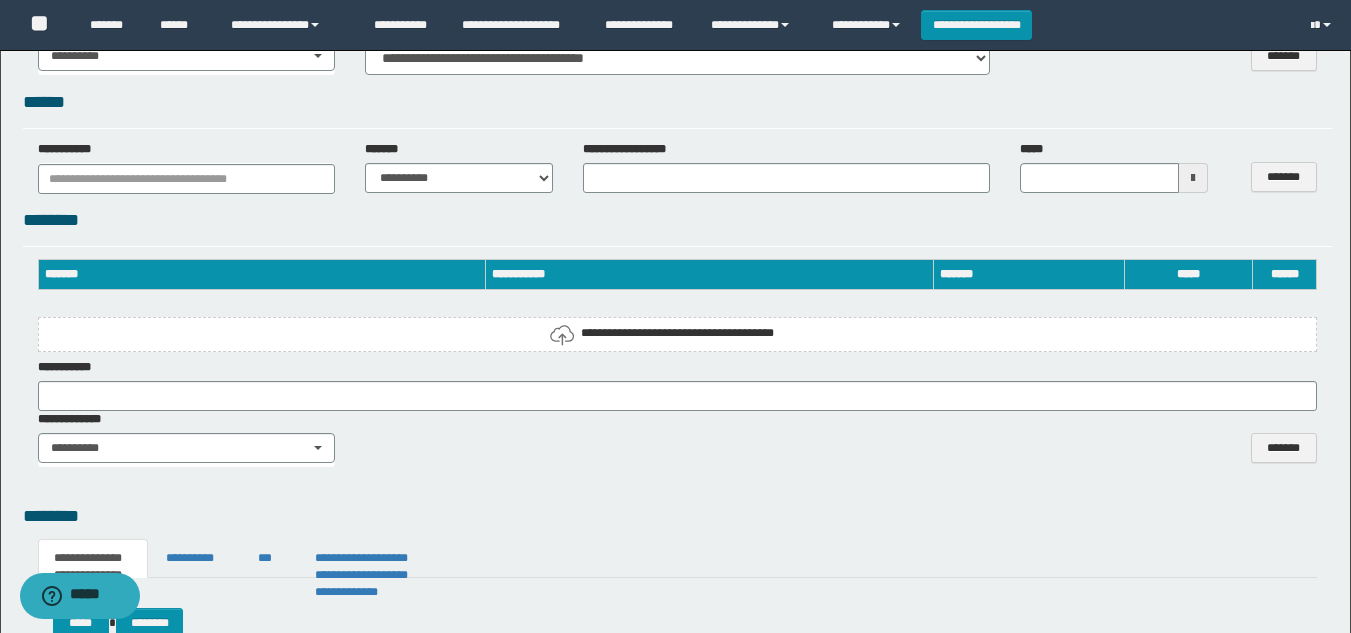 select on "***" 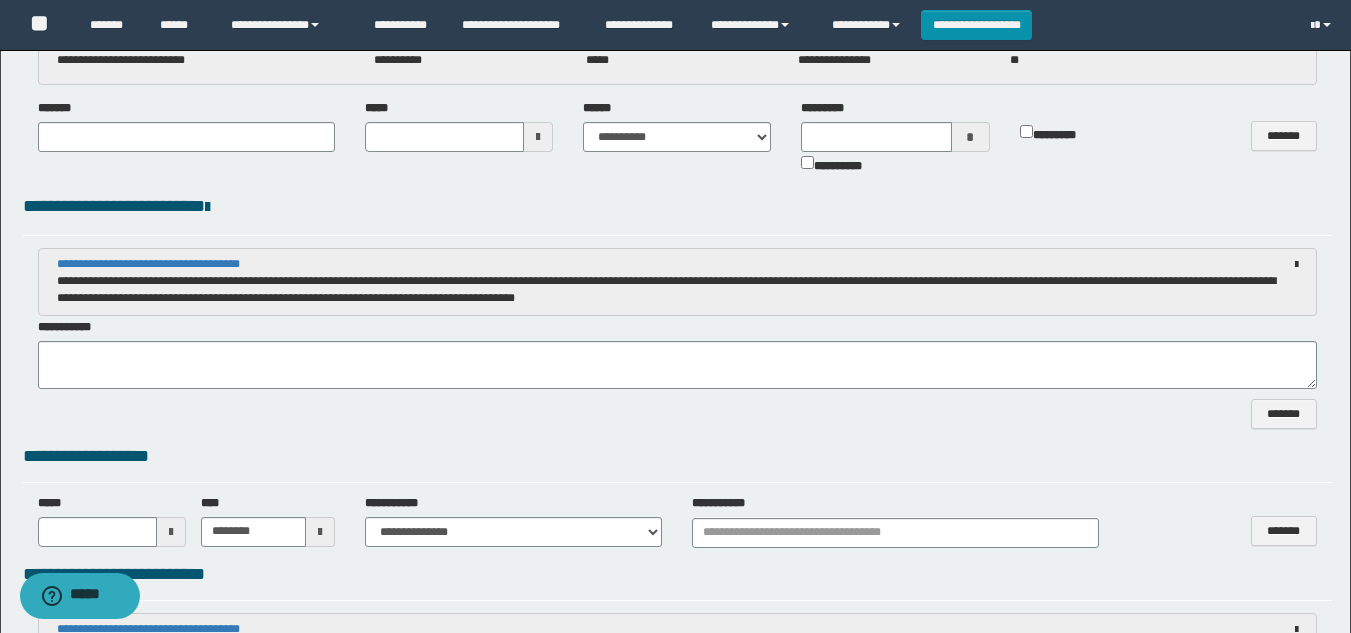 scroll, scrollTop: 1023, scrollLeft: 0, axis: vertical 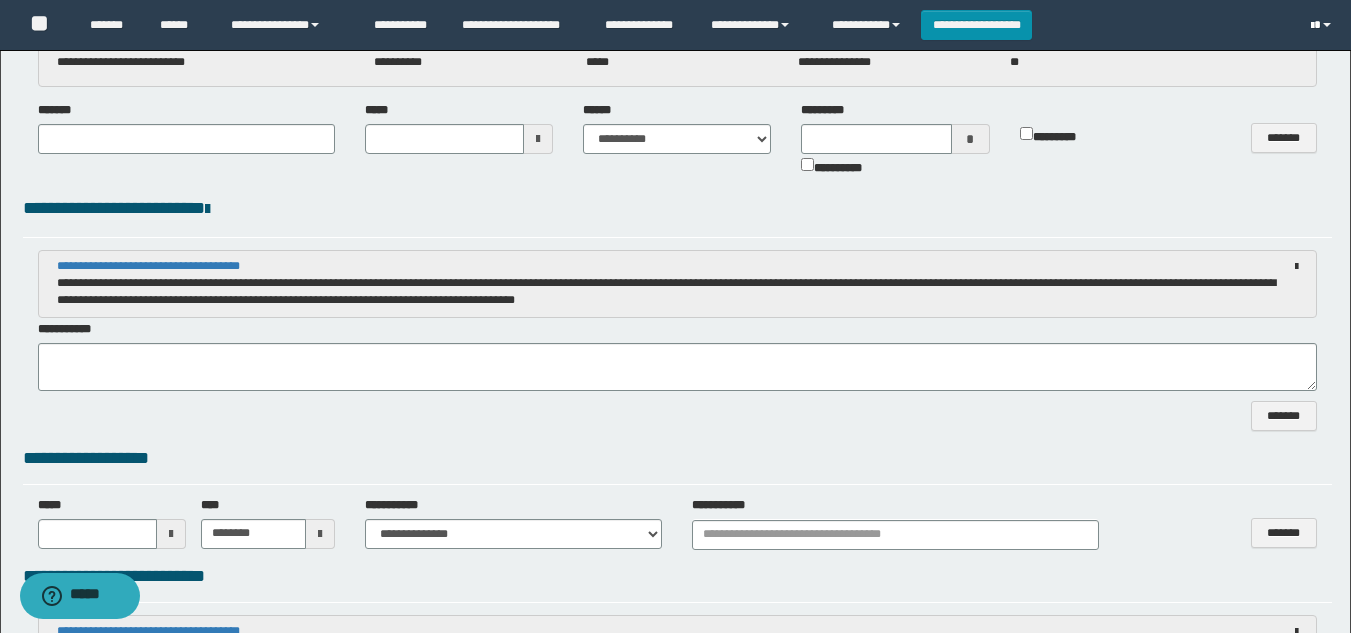 click at bounding box center (1323, 25) 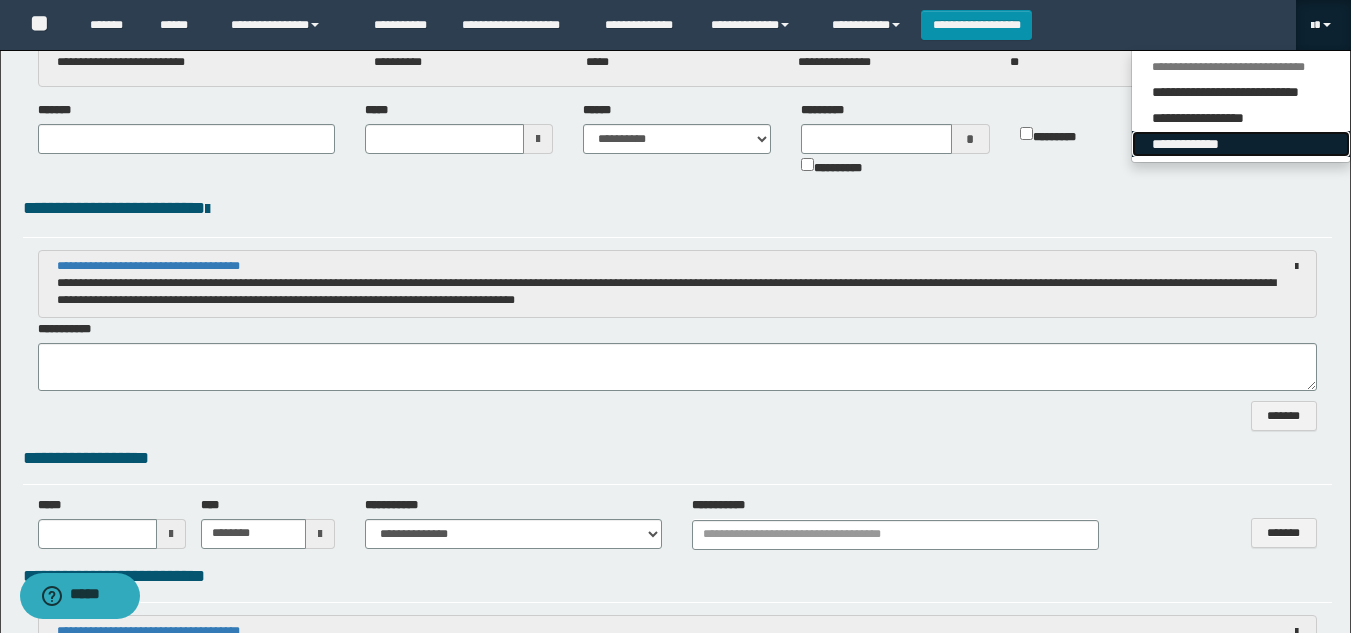 click on "**********" at bounding box center (1241, 144) 